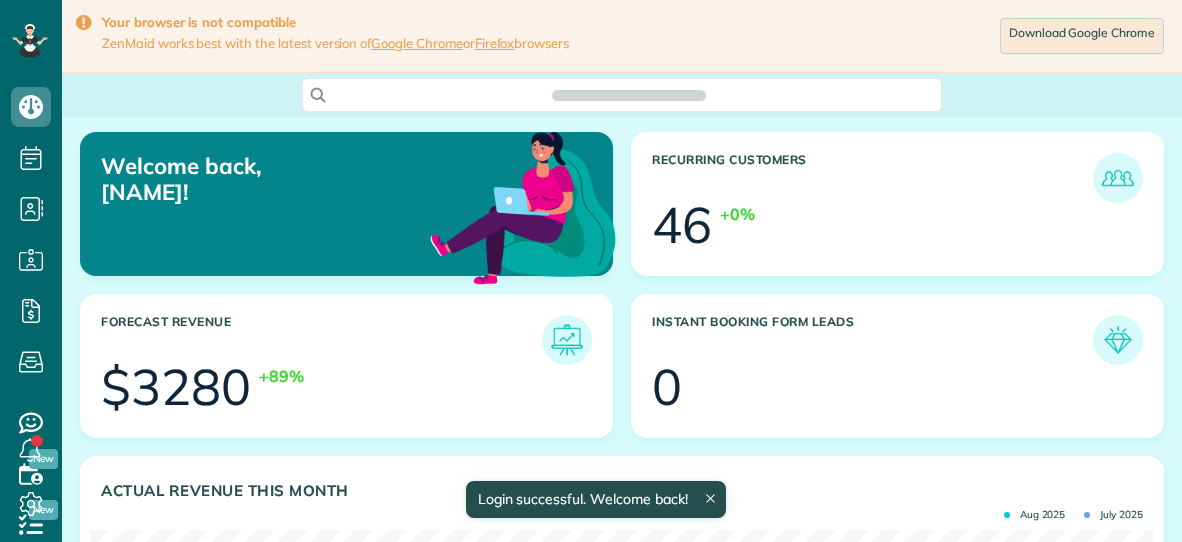 scroll, scrollTop: 0, scrollLeft: 0, axis: both 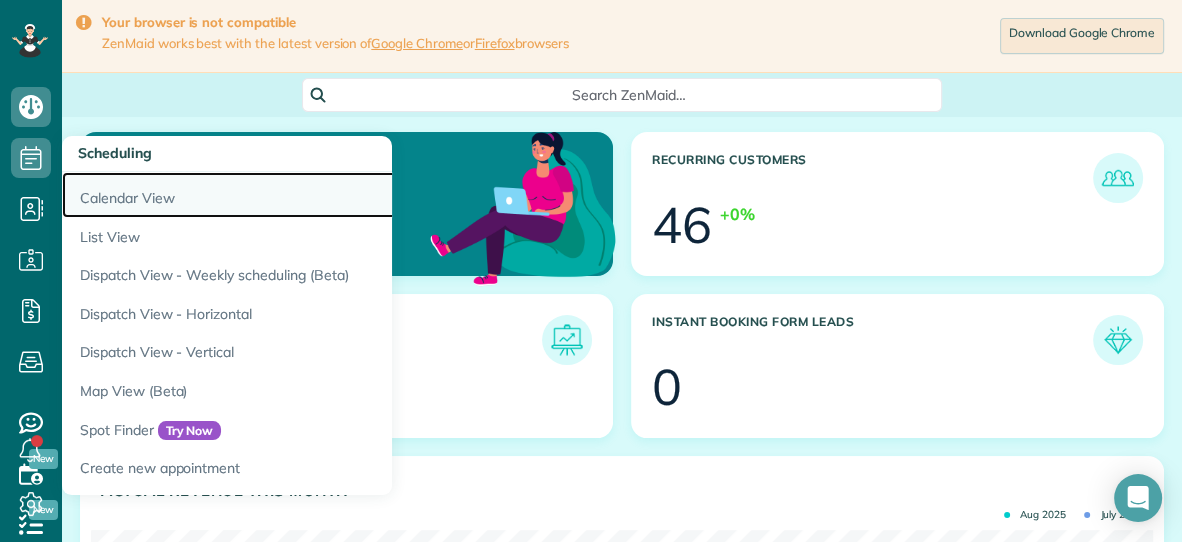 click on "Calendar View" at bounding box center (312, 195) 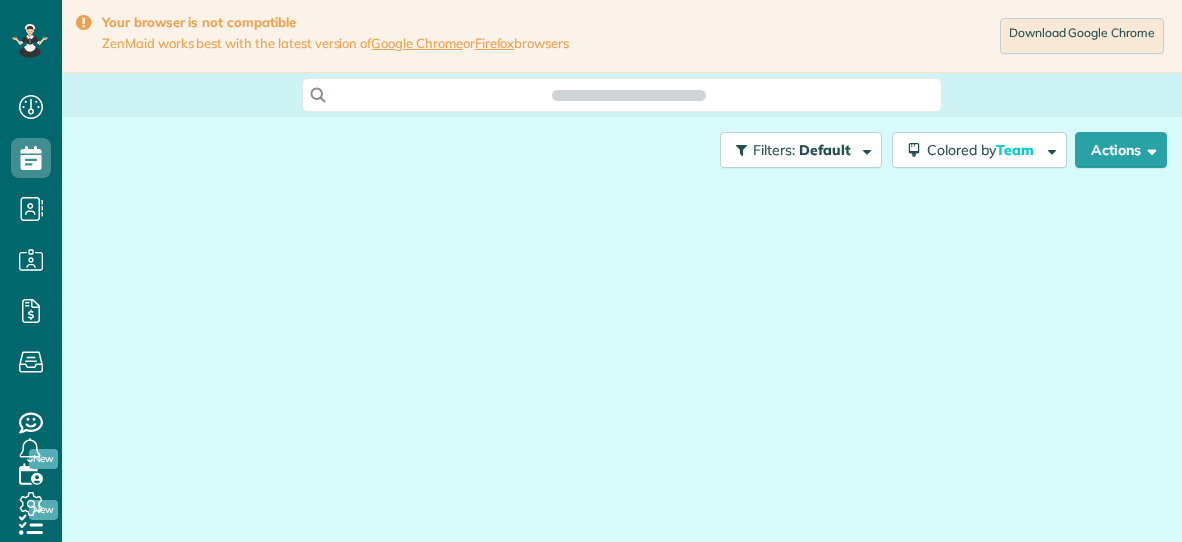 scroll, scrollTop: 0, scrollLeft: 0, axis: both 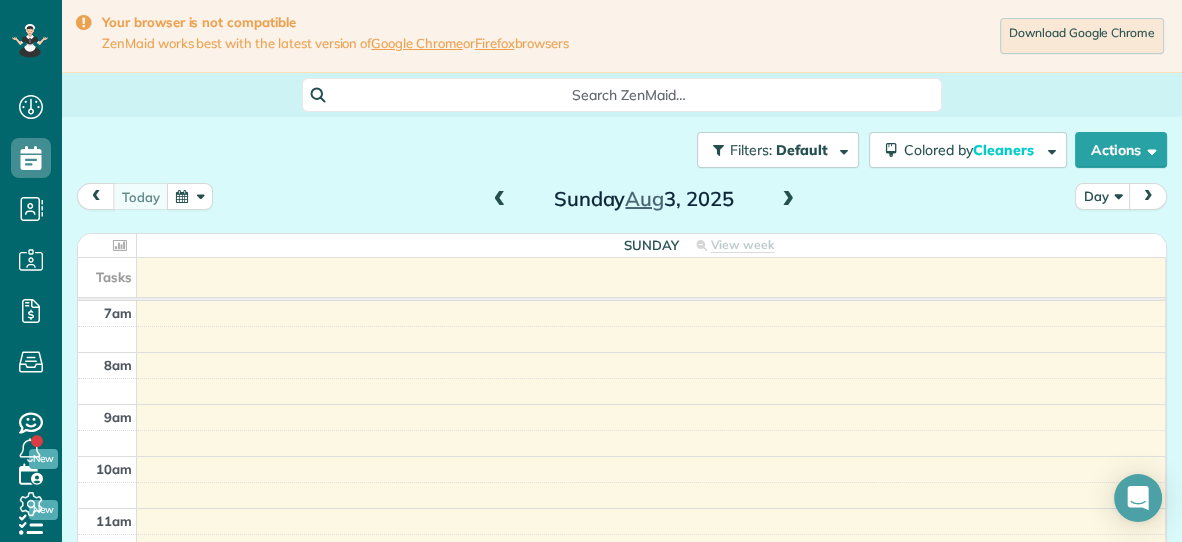 click at bounding box center [788, 200] 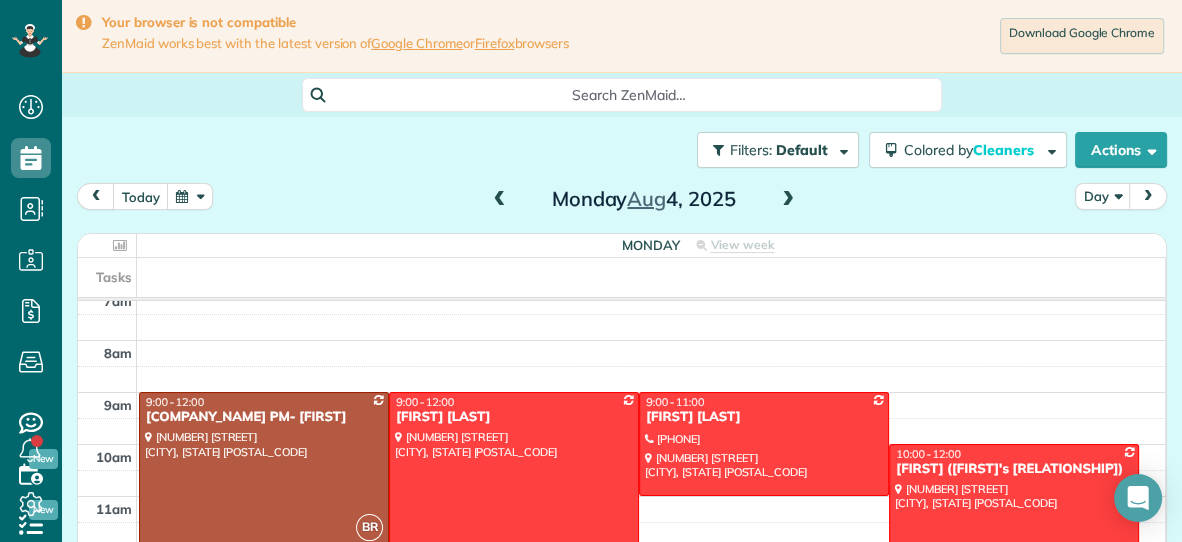 scroll, scrollTop: 0, scrollLeft: 0, axis: both 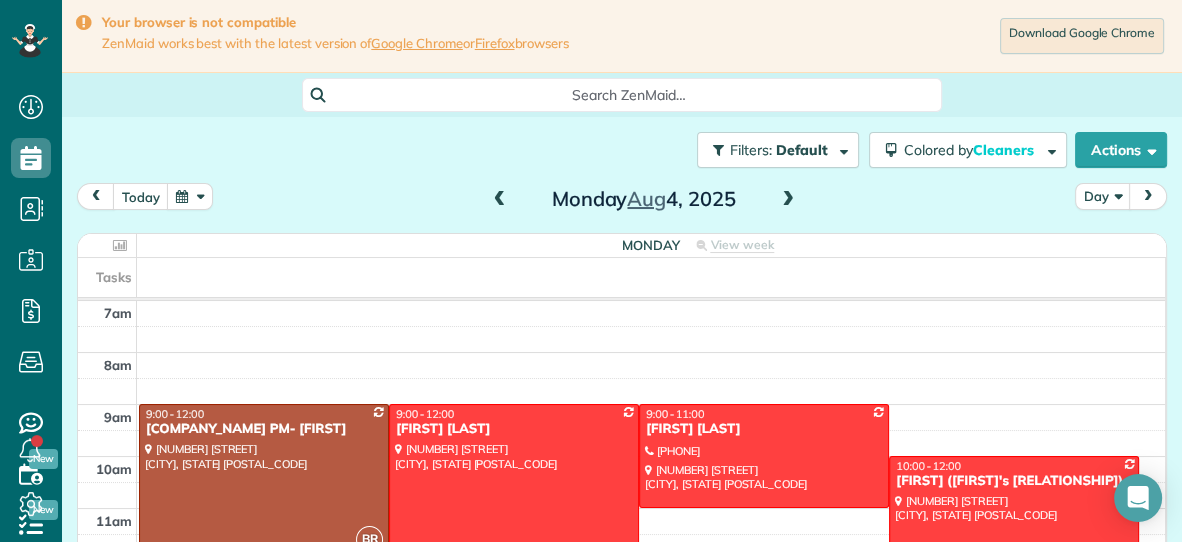 click at bounding box center [264, 481] 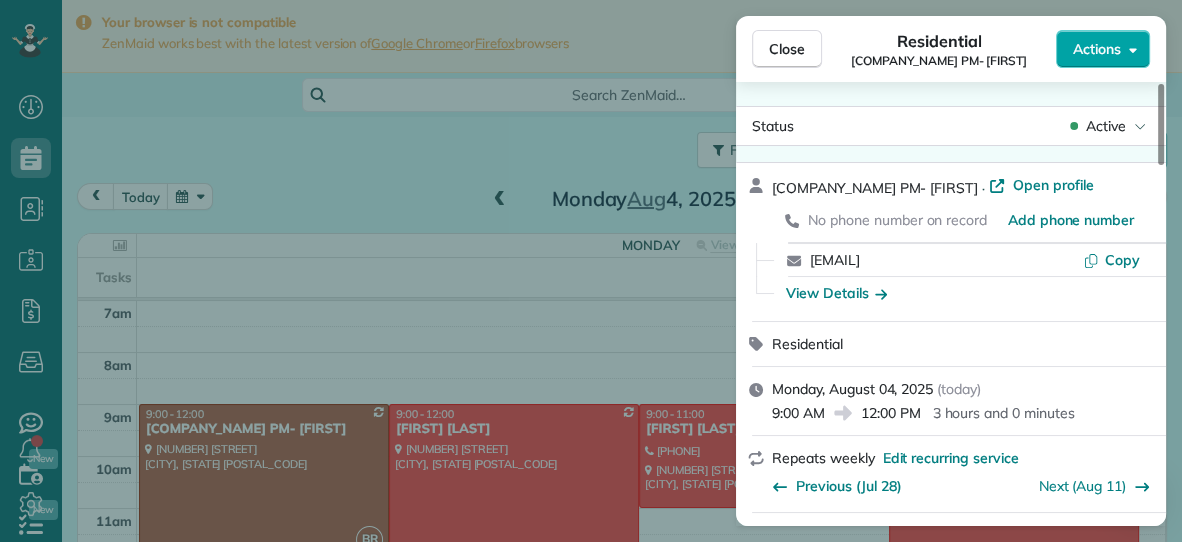 click on "Actions" at bounding box center [1103, 49] 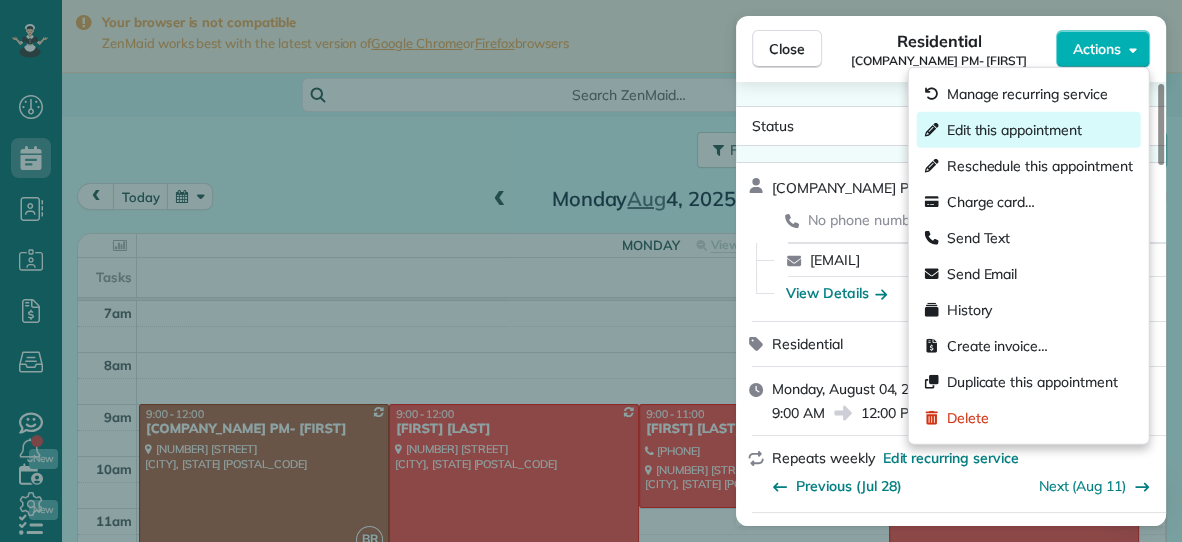 click on "Edit this appointment" at bounding box center (1014, 130) 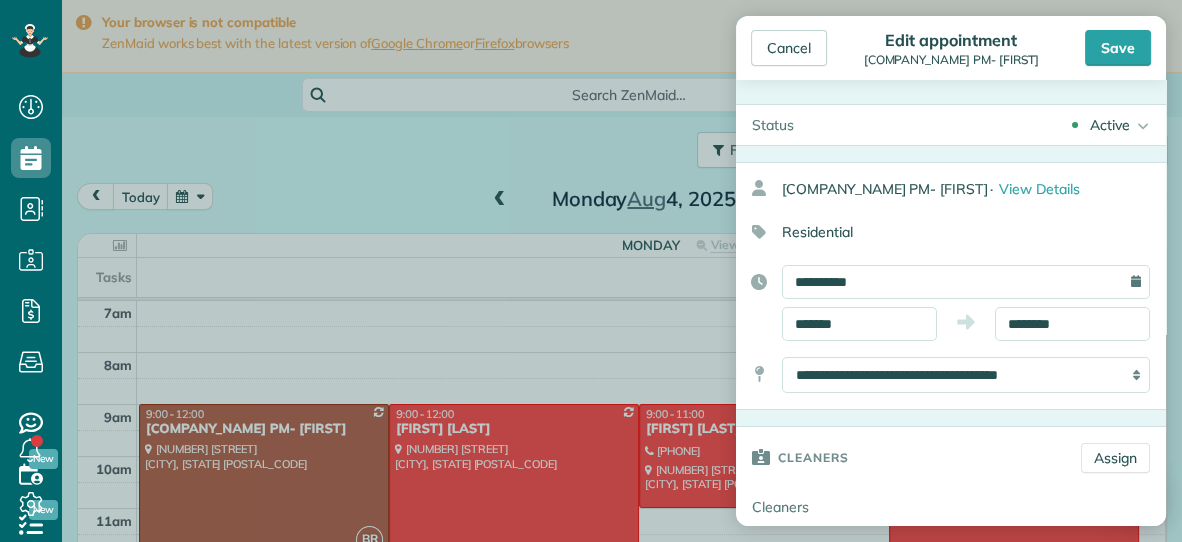 type on "**********" 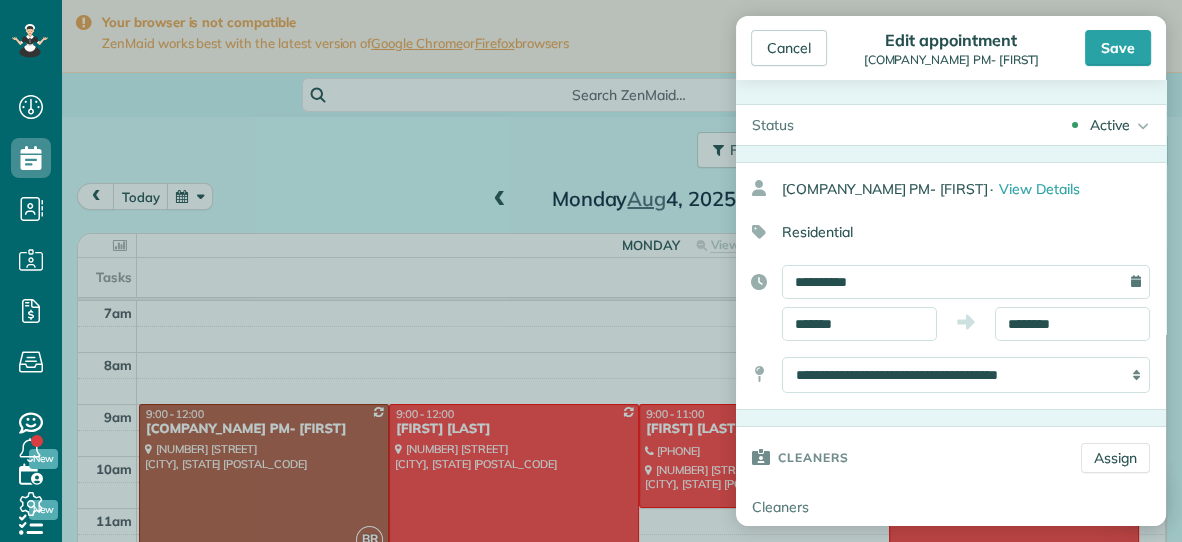 type on "*****" 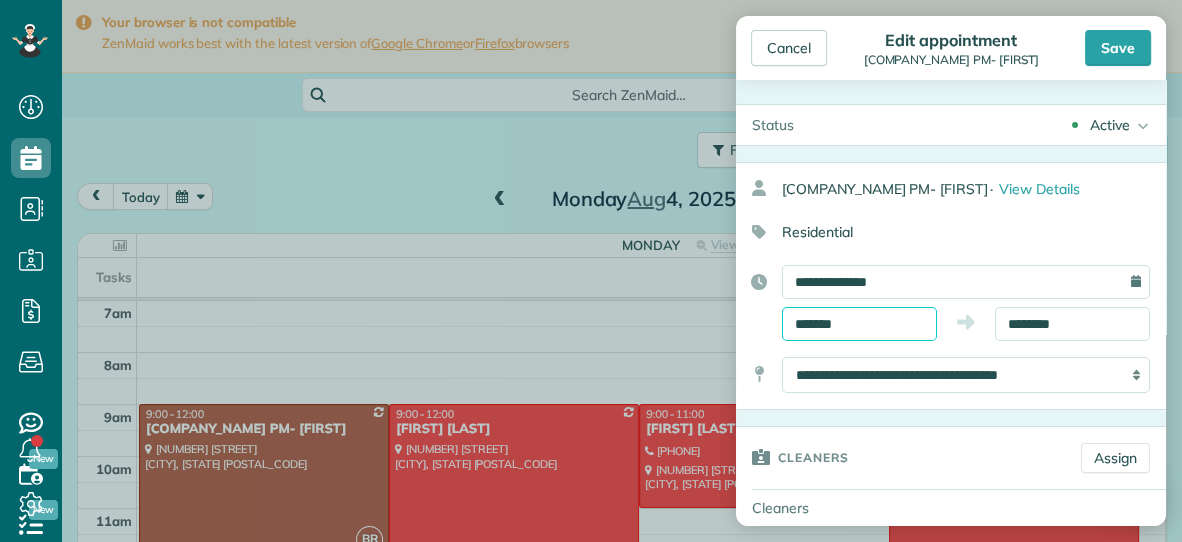 click on "*******" at bounding box center [859, 324] 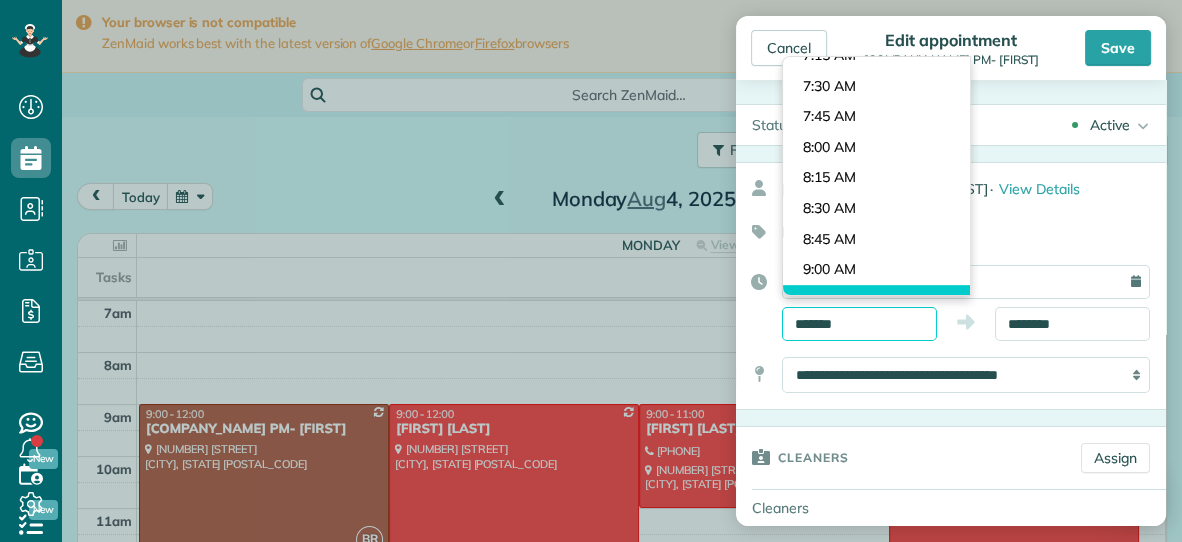 scroll, scrollTop: 860, scrollLeft: 0, axis: vertical 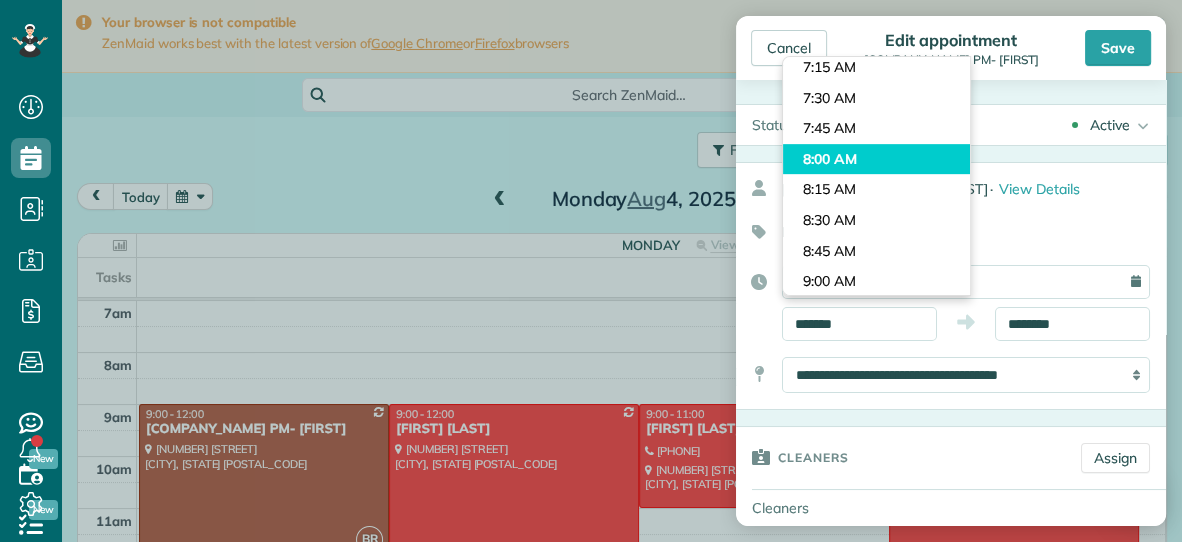 click on "Dashboard
Scheduling
Calendar View
List View
Dispatch View - Weekly scheduling (Beta)" at bounding box center [591, 271] 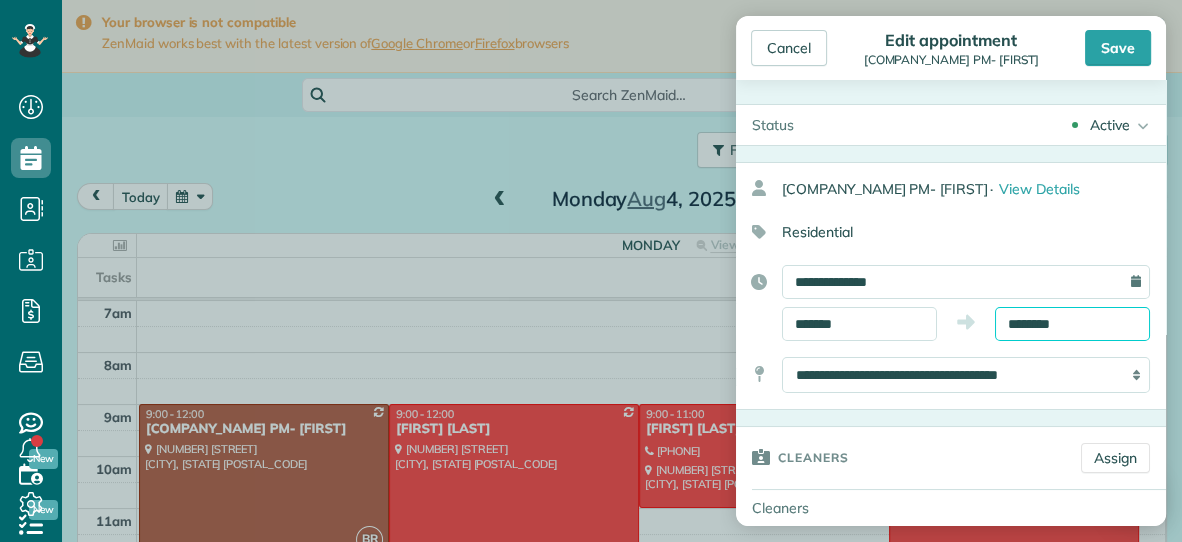 click on "Dashboard
Scheduling
Calendar View
List View
Dispatch View - Weekly scheduling (Beta)" at bounding box center [591, 271] 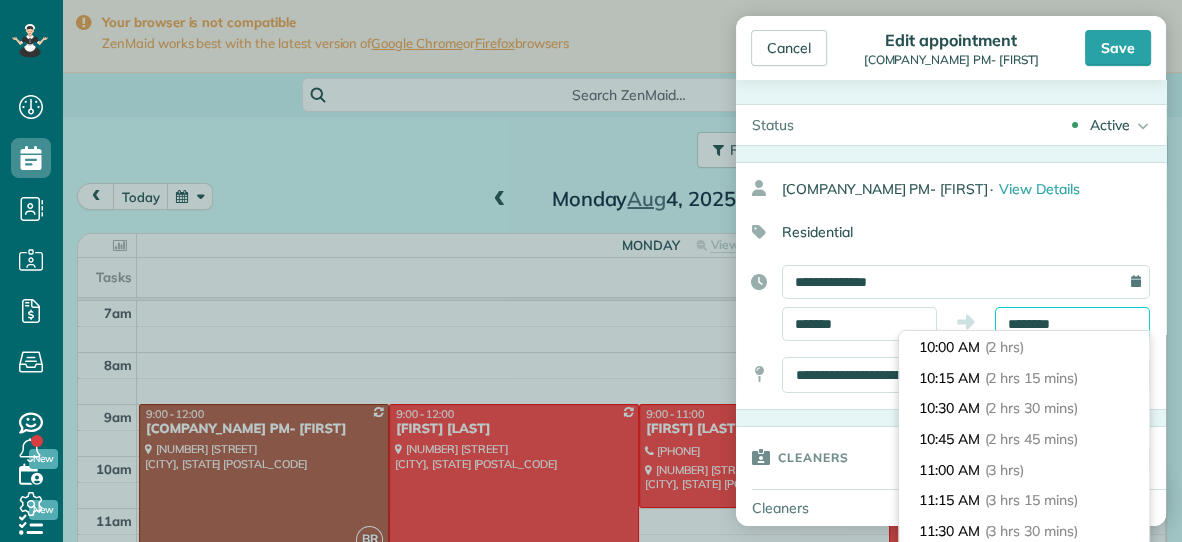 scroll, scrollTop: 234, scrollLeft: 0, axis: vertical 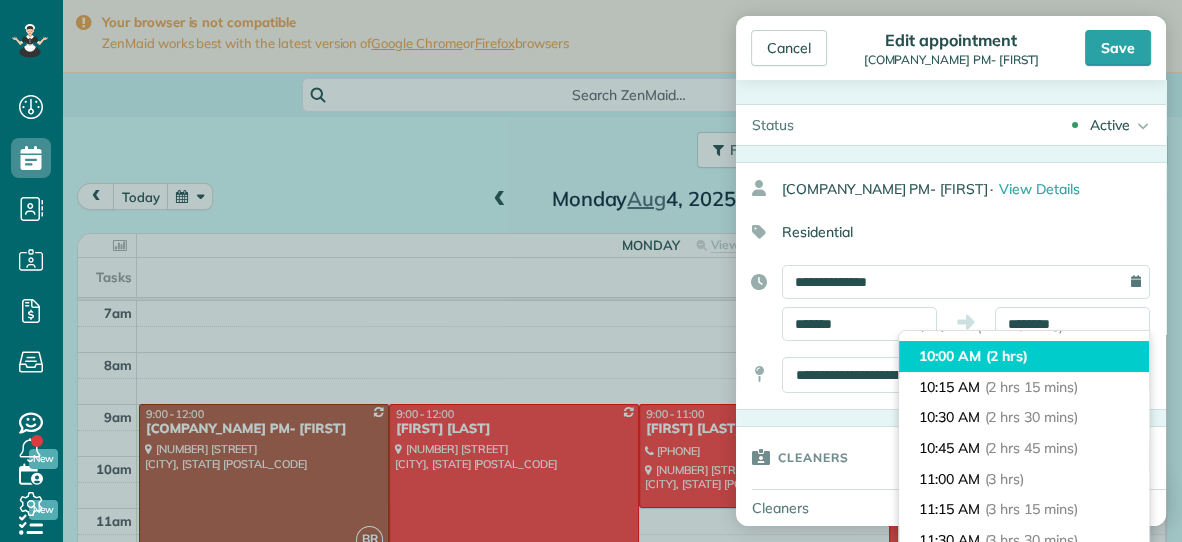 click on "(2 hrs)" at bounding box center (1007, 356) 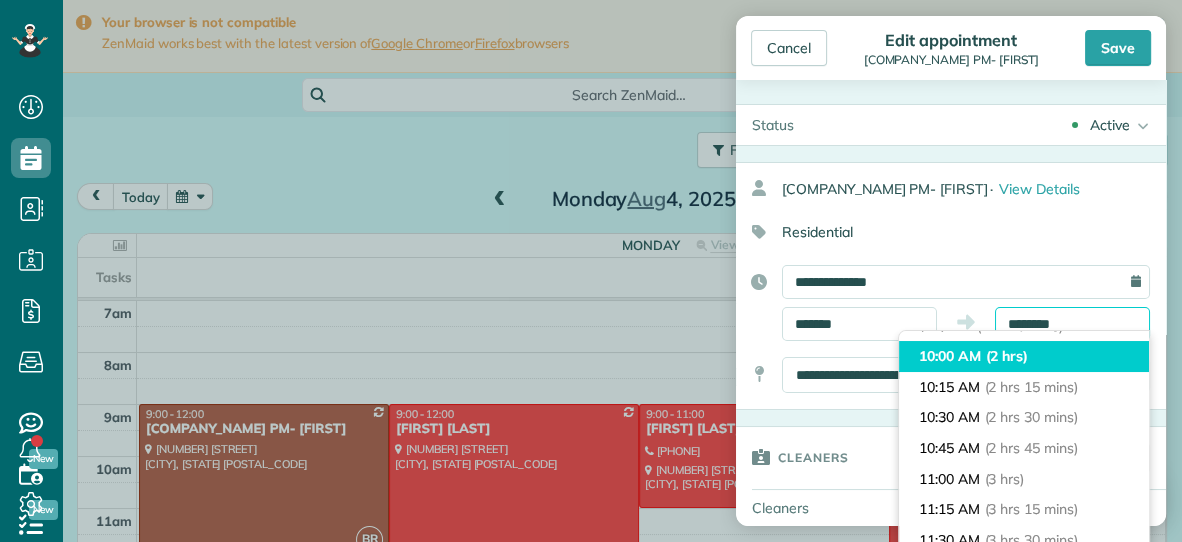 type on "********" 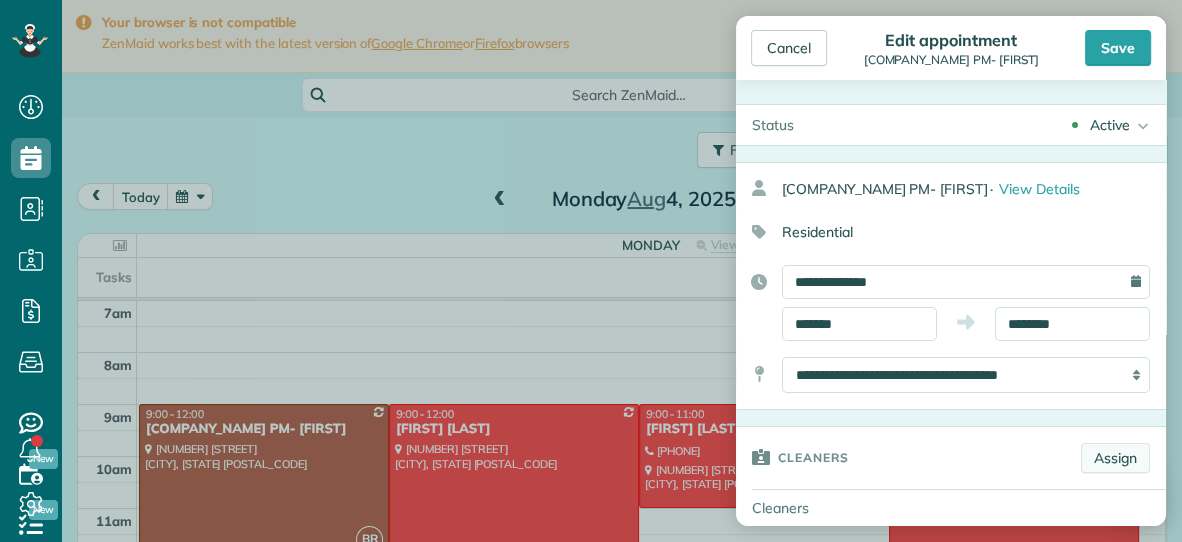 click on "Assign" at bounding box center (1115, 458) 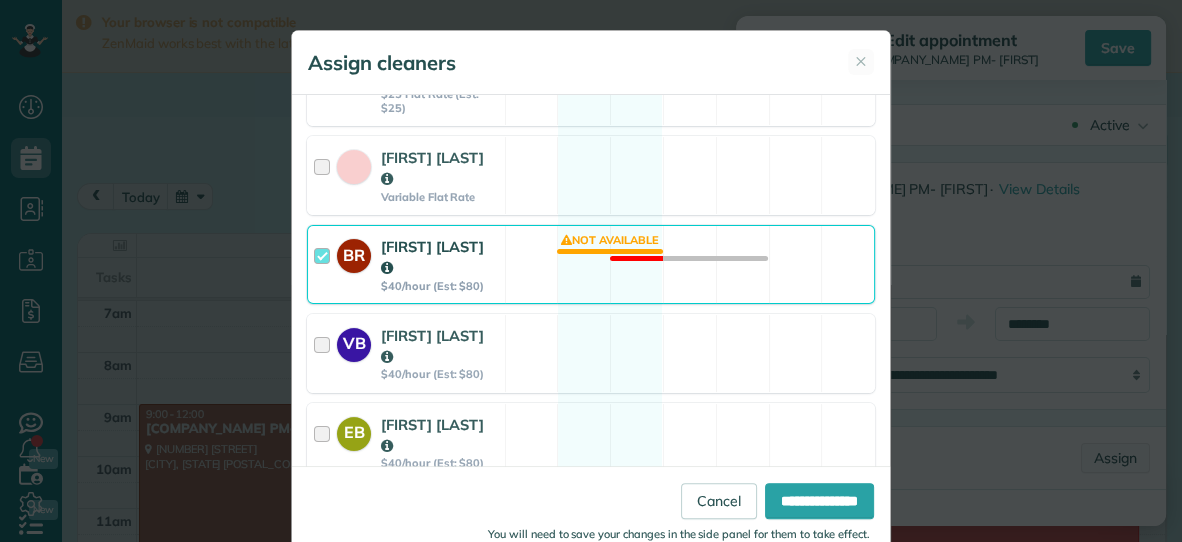 scroll, scrollTop: 315, scrollLeft: 0, axis: vertical 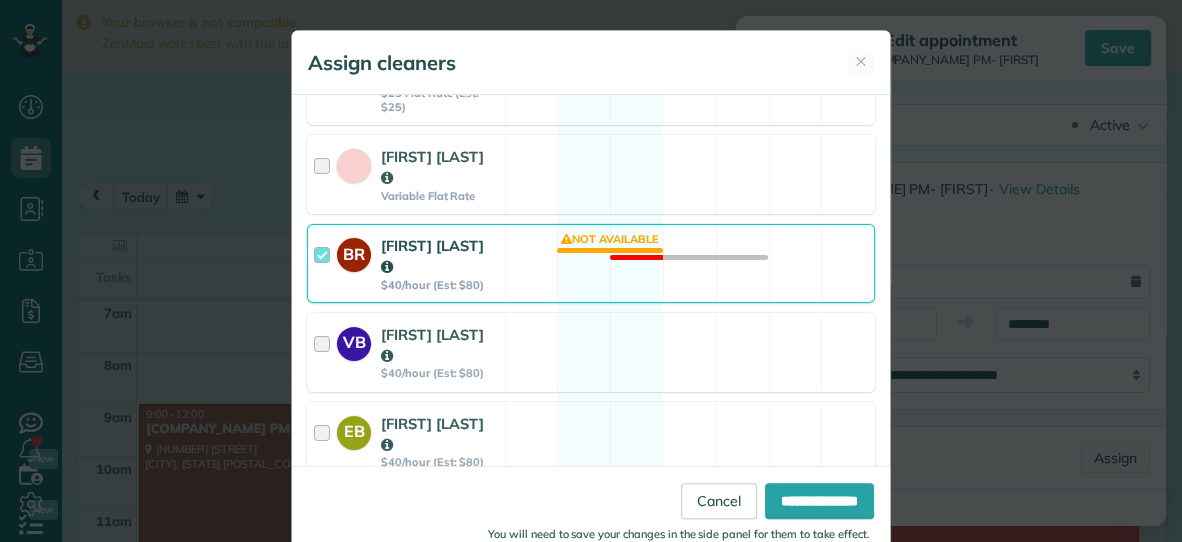 click on "$40/hour (Est: $80)" at bounding box center (440, 285) 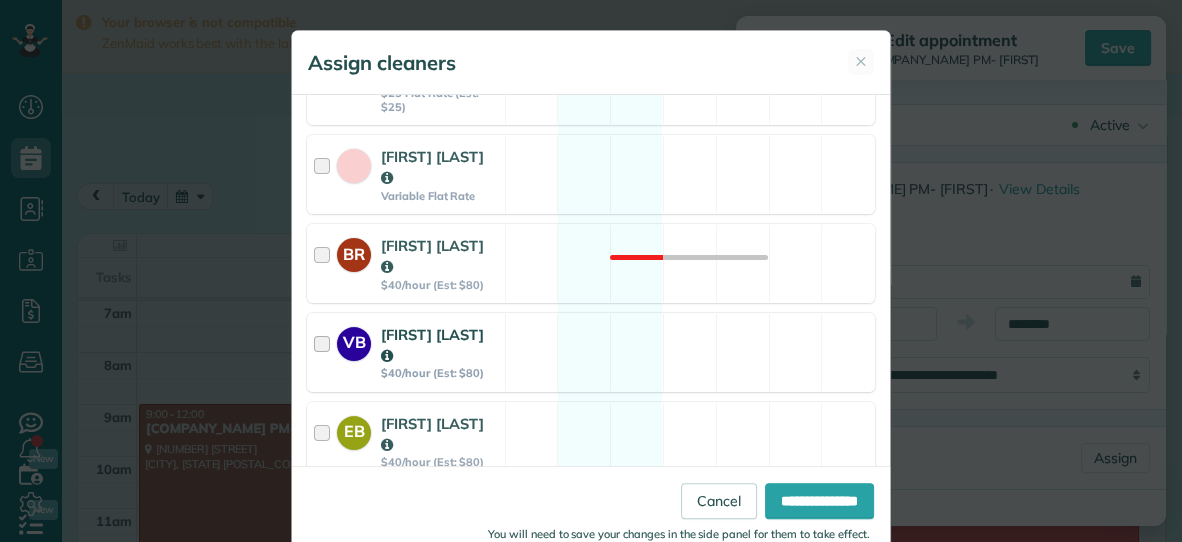 click on "[FIRST] [LAST]" at bounding box center (440, 345) 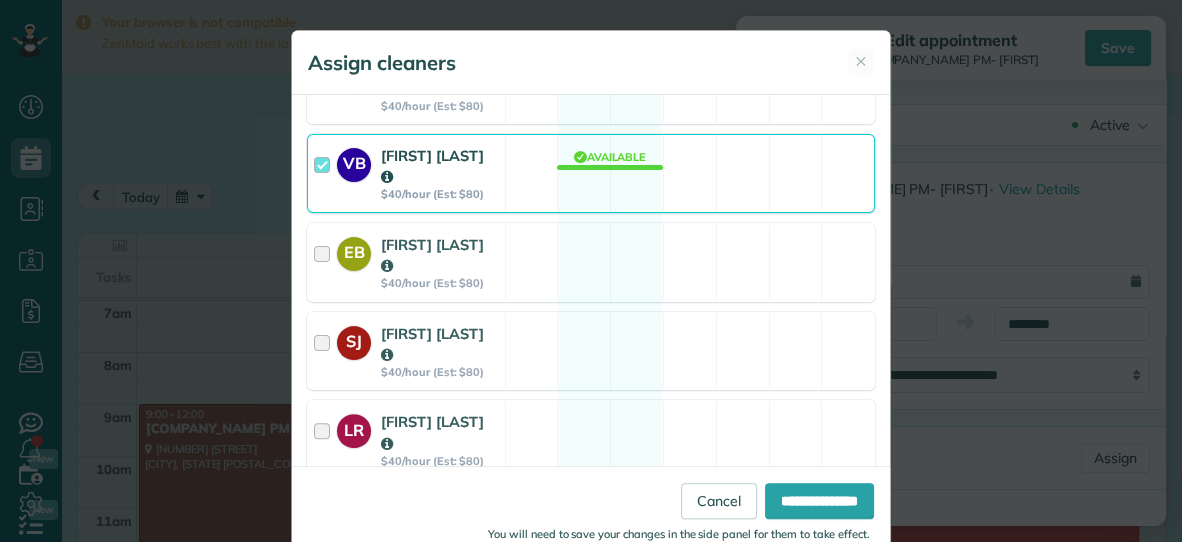 scroll, scrollTop: 503, scrollLeft: 0, axis: vertical 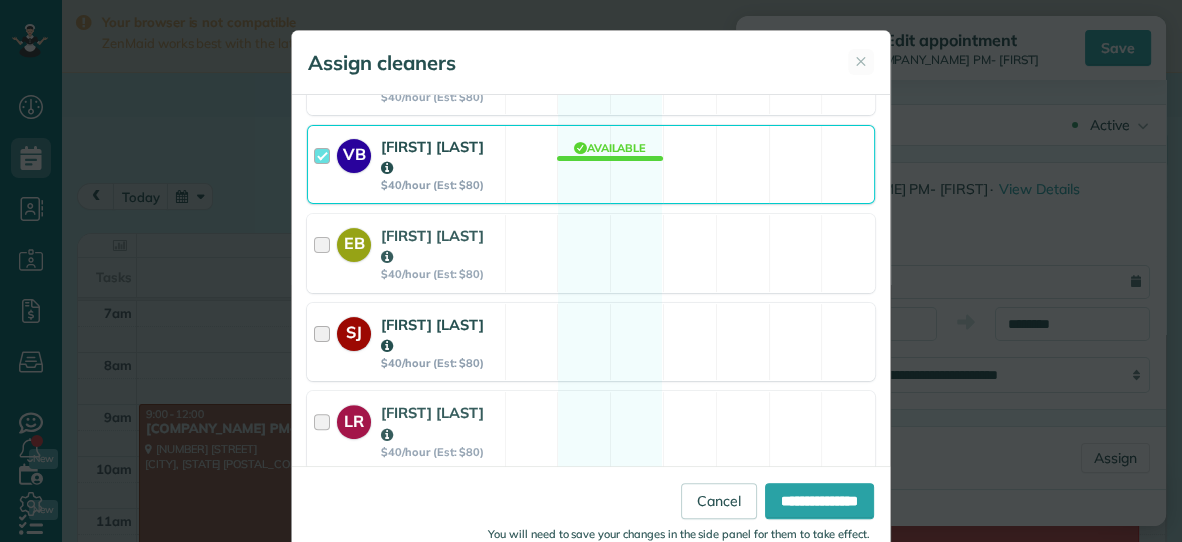 click on "SJ
[FIRST] [LAST]
$40/hour (Est: $80)
Available" at bounding box center [591, 342] 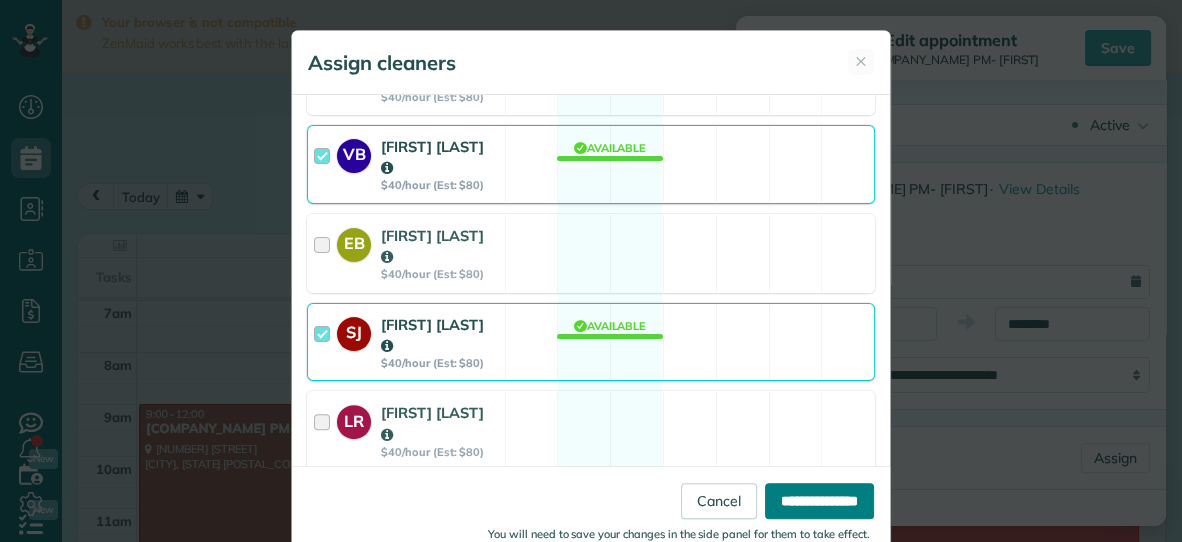 click on "**********" at bounding box center [819, 501] 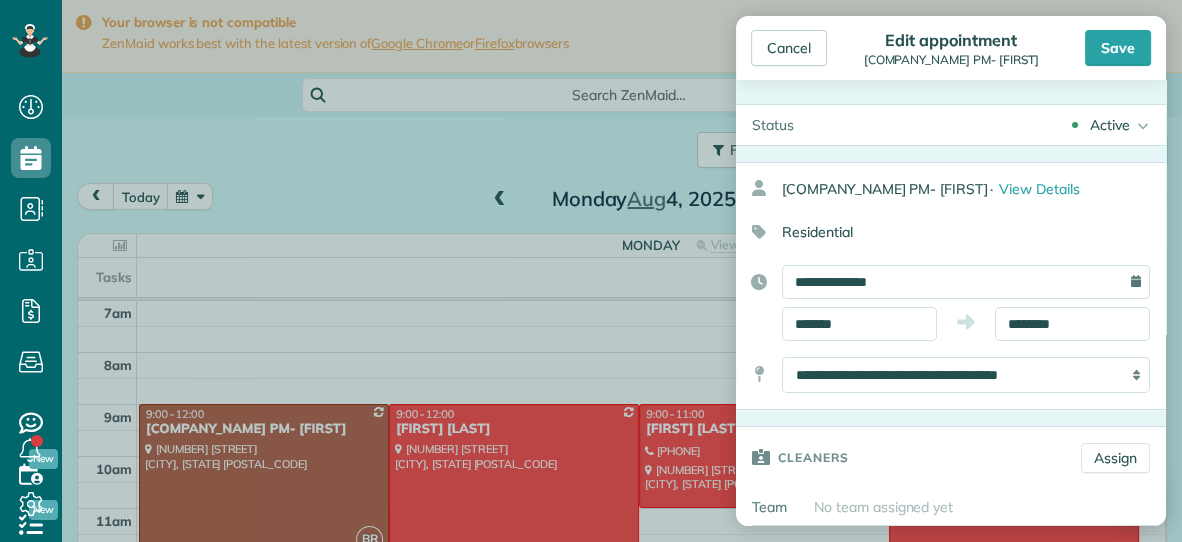 scroll, scrollTop: 0, scrollLeft: 0, axis: both 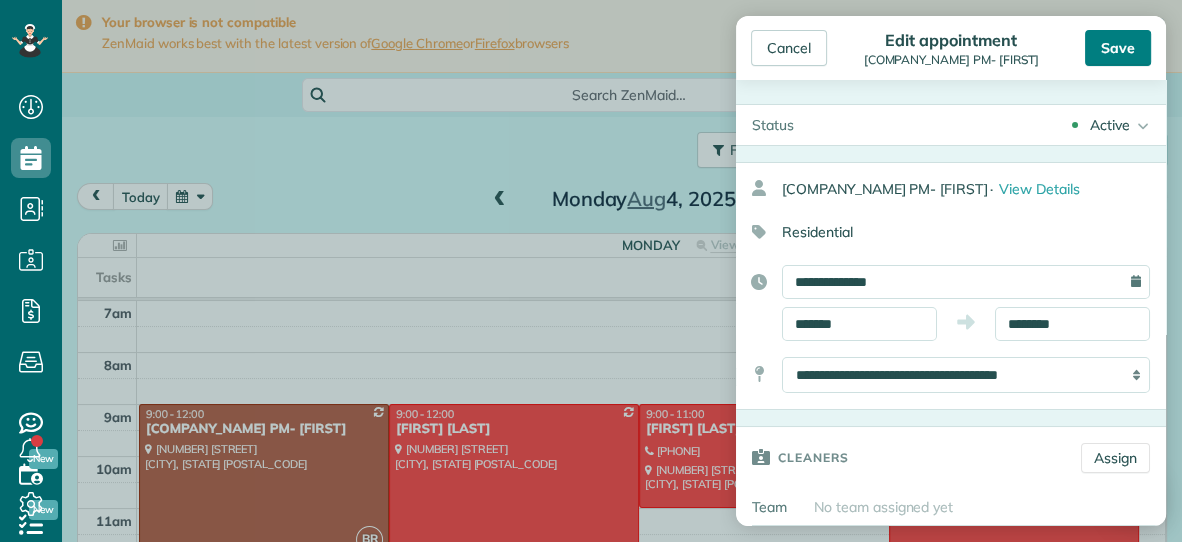 click on "Save" at bounding box center [1118, 48] 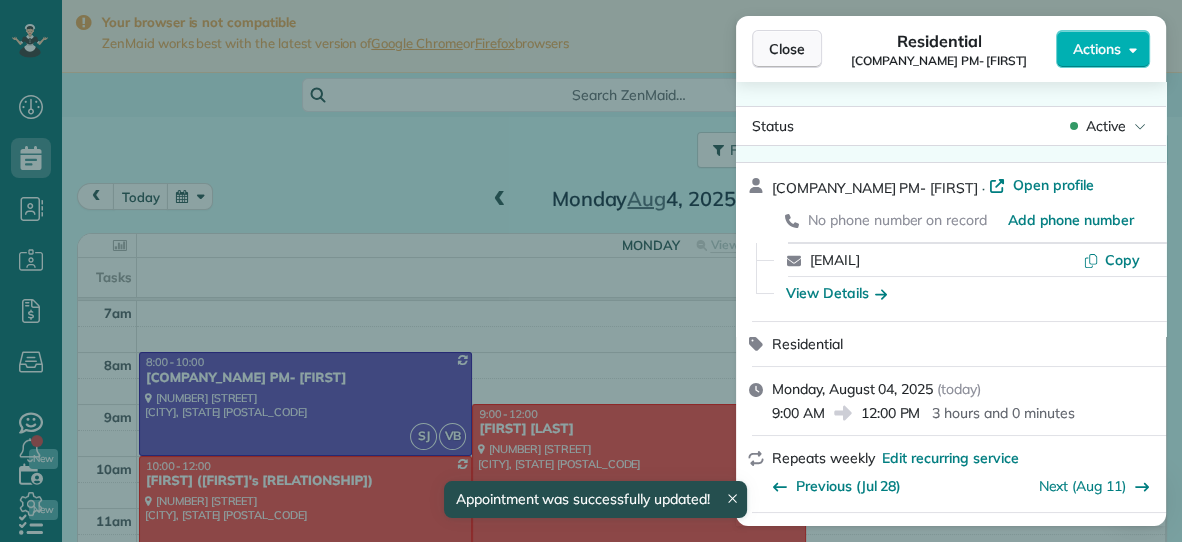 click on "Close" at bounding box center [787, 49] 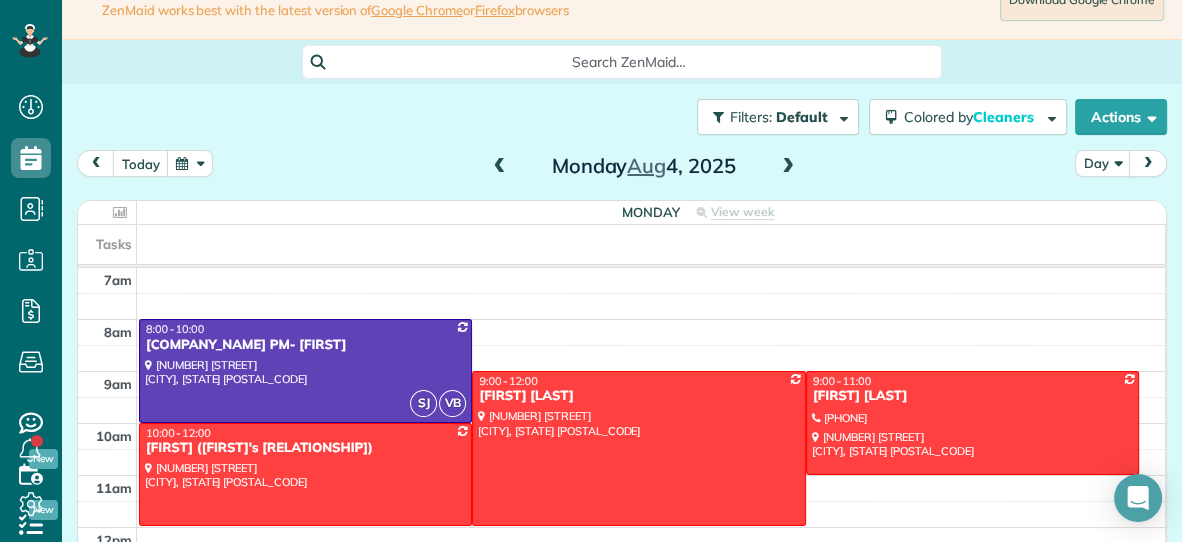 scroll, scrollTop: 35, scrollLeft: 0, axis: vertical 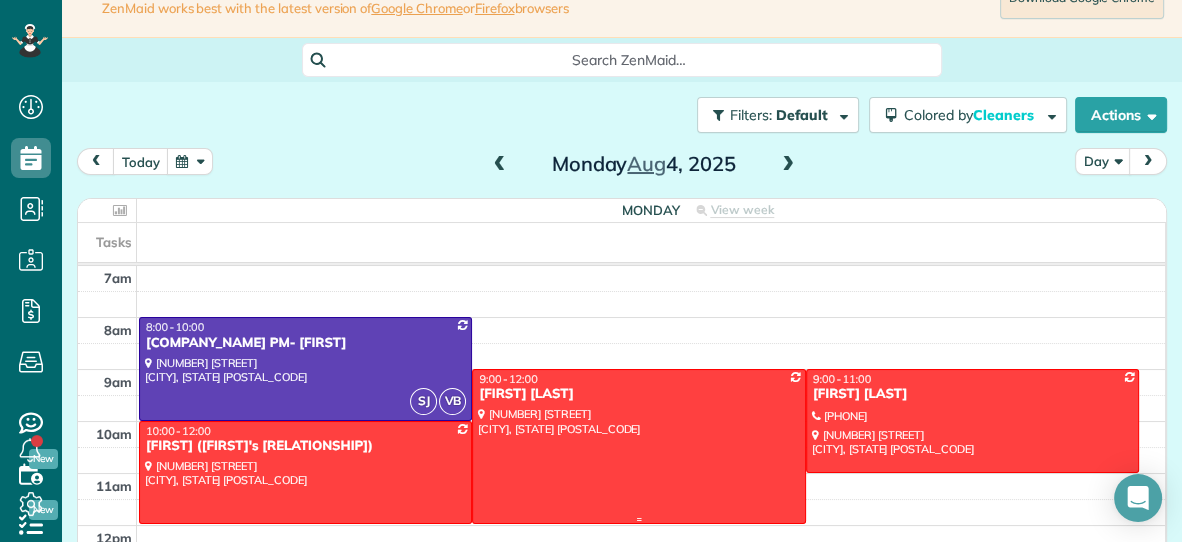 click at bounding box center [638, 446] 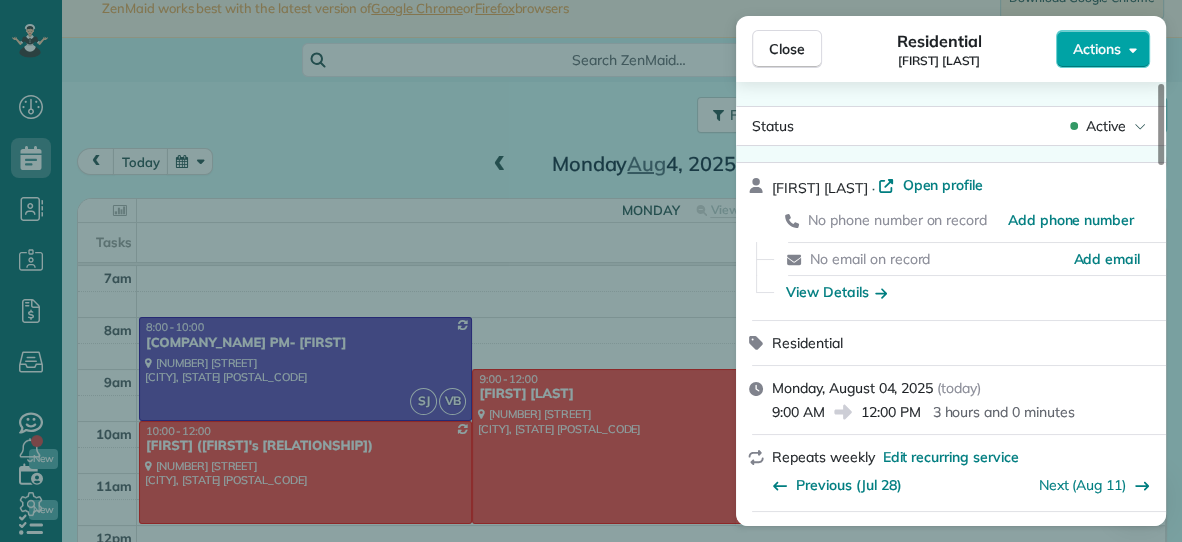 click on "Actions" at bounding box center (1097, 49) 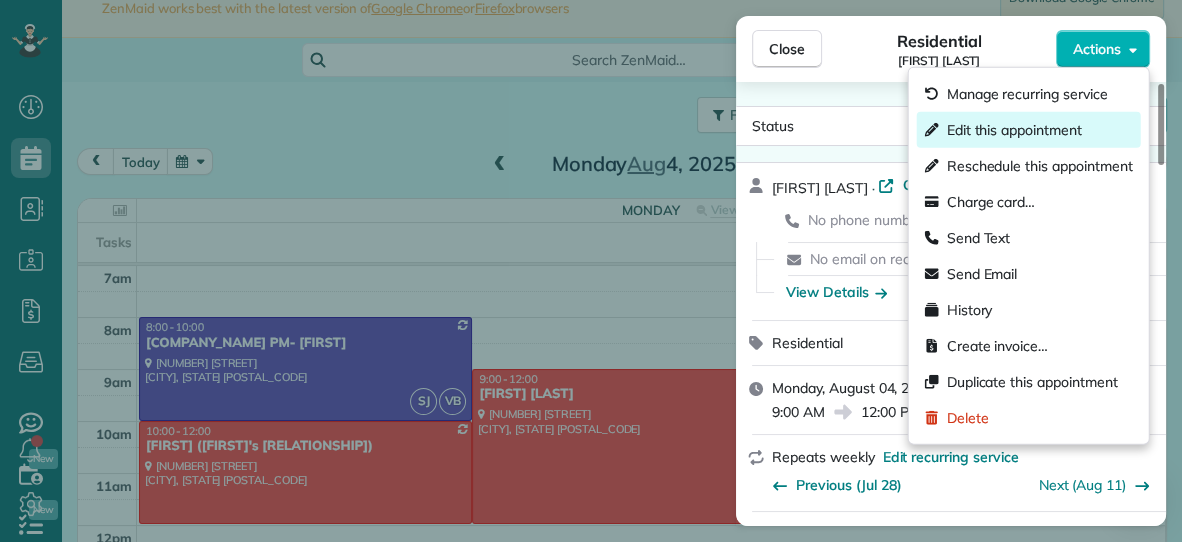 click on "Edit this appointment" at bounding box center (1014, 130) 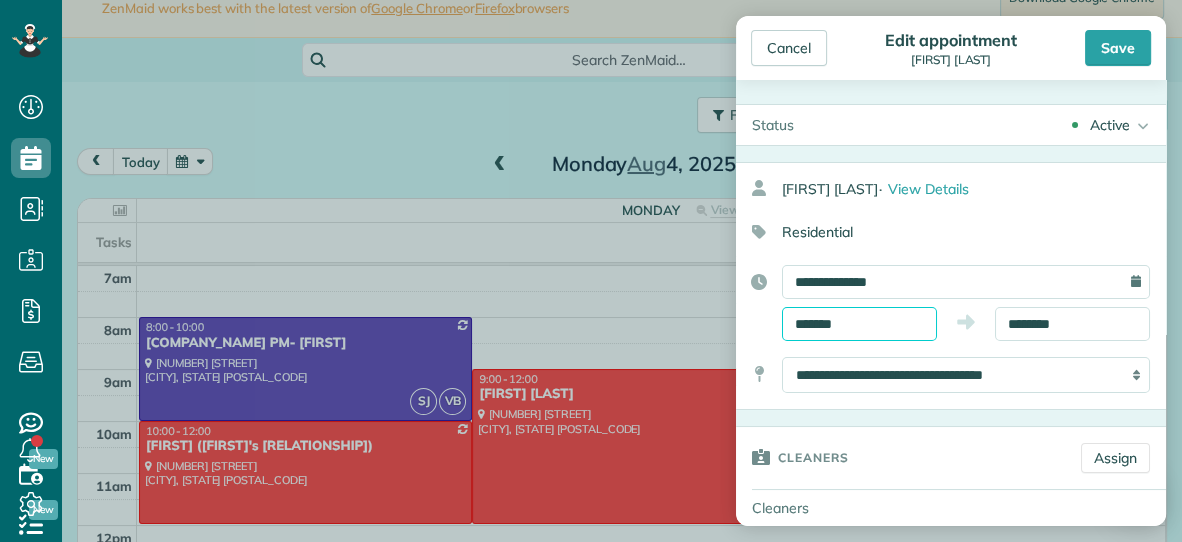 click on "*******" at bounding box center [859, 324] 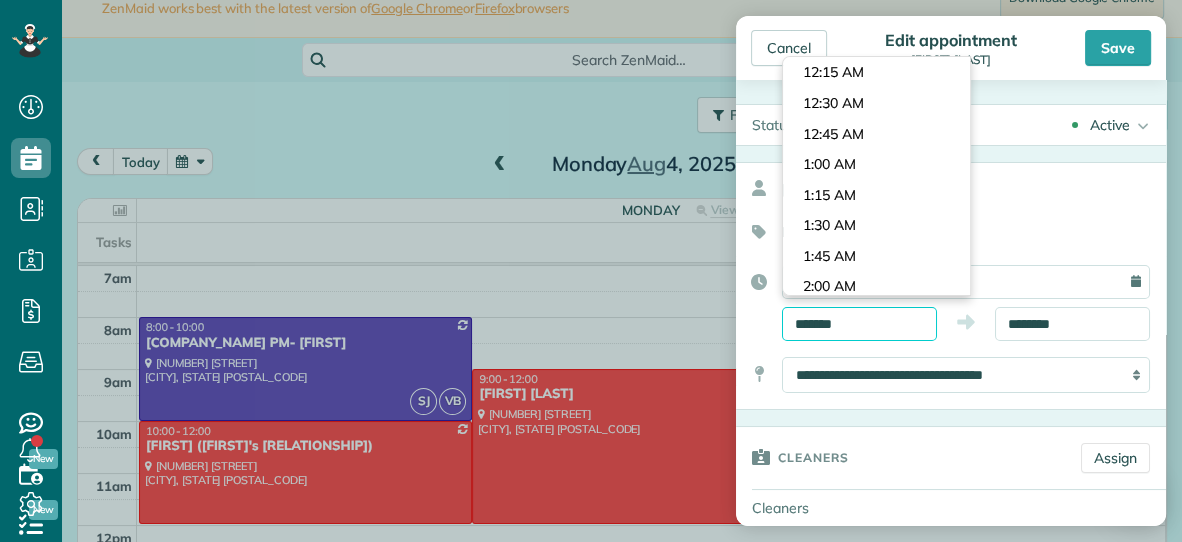 scroll, scrollTop: 1037, scrollLeft: 0, axis: vertical 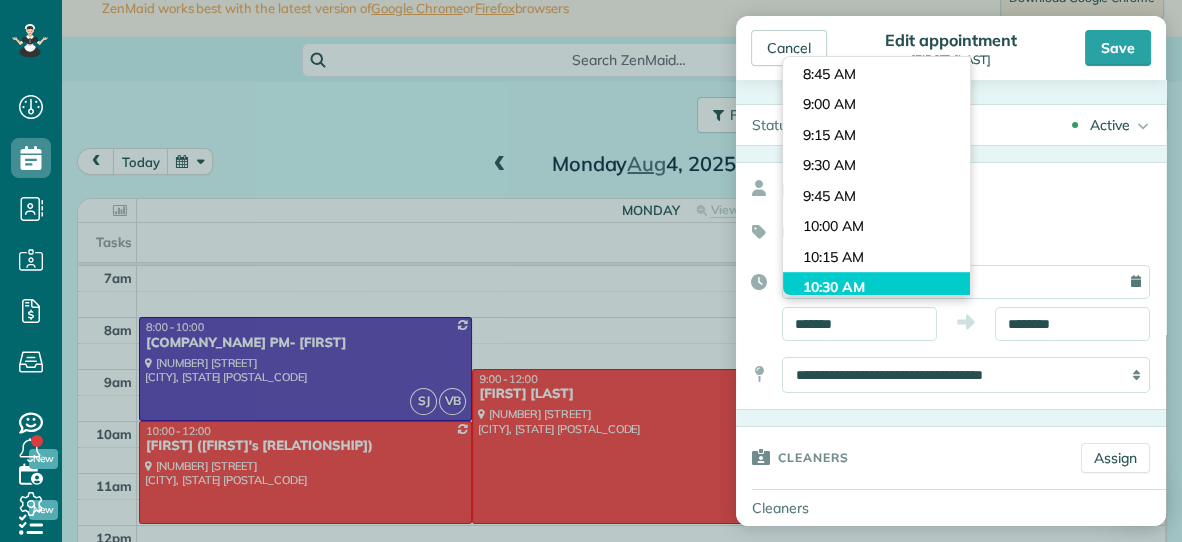 click on "Dashboard
Scheduling
Calendar View
List View
Dispatch View - Weekly scheduling (Beta)" at bounding box center [591, 271] 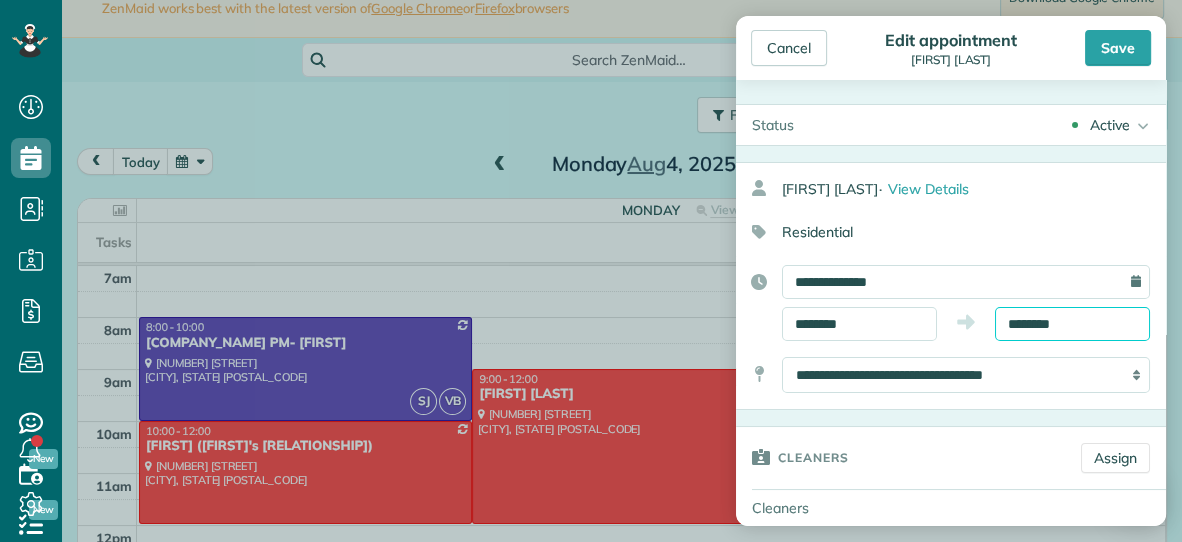 click on "********" at bounding box center [1072, 324] 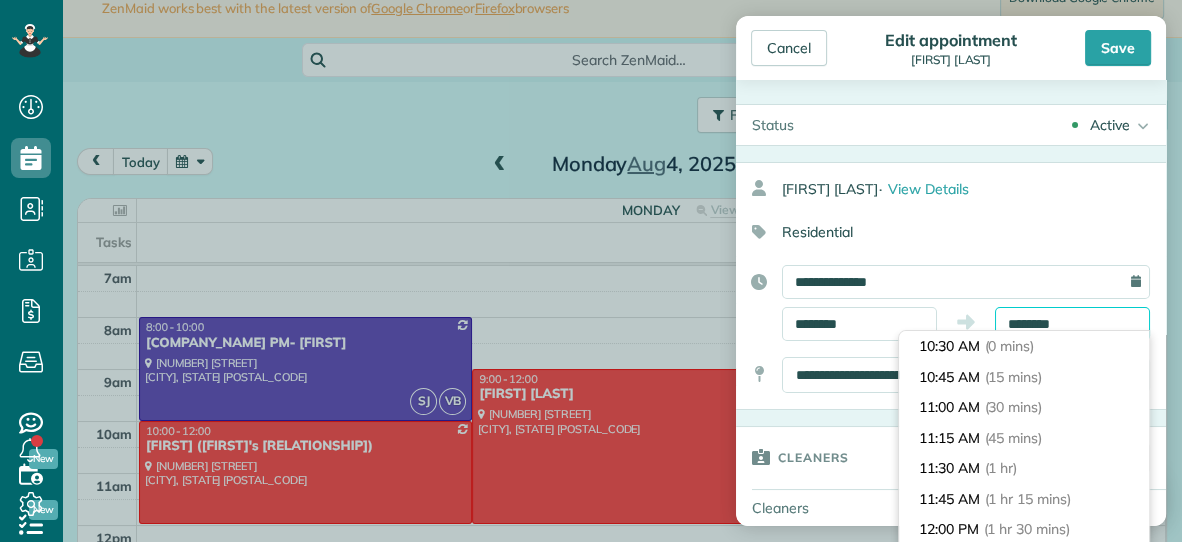 scroll, scrollTop: 152, scrollLeft: 0, axis: vertical 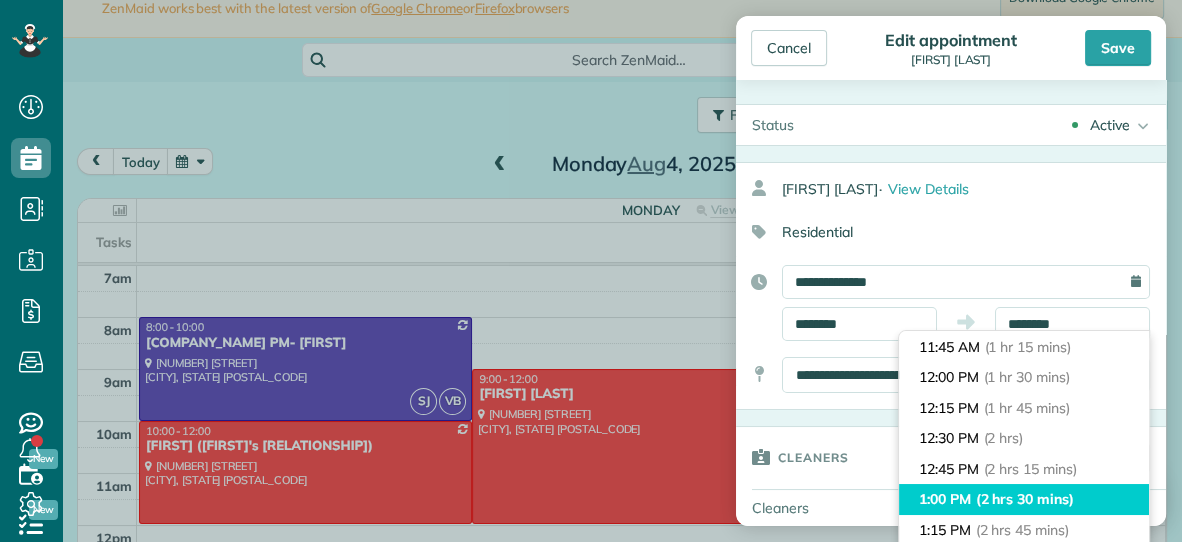 click on "1:00 PM  (2 hrs 30 mins)" at bounding box center (1024, 499) 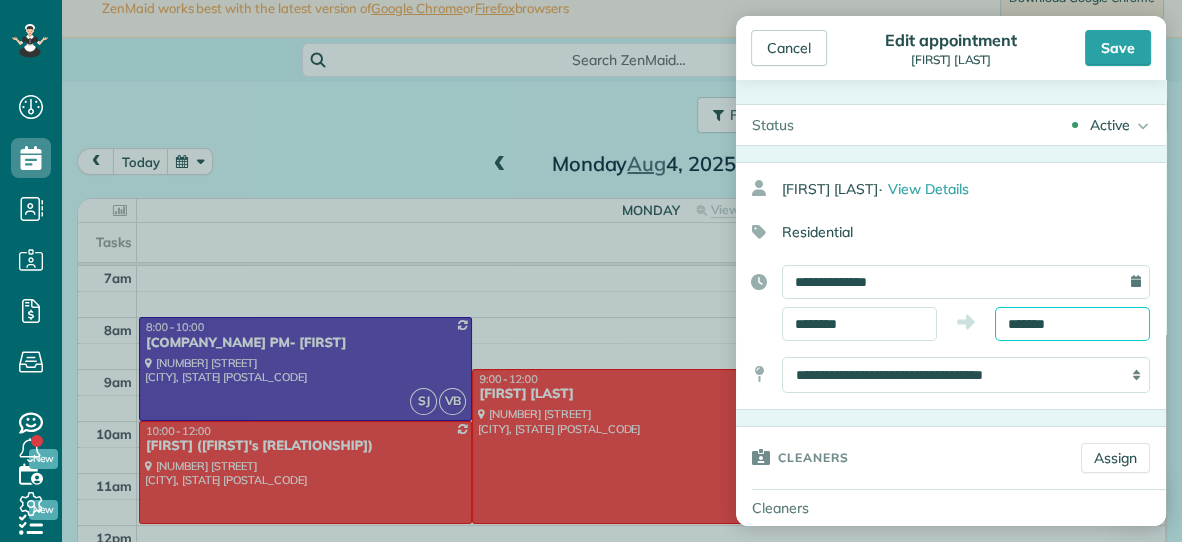 click on "*******" at bounding box center (1072, 324) 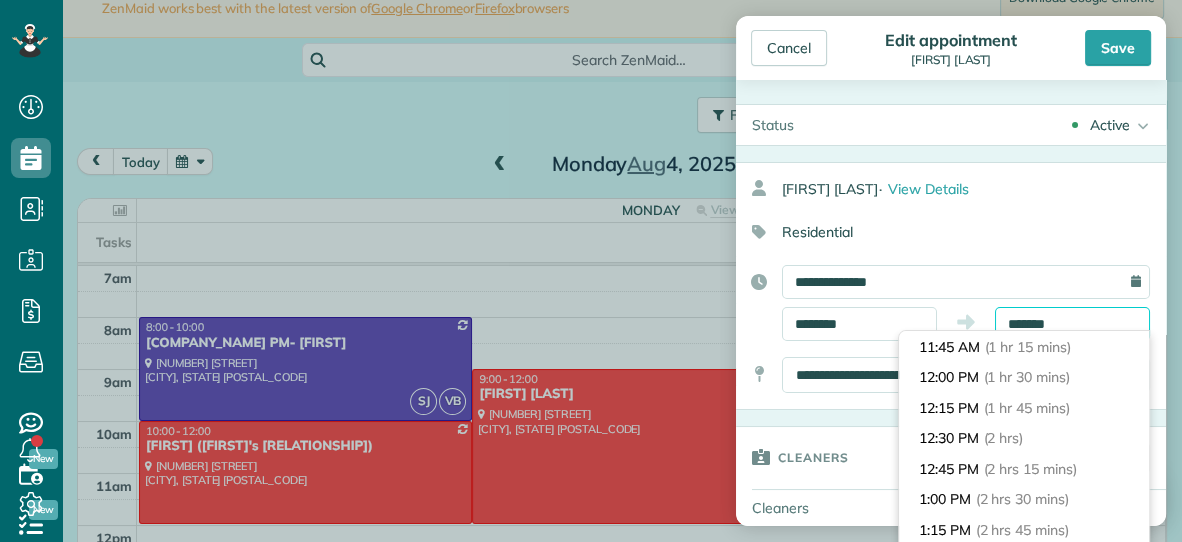scroll, scrollTop: 274, scrollLeft: 0, axis: vertical 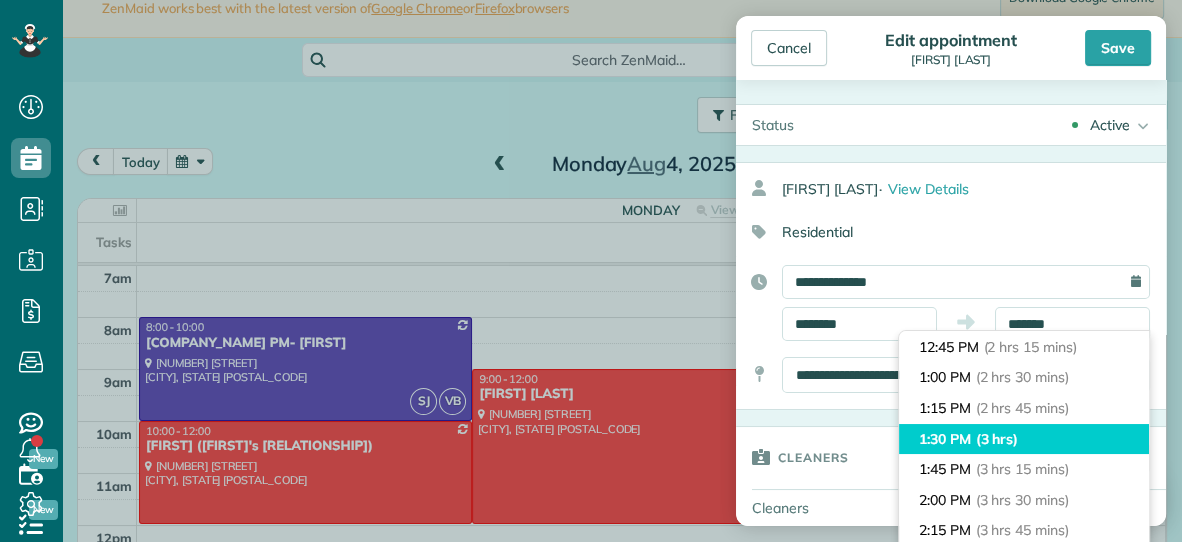 click on "(3 hrs)" at bounding box center [997, 439] 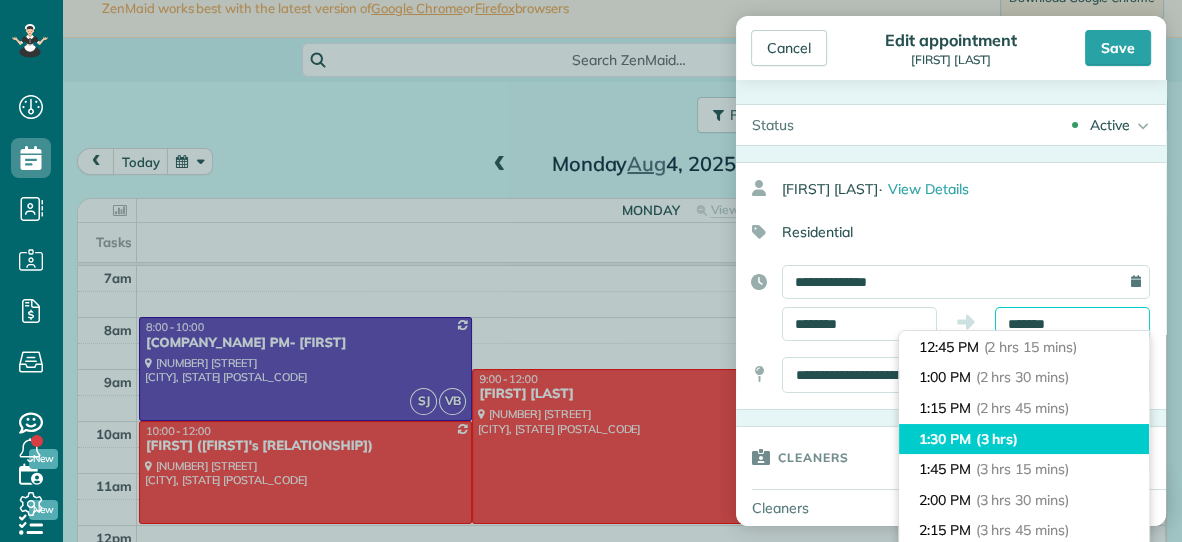 type on "*******" 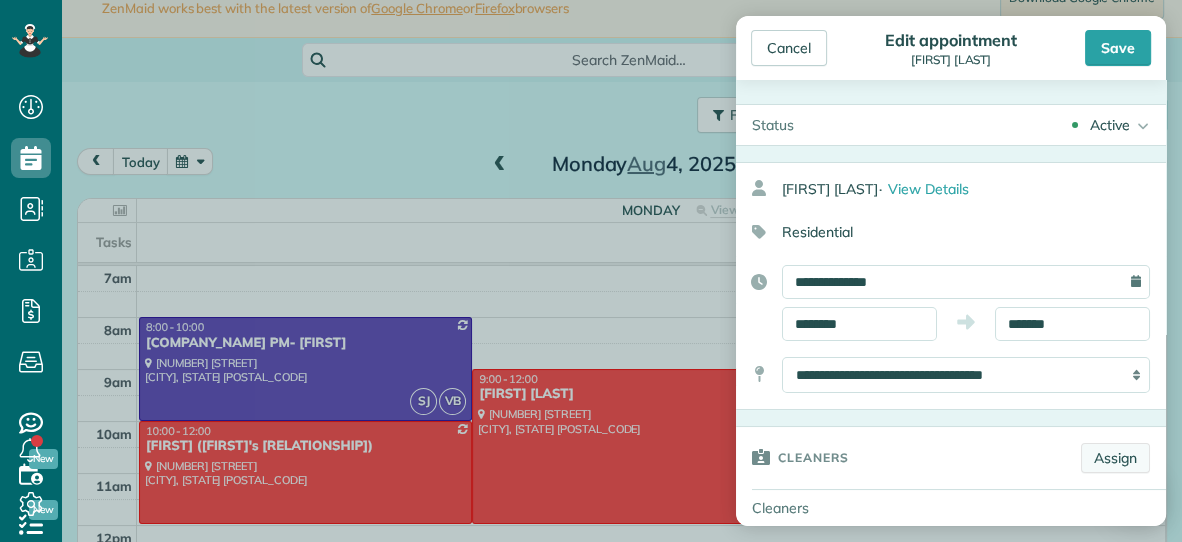click on "Assign" at bounding box center (1115, 458) 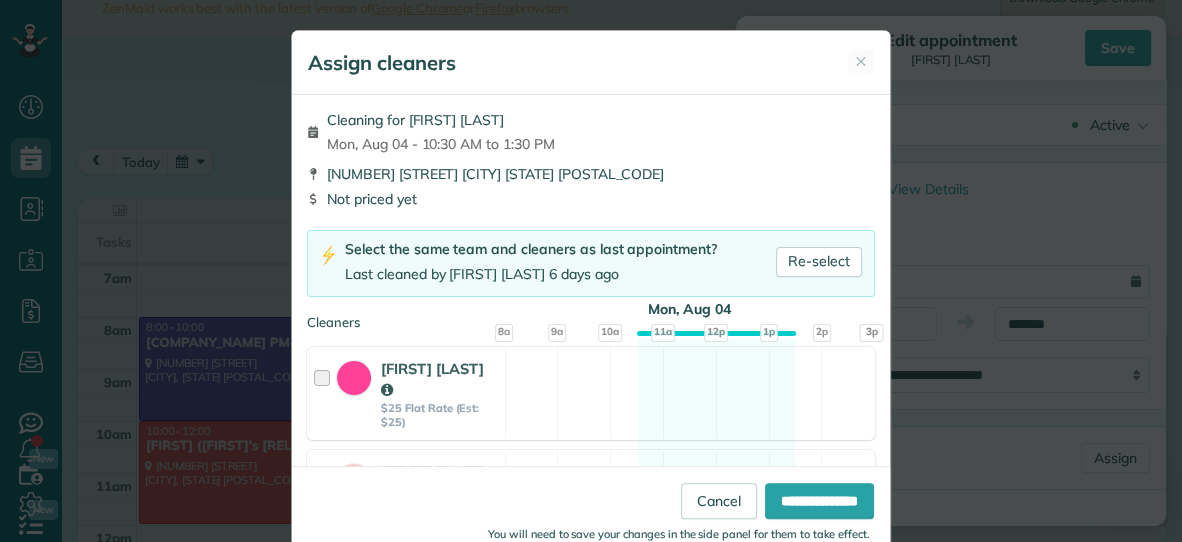 scroll, scrollTop: 503, scrollLeft: 0, axis: vertical 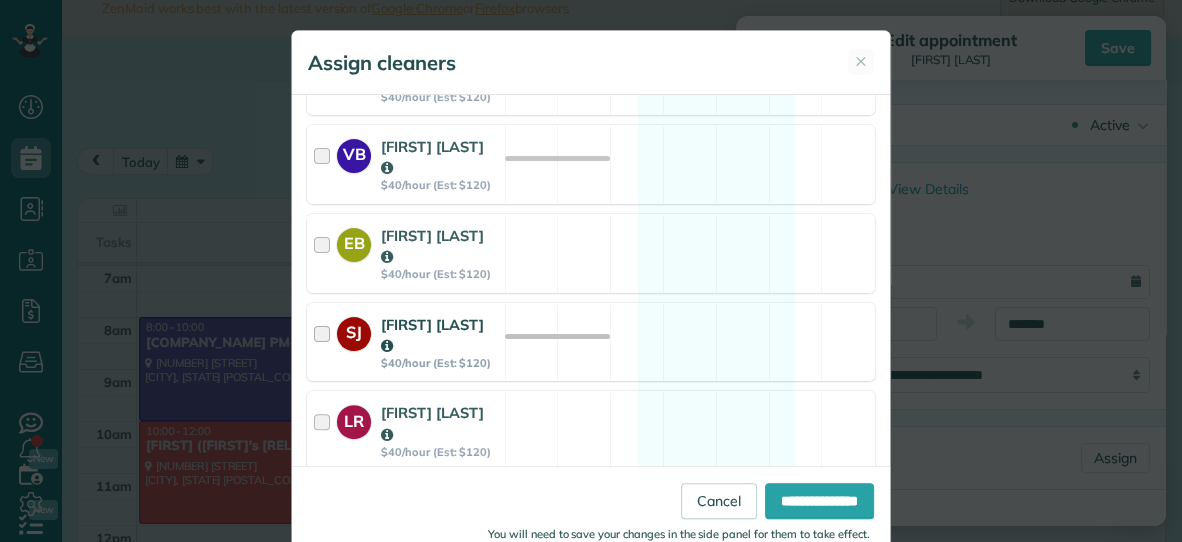 click on "[FIRST] [LAST]" at bounding box center (440, 335) 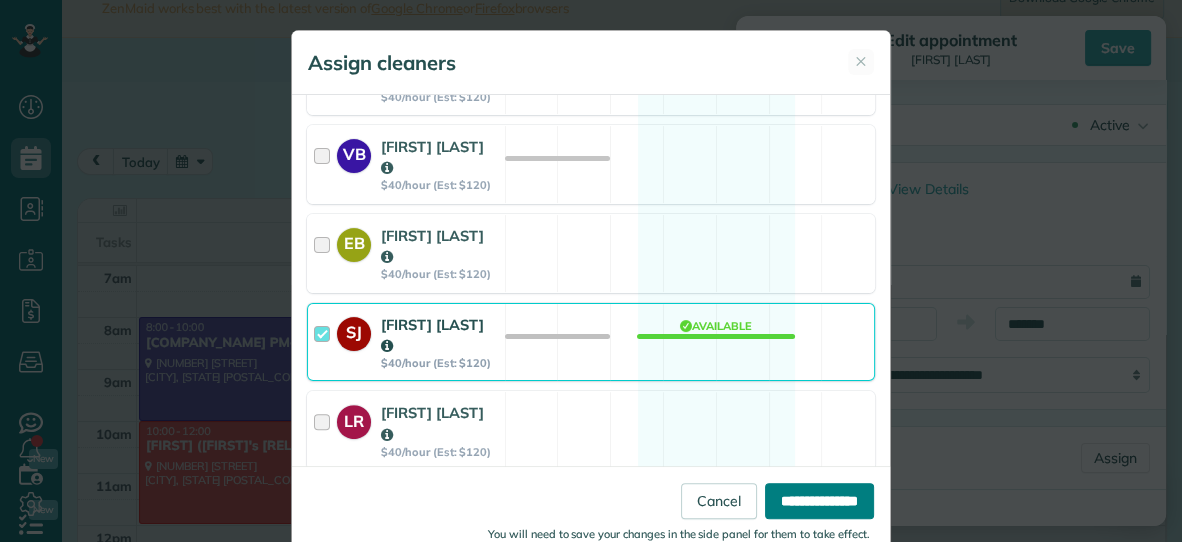 click on "**********" at bounding box center (819, 501) 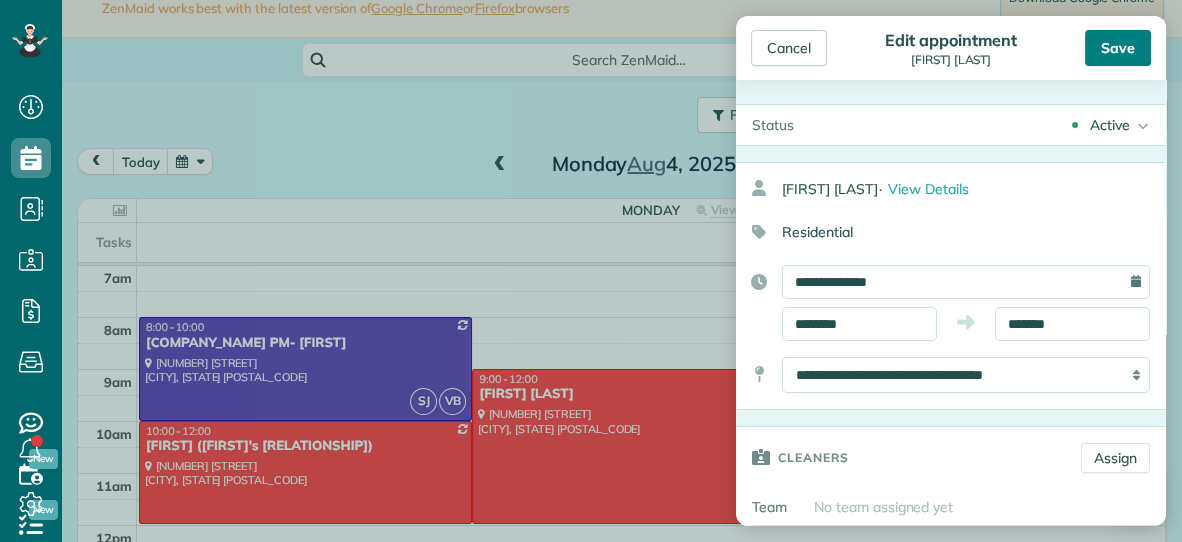 click on "Save" at bounding box center (1118, 48) 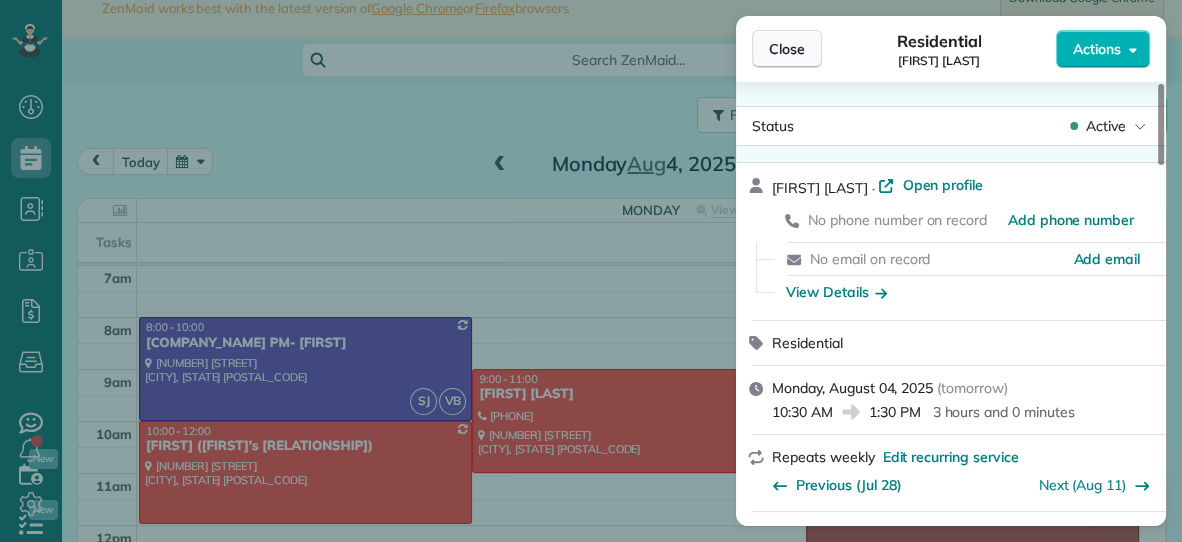 click on "Close" at bounding box center (787, 49) 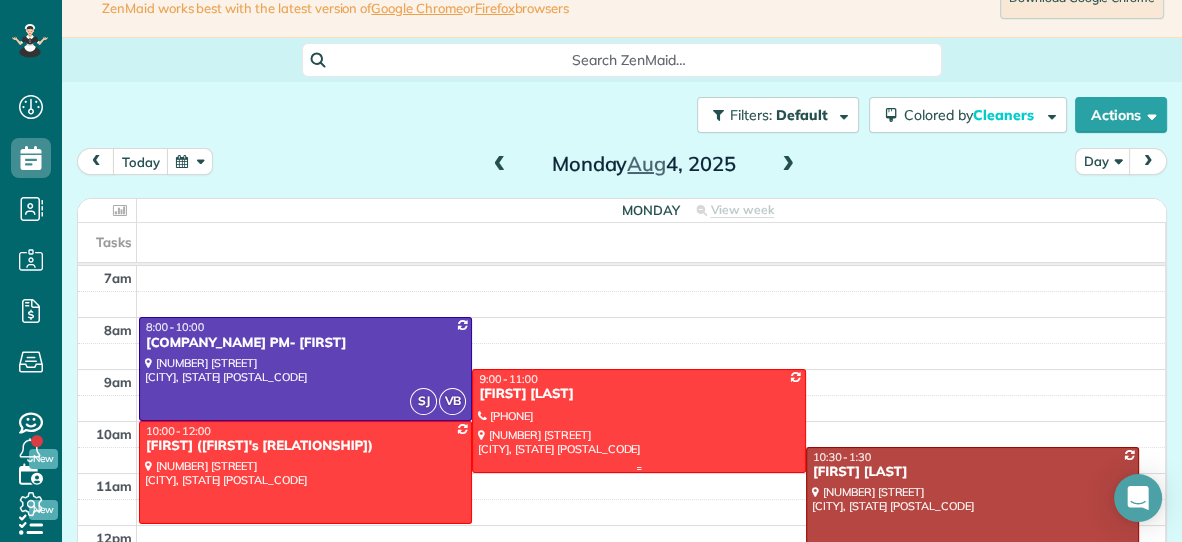 click on "[FIRST] [LAST]" at bounding box center [638, 394] 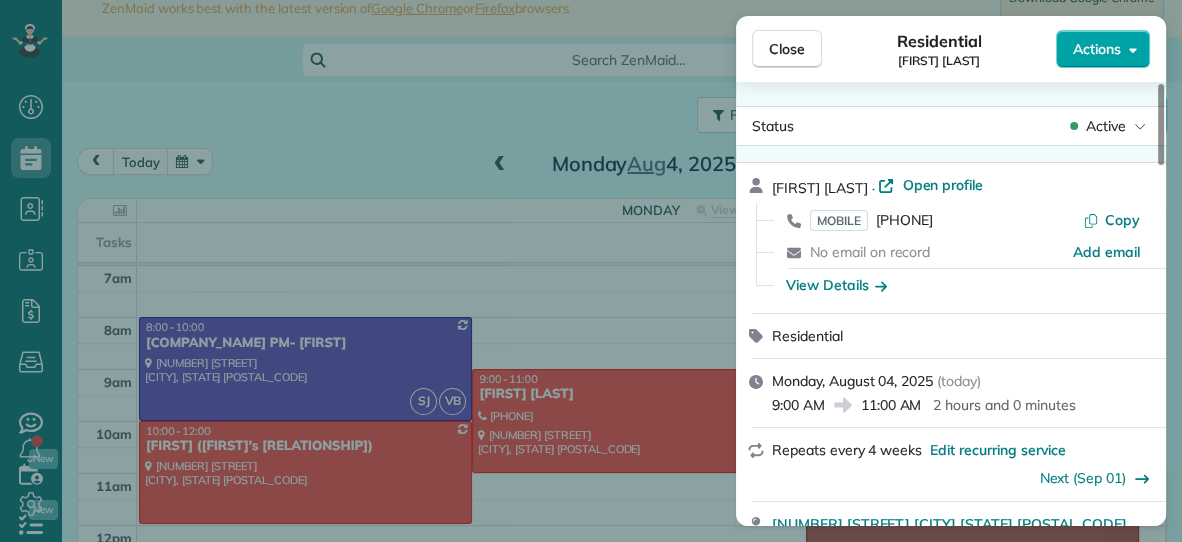 click on "Actions" at bounding box center [1097, 49] 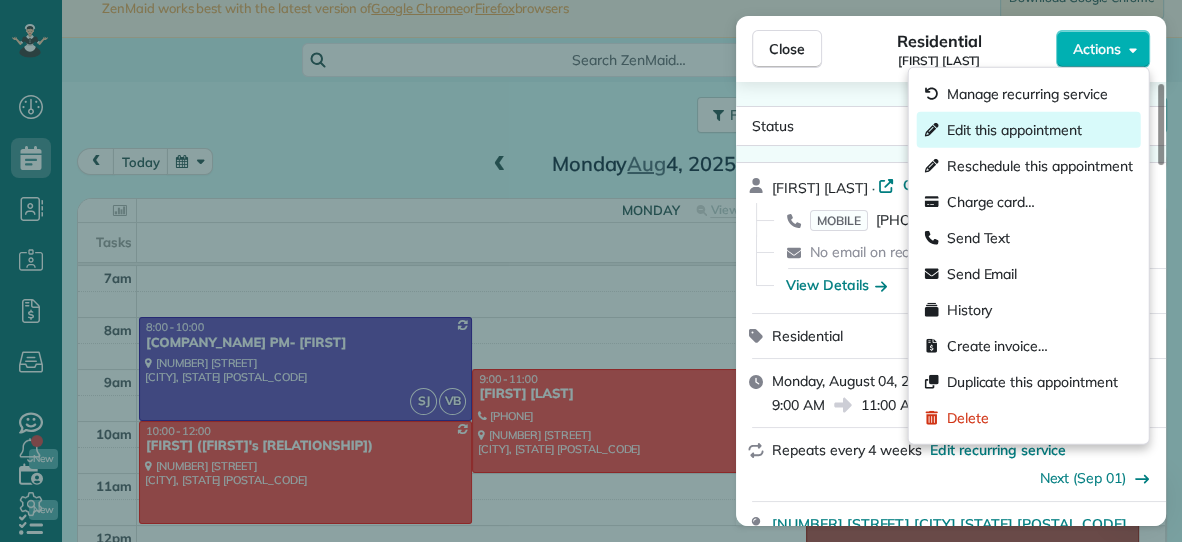 click on "Edit this appointment" at bounding box center (1014, 130) 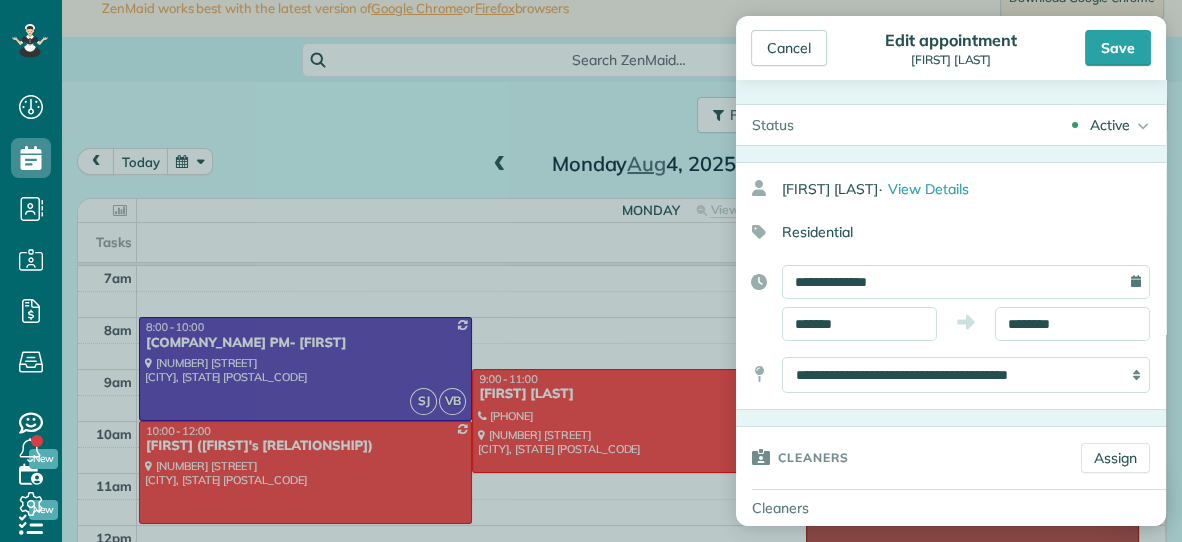 click on "**********" at bounding box center (951, 286) 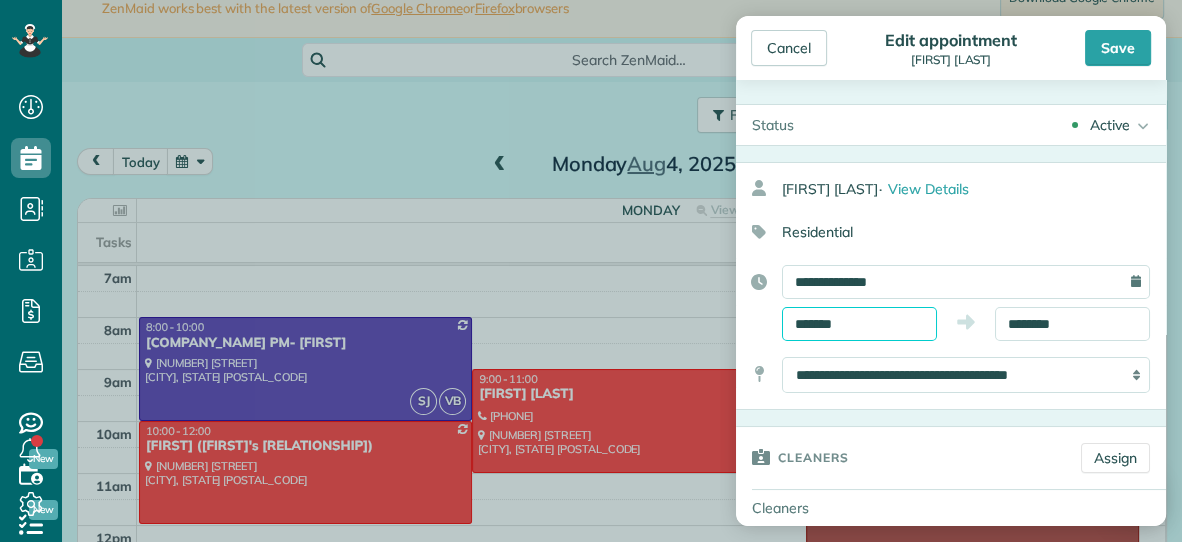 click on "*******" at bounding box center (859, 324) 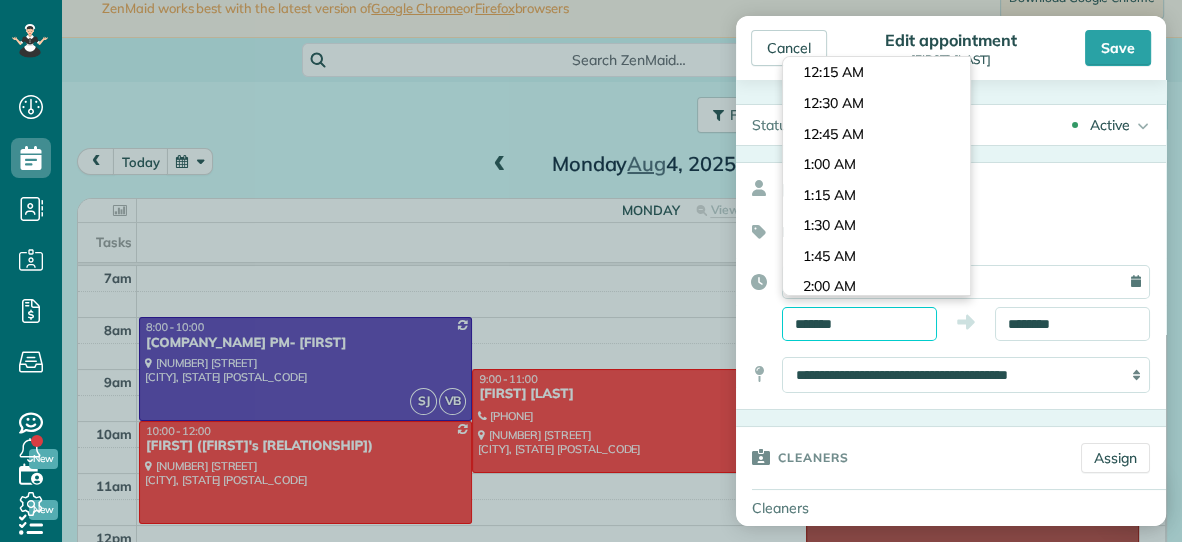 scroll, scrollTop: 1037, scrollLeft: 0, axis: vertical 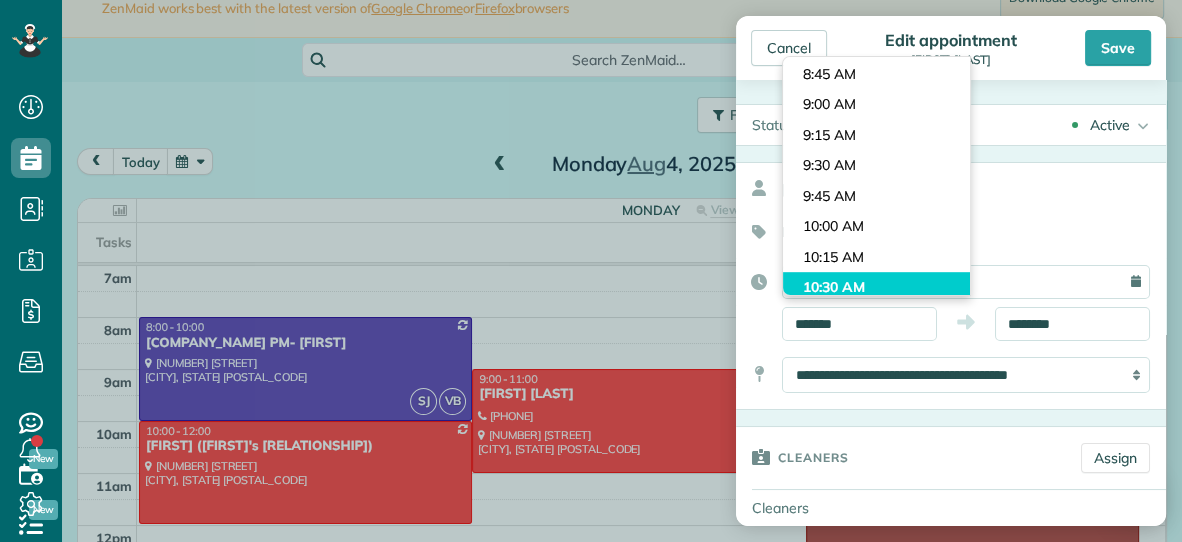 click on "Dashboard
Scheduling
Calendar View
List View
Dispatch View - Weekly scheduling (Beta)" at bounding box center (591, 271) 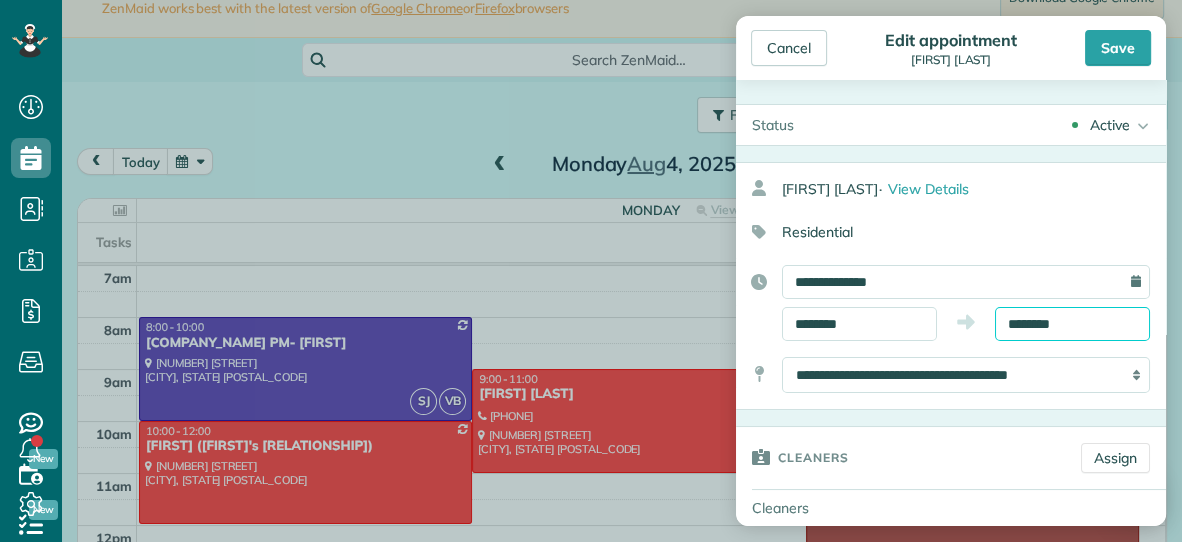 click on "********" at bounding box center (1072, 324) 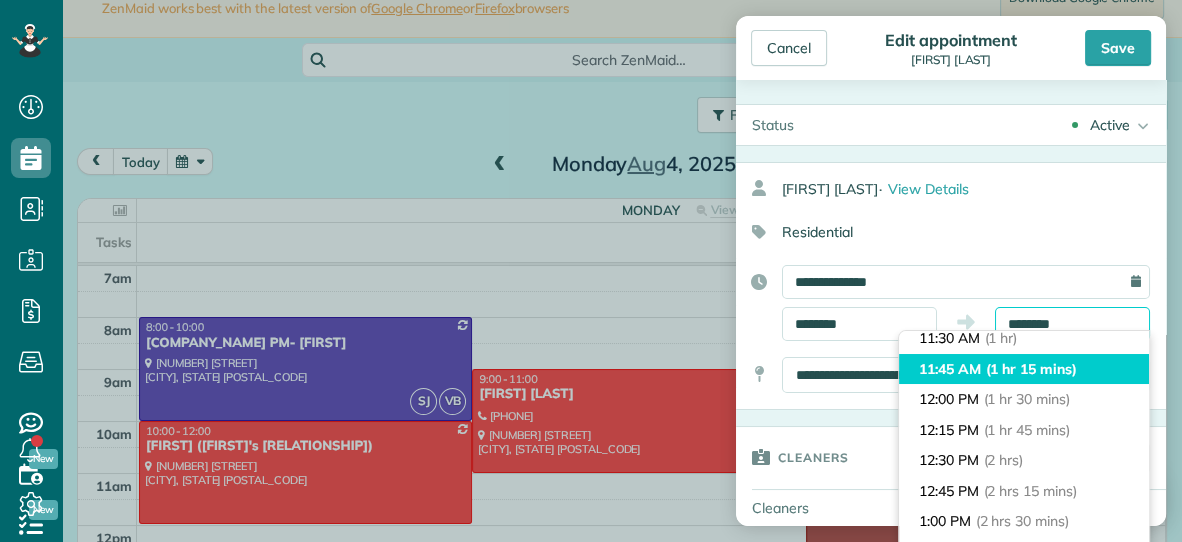 scroll, scrollTop: 141, scrollLeft: 0, axis: vertical 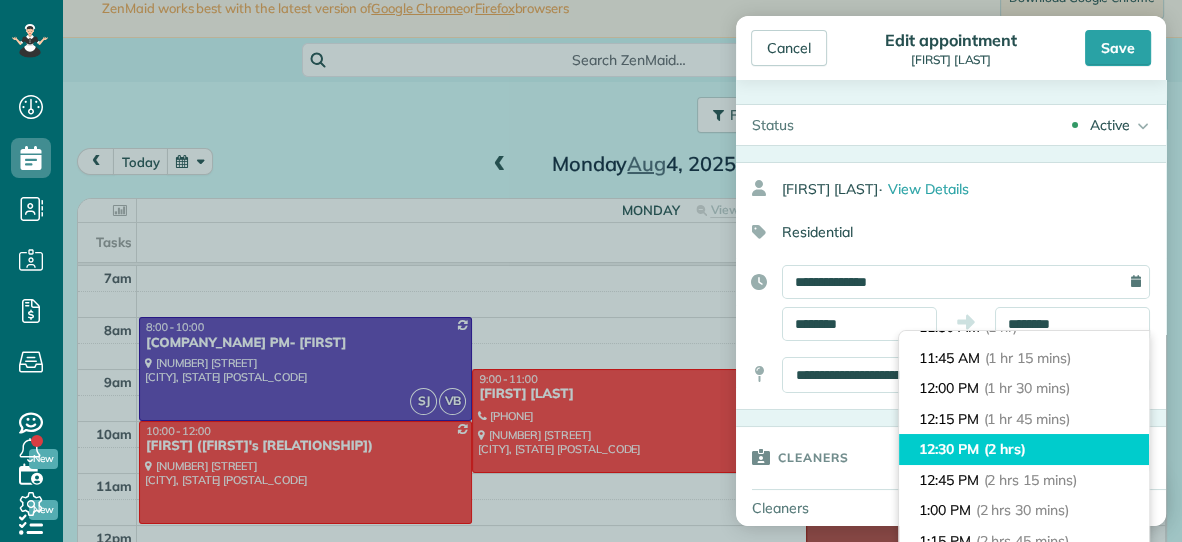 click on "12:30 PM  (2 hrs)" at bounding box center (1024, 449) 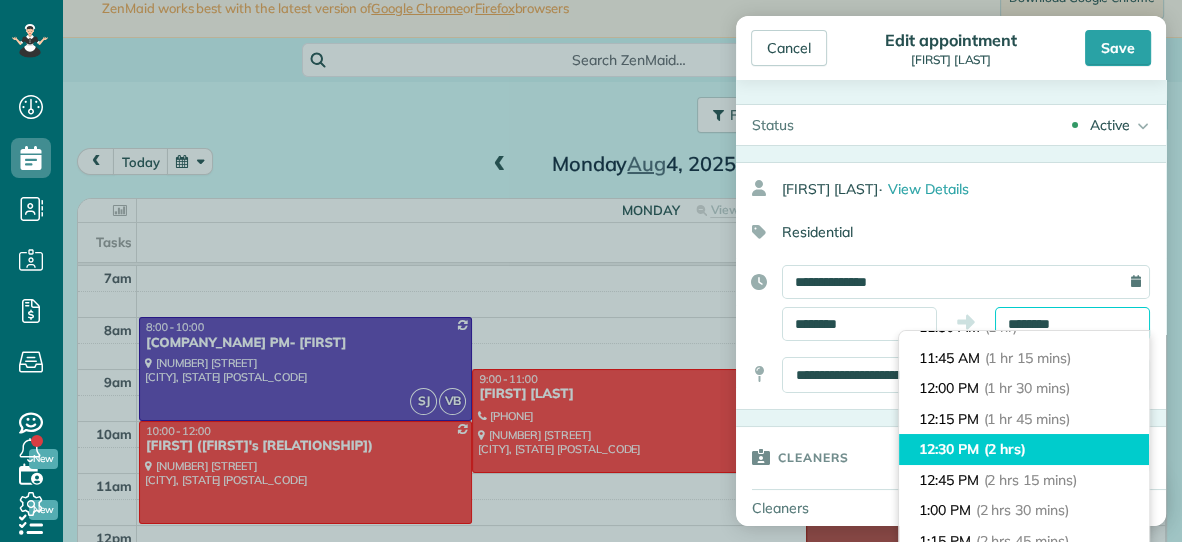 type on "********" 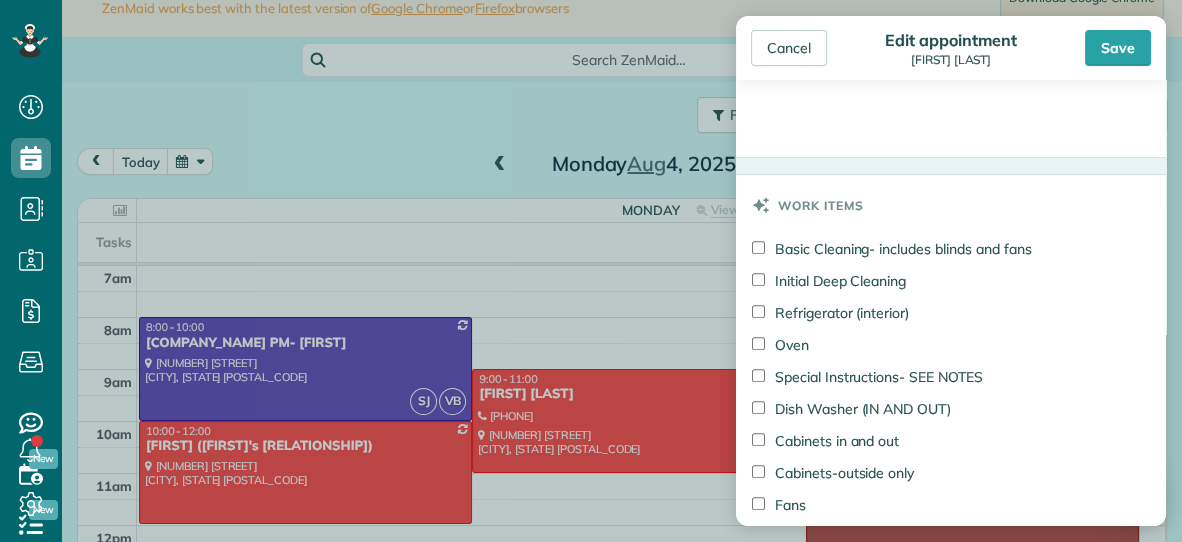 scroll, scrollTop: 797, scrollLeft: 0, axis: vertical 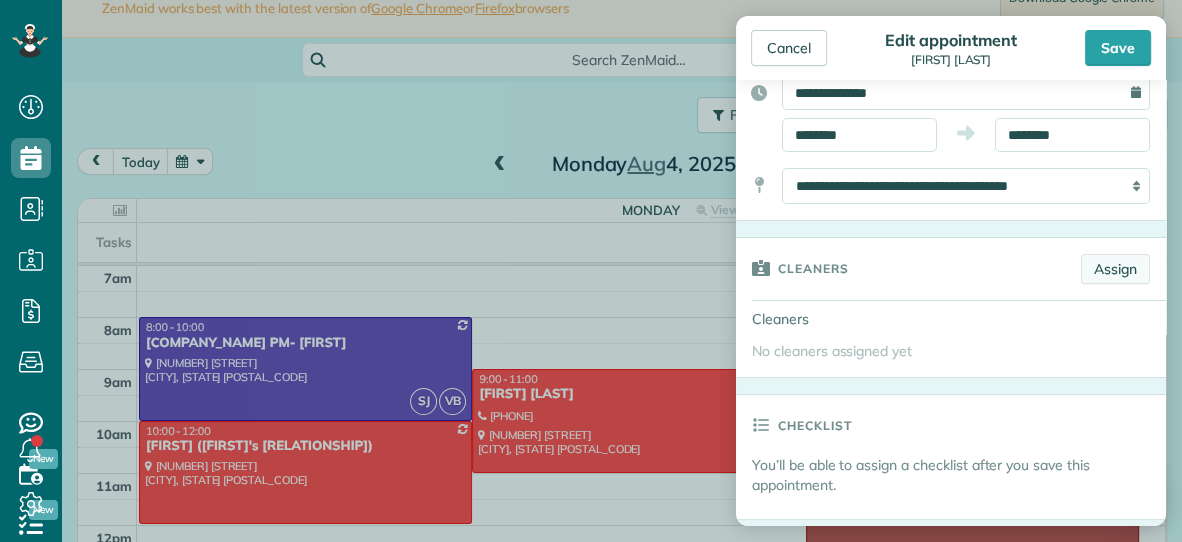 click on "Assign" at bounding box center (1115, 269) 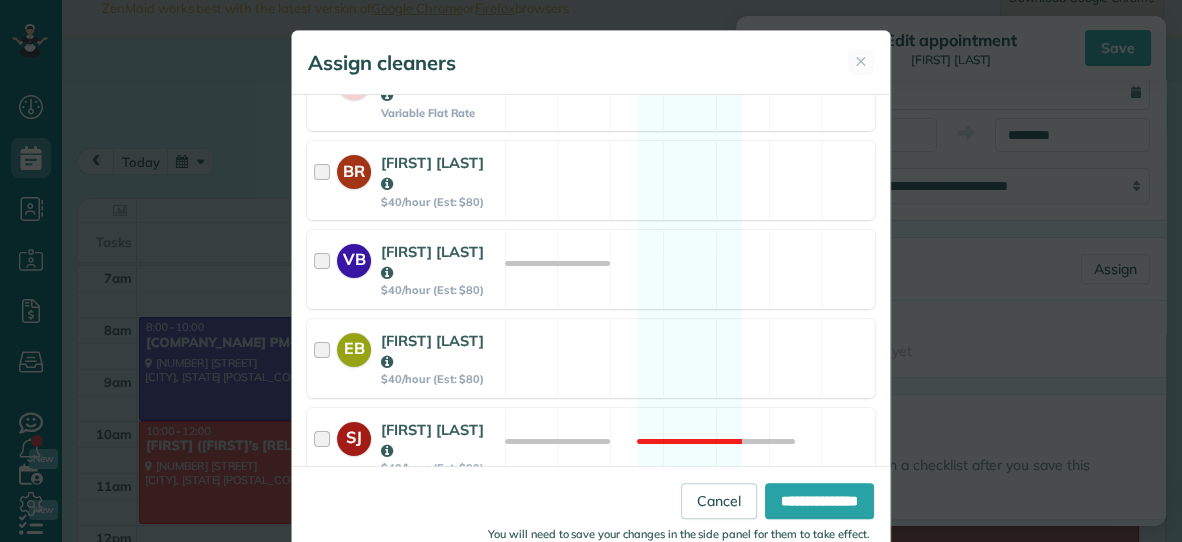 scroll, scrollTop: 413, scrollLeft: 0, axis: vertical 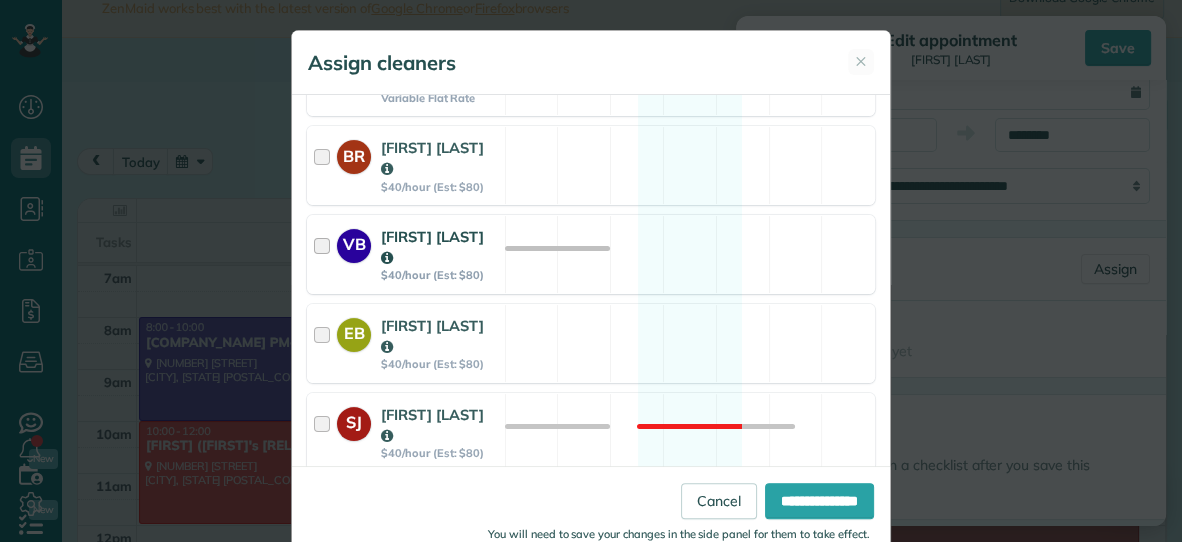 click on "[CITY]
[FIRST] [LAST]
$40/hour (Est: $80)
Available" at bounding box center (591, 254) 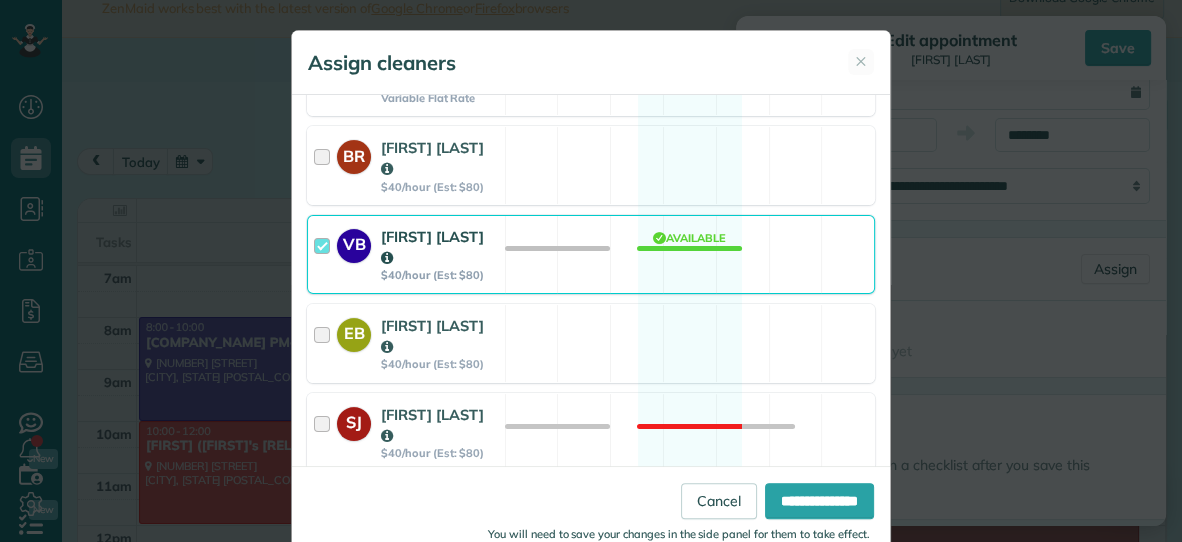 scroll, scrollTop: 30, scrollLeft: 0, axis: vertical 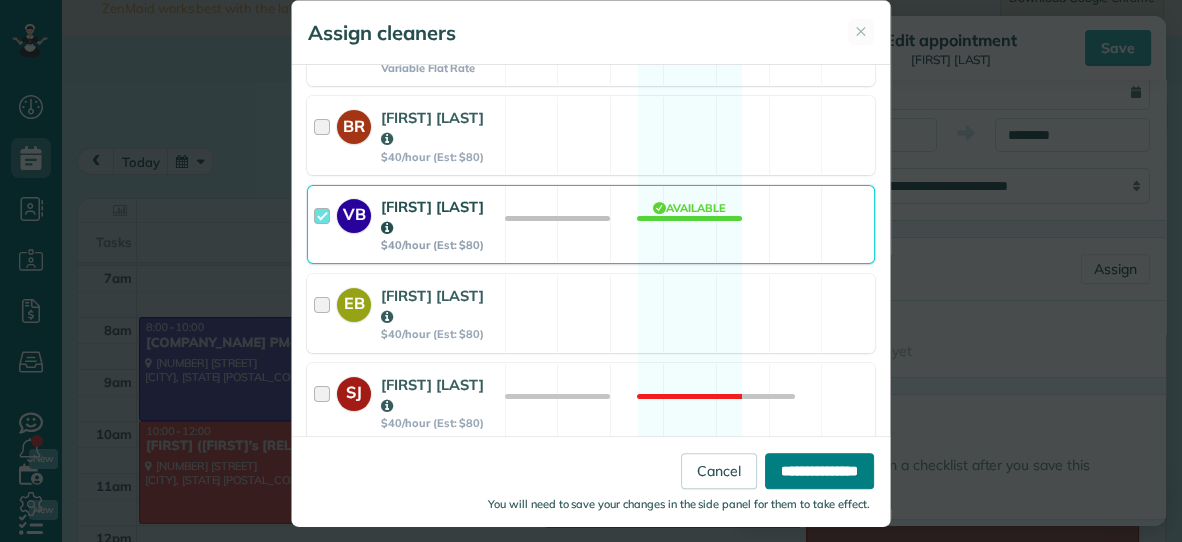 click on "**********" at bounding box center [819, 471] 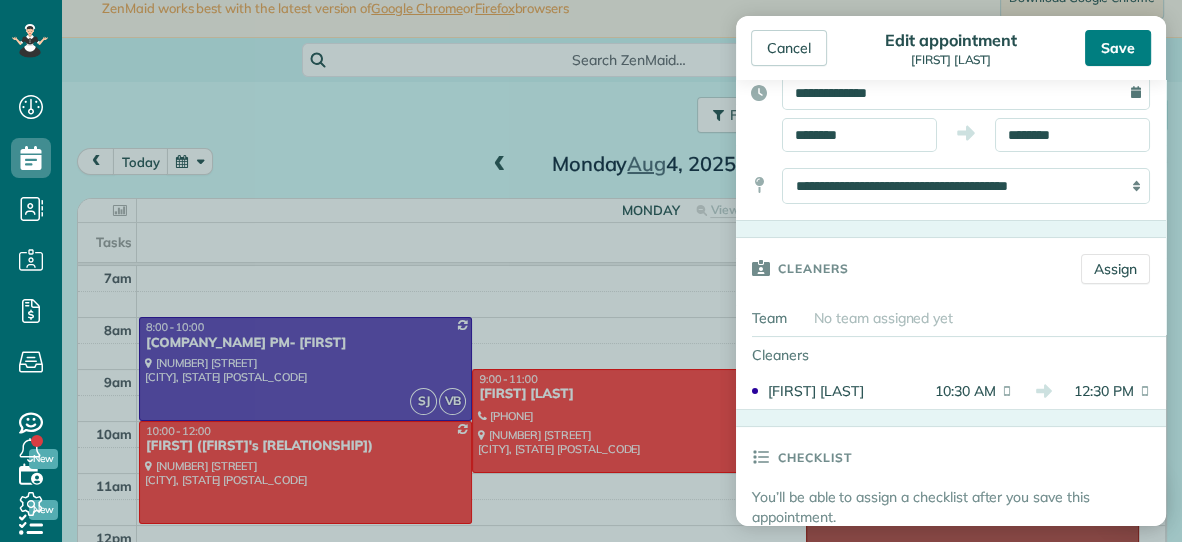 click on "Save" at bounding box center [1118, 48] 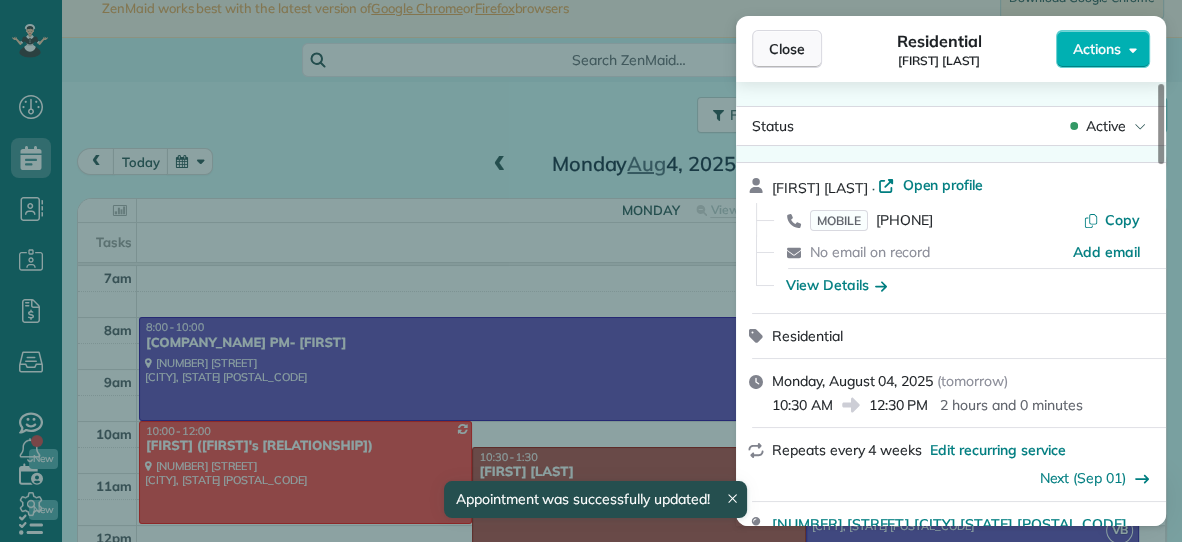 click on "Close" at bounding box center (787, 49) 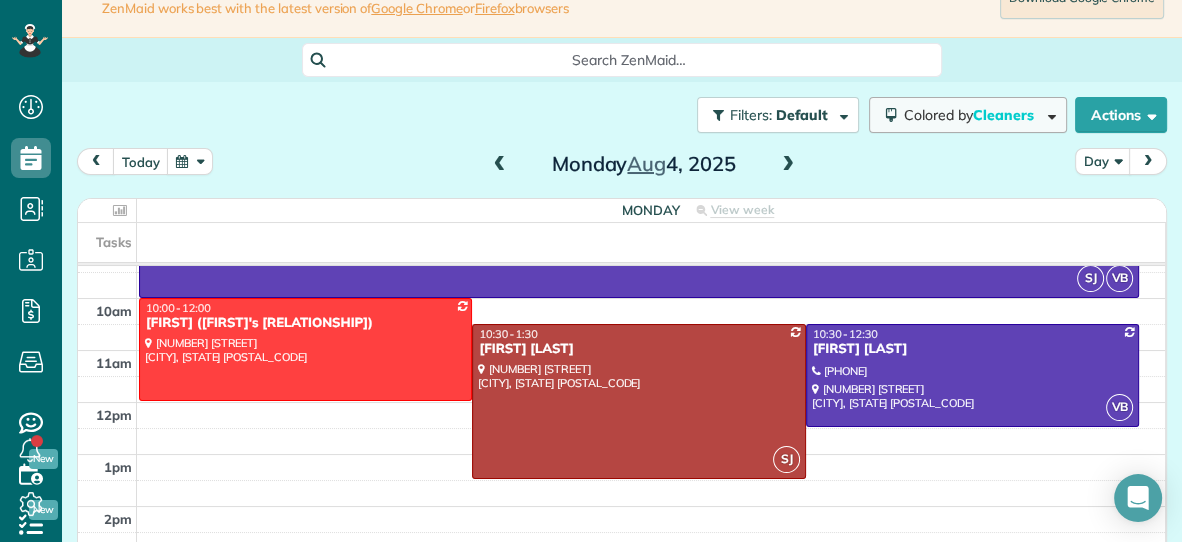scroll, scrollTop: 121, scrollLeft: 0, axis: vertical 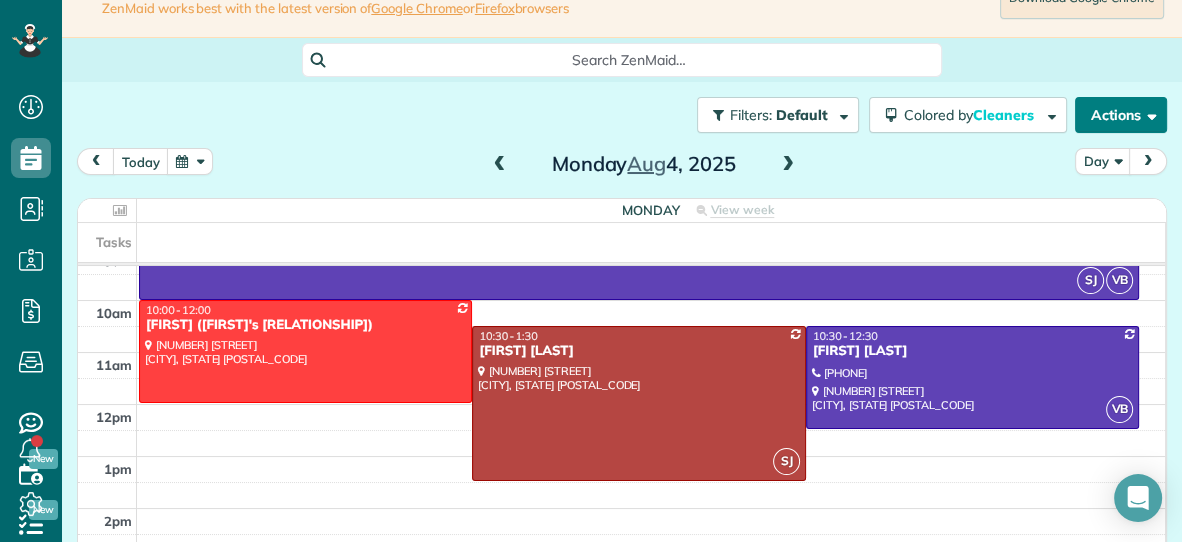 click on "Actions" at bounding box center [1121, 115] 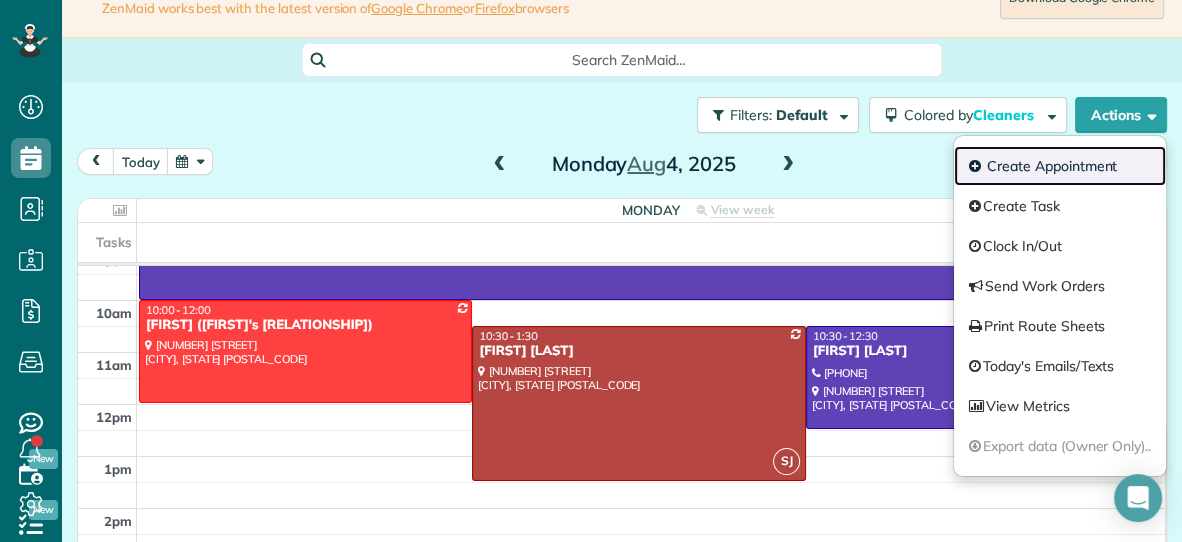 click on "Create Appointment" at bounding box center (1060, 166) 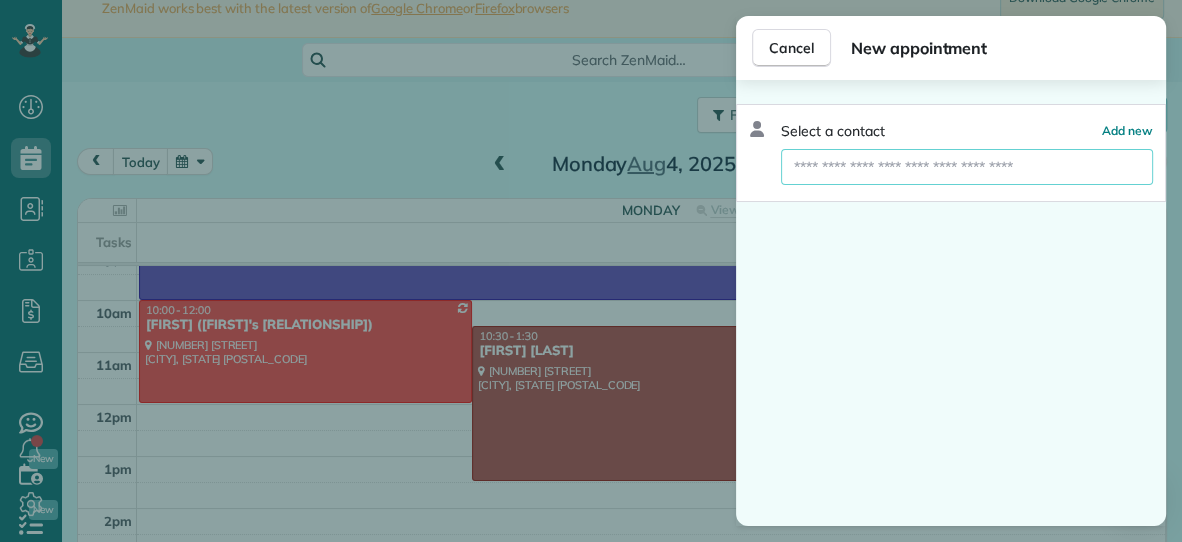 click at bounding box center [967, 167] 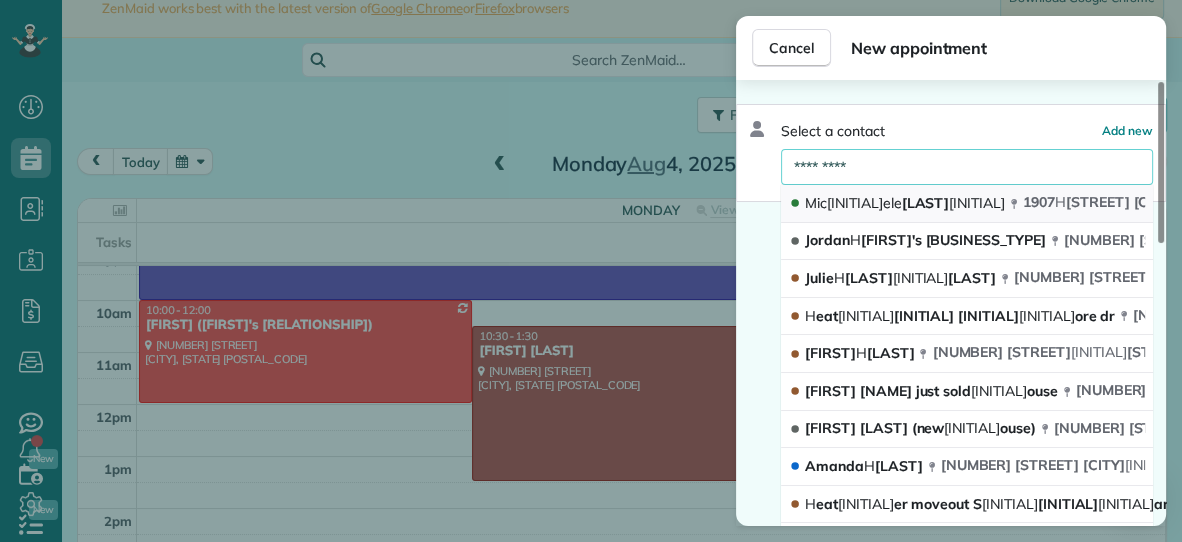 click on "[FIRST] [MIDDLE_INITIAL] [LAST] [NUMBER] [STREET] [CITY] [STATE] [POSTAL_CODE]" at bounding box center [967, 204] 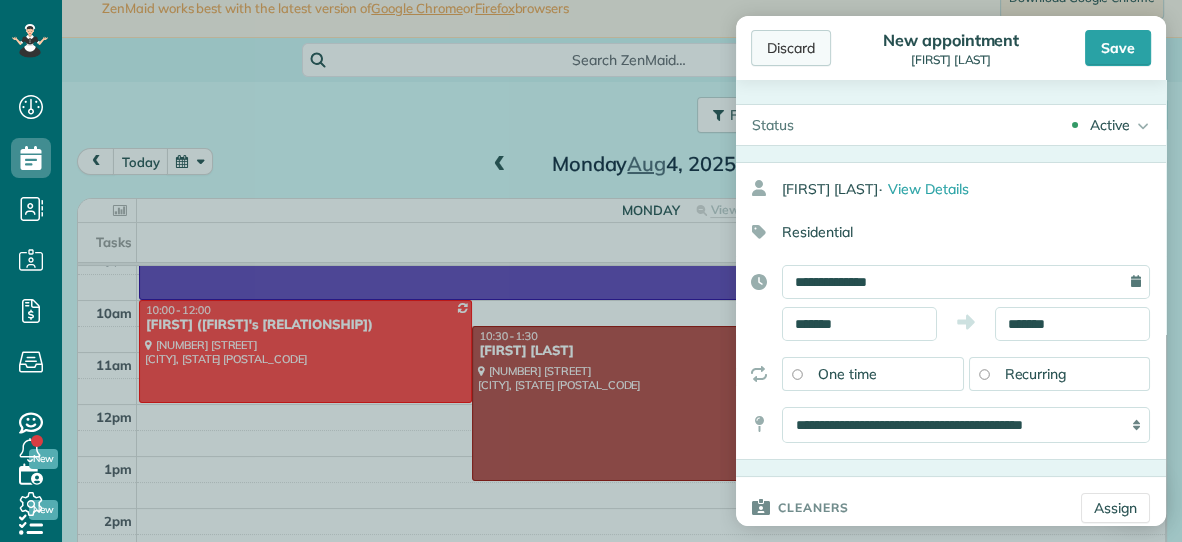 click on "Discard" at bounding box center (791, 48) 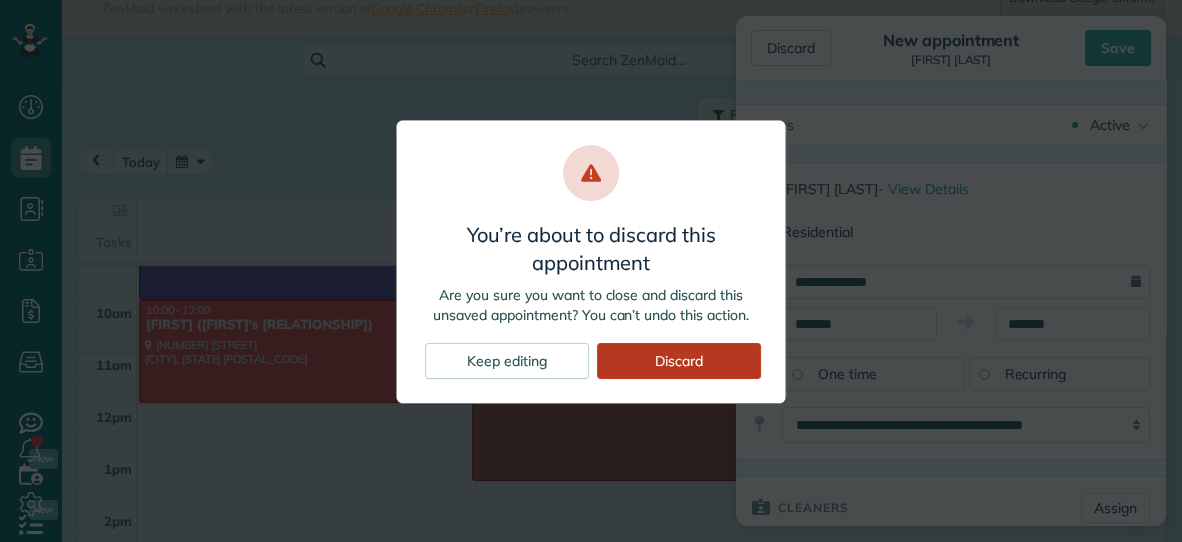 click on "Discard" at bounding box center (679, 361) 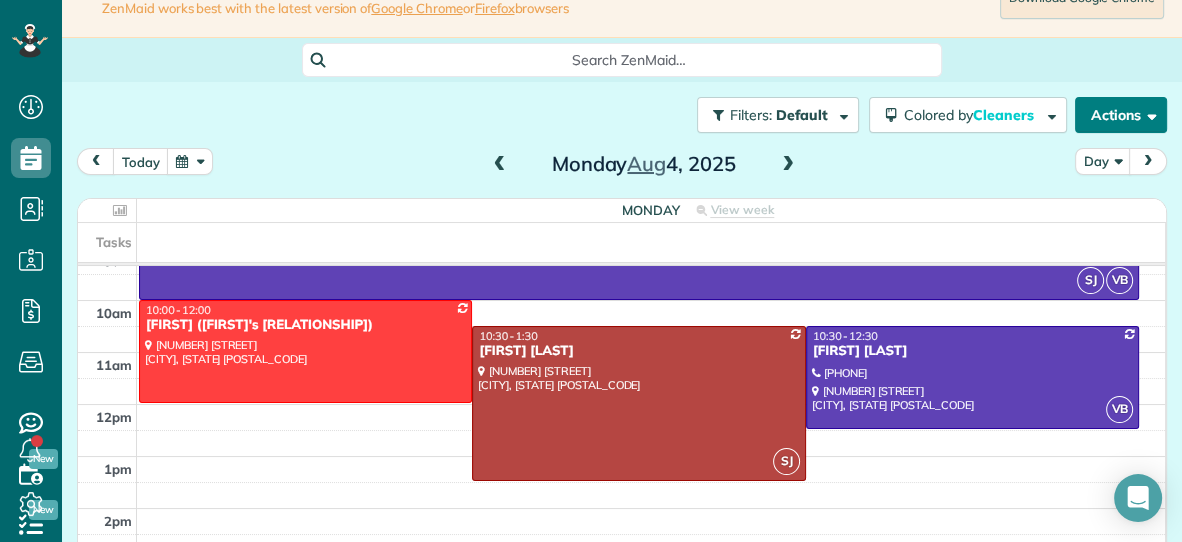 click on "Actions" at bounding box center [1121, 115] 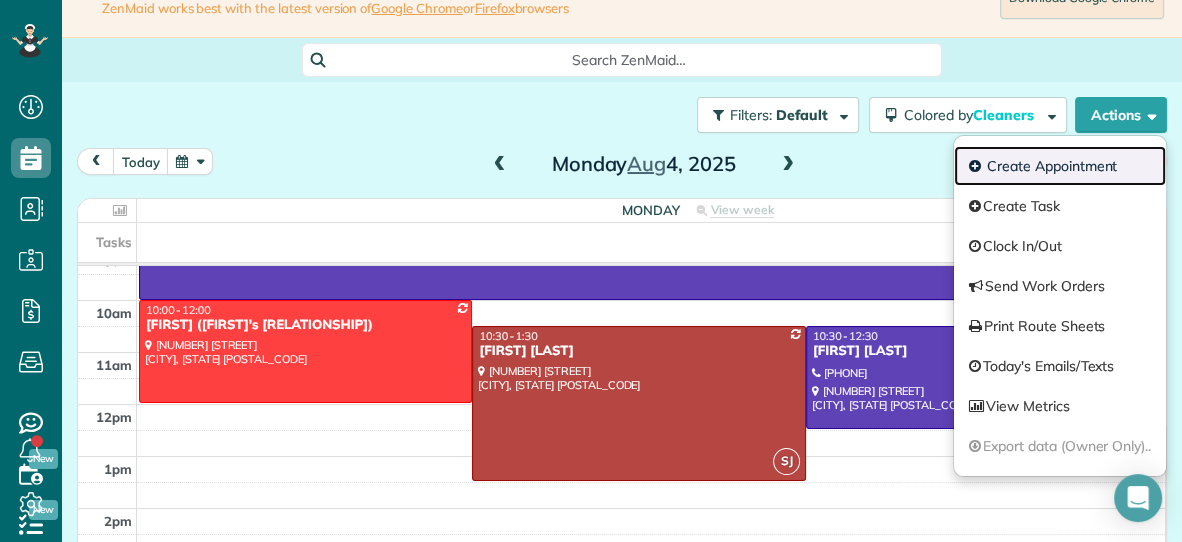 click on "Create Appointment" at bounding box center [1060, 166] 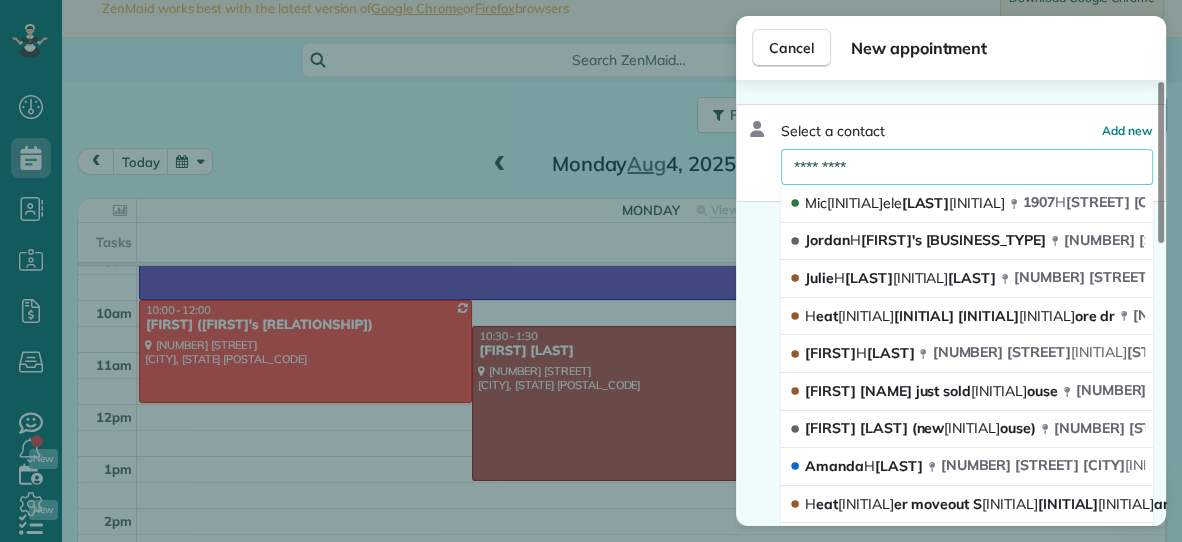 click on "*********" at bounding box center [967, 167] 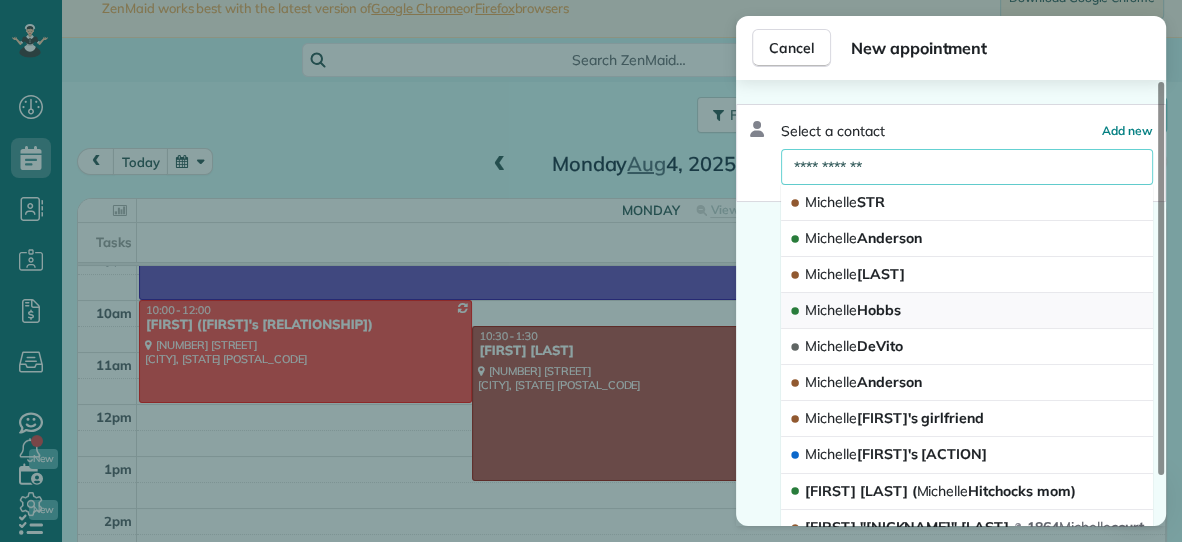 type on "**********" 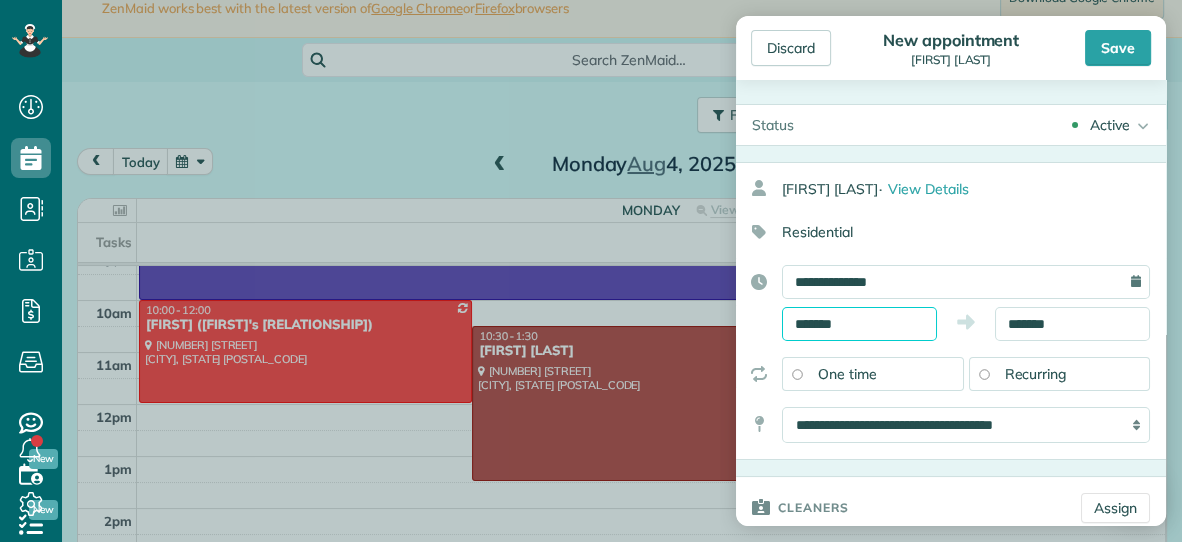 click on "*******" at bounding box center [859, 324] 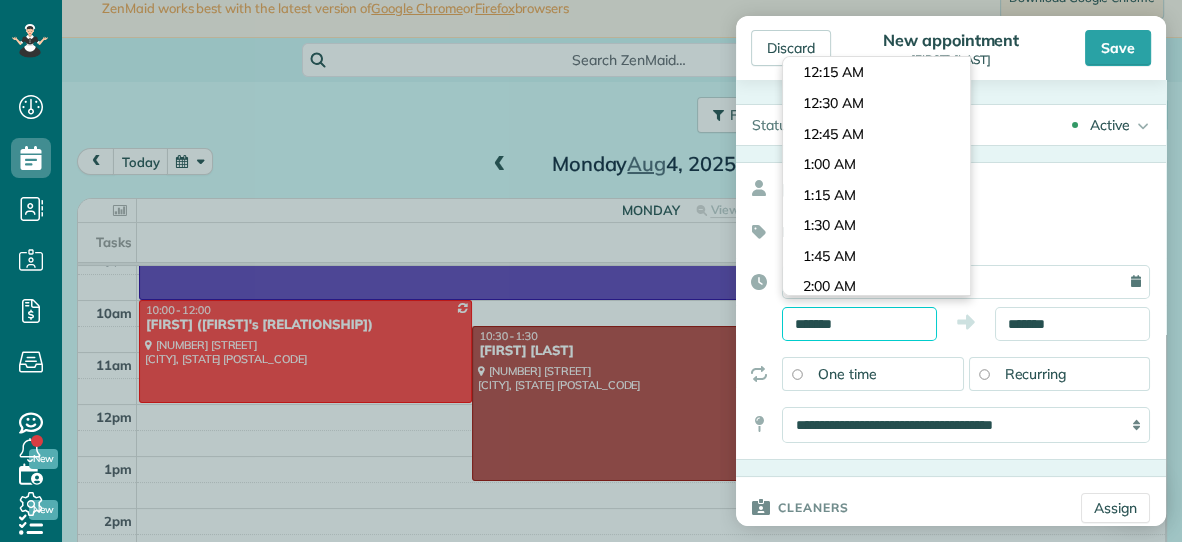 scroll, scrollTop: 1647, scrollLeft: 0, axis: vertical 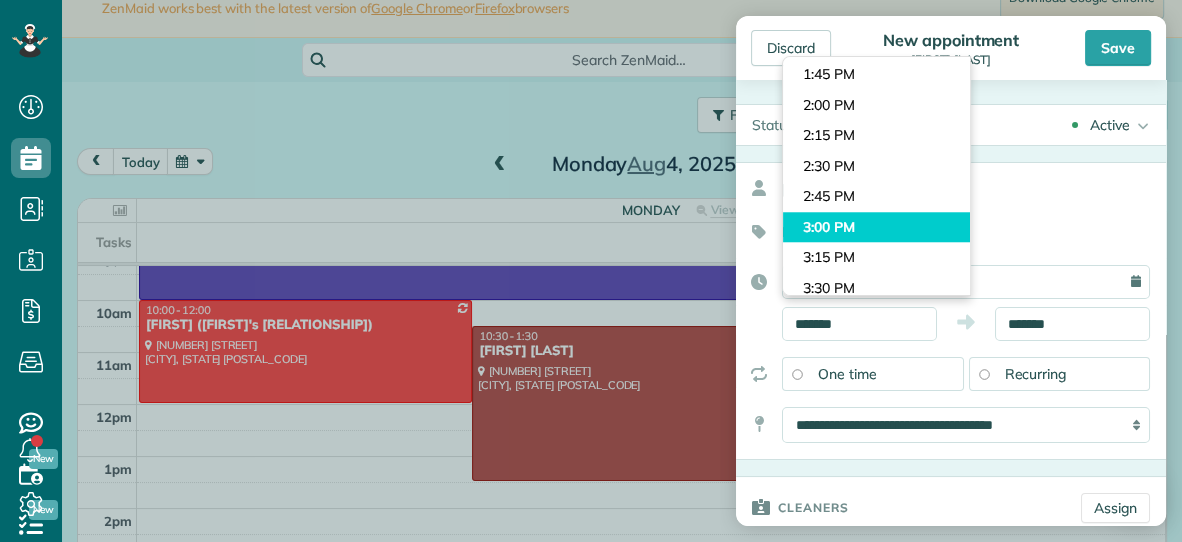 click on "Dashboard
Scheduling
Calendar View
List View
Dispatch View - Weekly scheduling (Beta)" at bounding box center [591, 271] 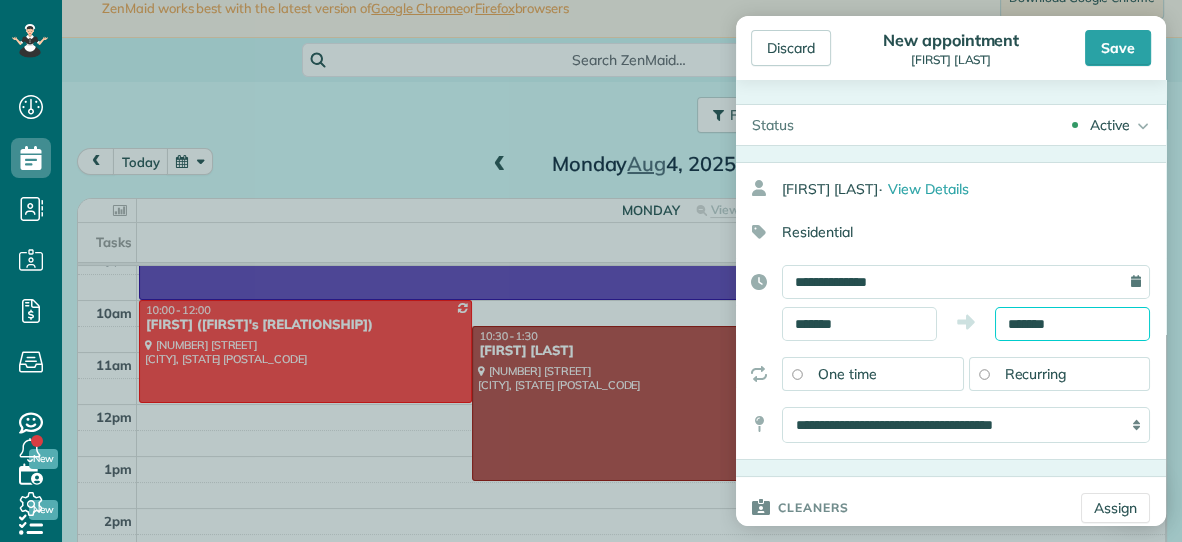 click on "*******" at bounding box center (1072, 324) 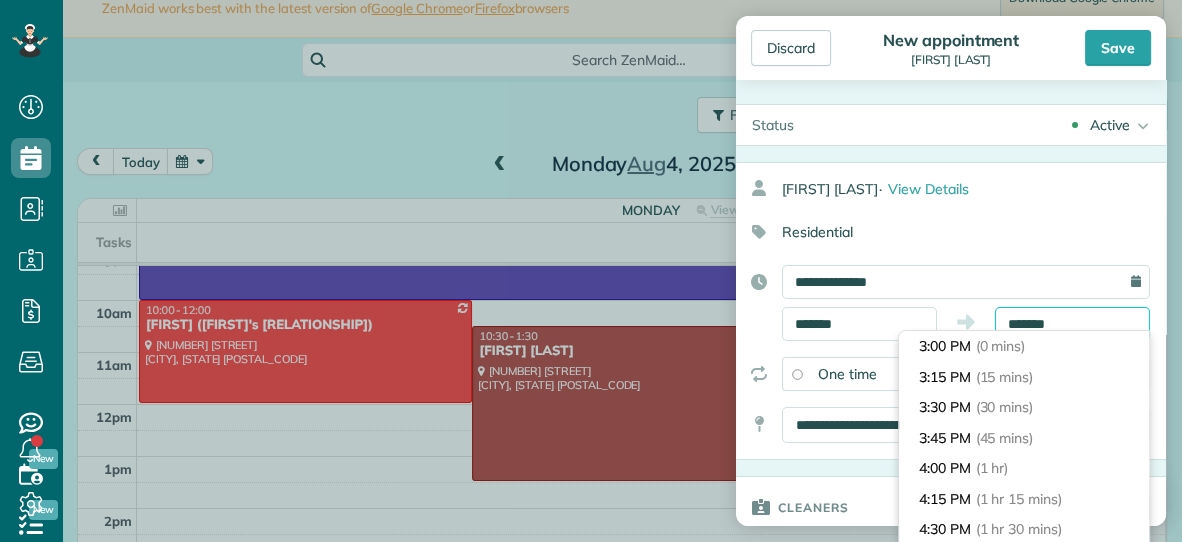 scroll, scrollTop: 90, scrollLeft: 0, axis: vertical 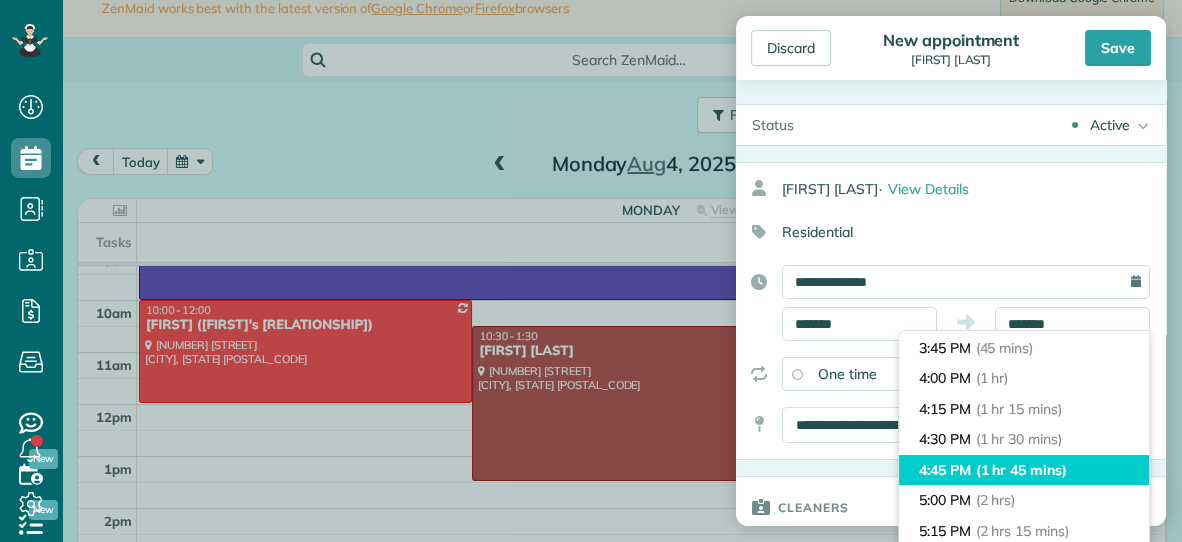 click on "4:45 PM  (1 hr 45 mins)" at bounding box center (1024, 470) 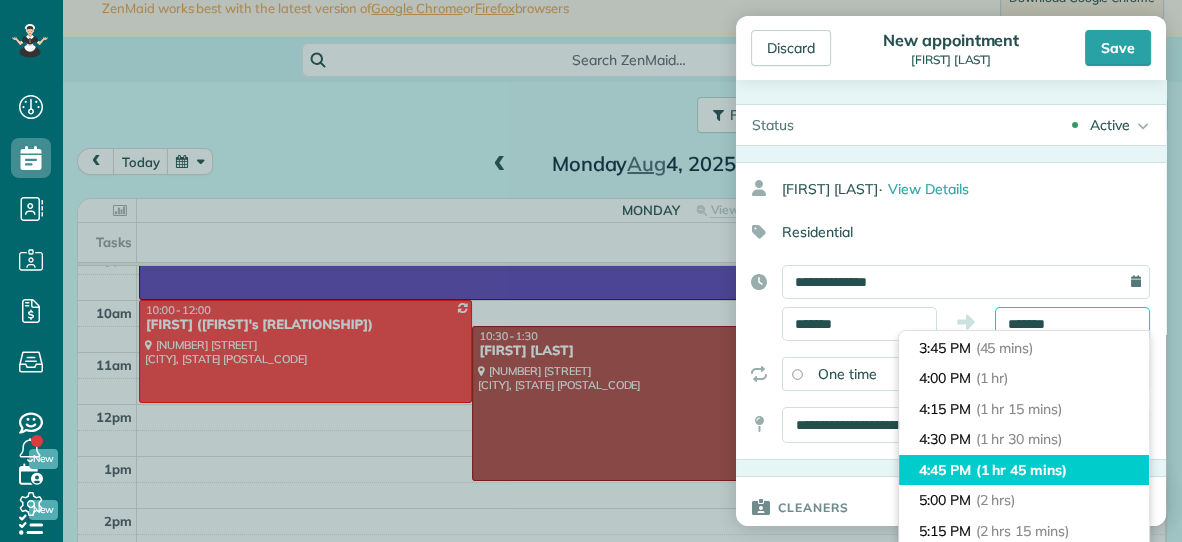 type on "*******" 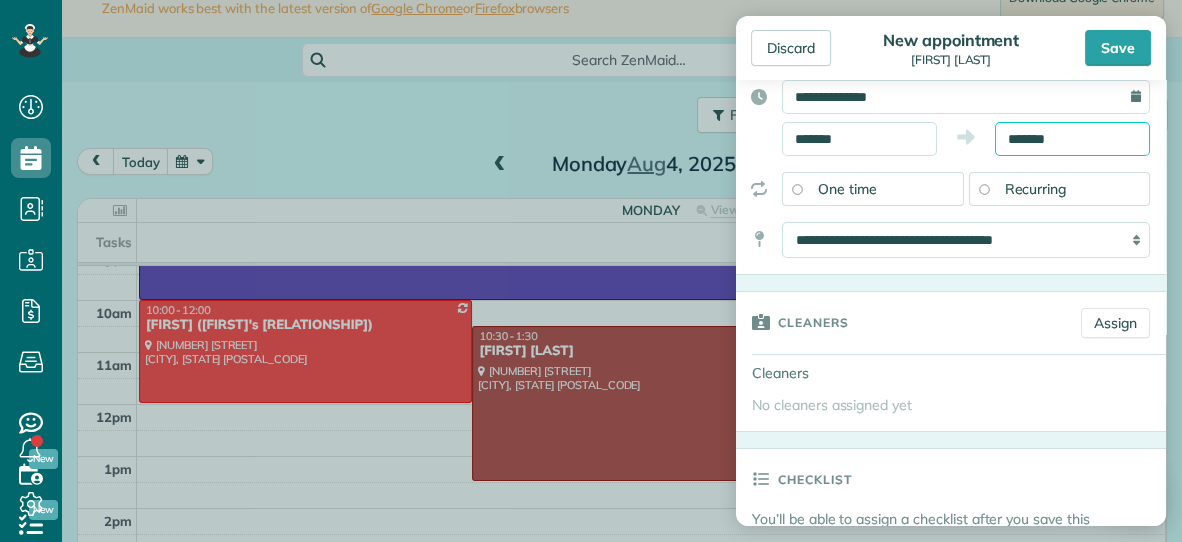 scroll, scrollTop: 193, scrollLeft: 0, axis: vertical 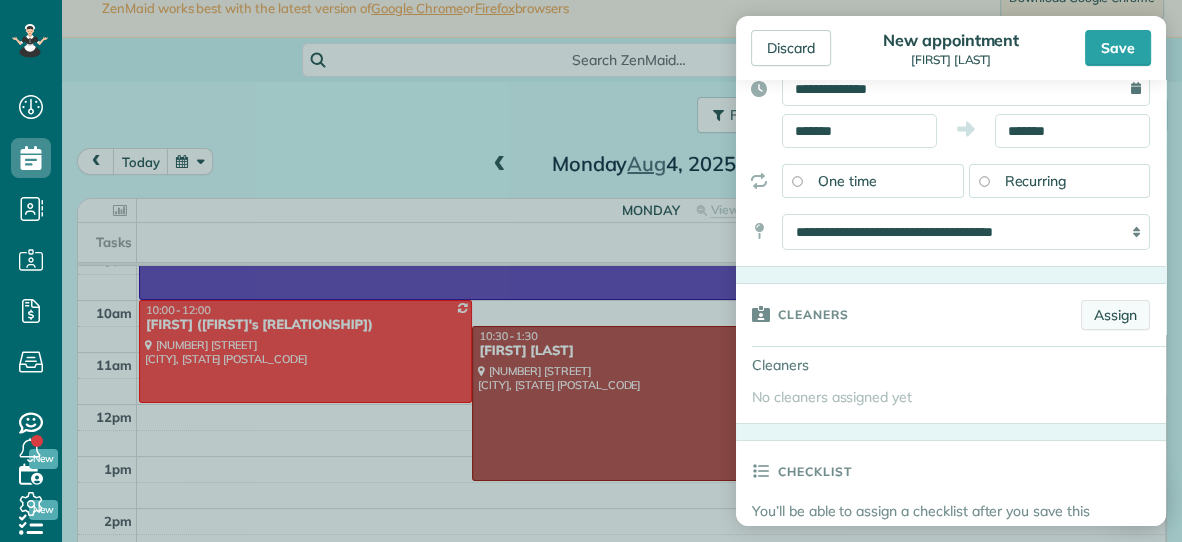 click on "Assign" at bounding box center [1115, 315] 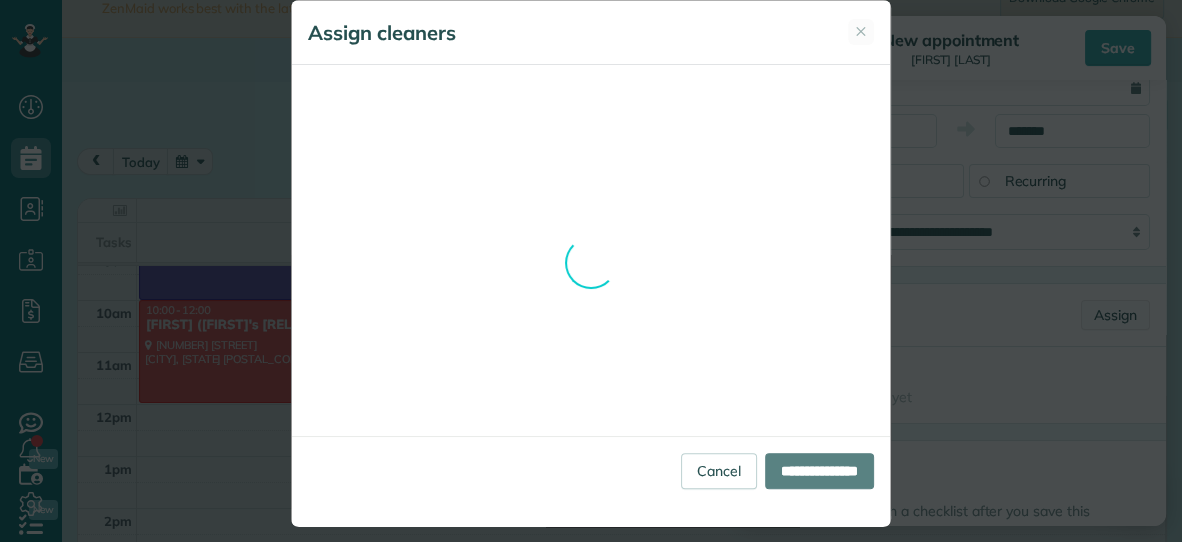 scroll, scrollTop: 0, scrollLeft: 0, axis: both 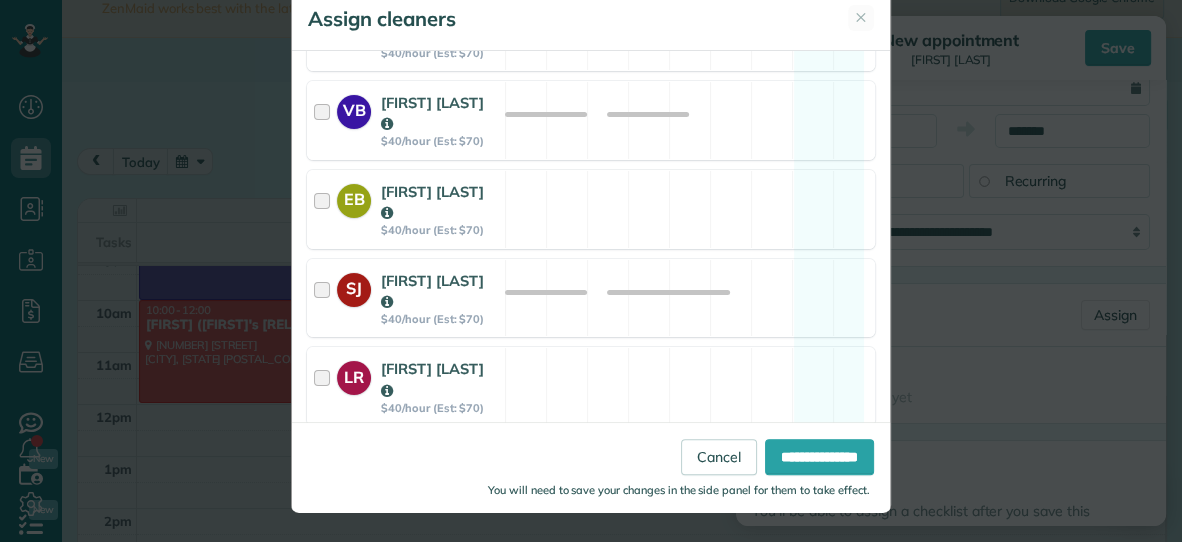 click on "**********" at bounding box center [591, 467] 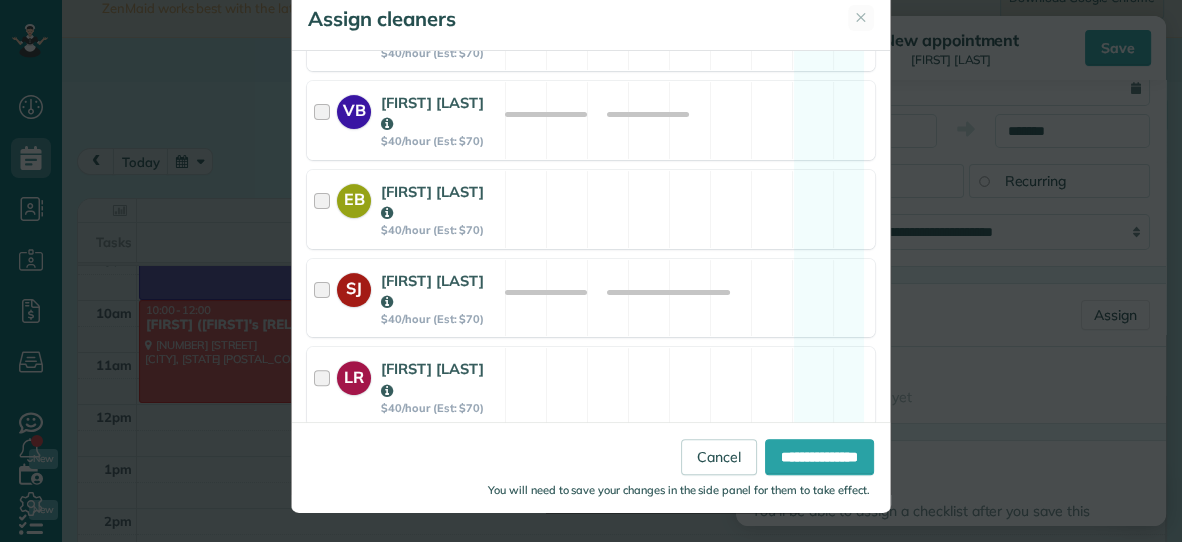 click on "DR
[FIRST] [LAST]
$40/hour (Est: $70)
Available" at bounding box center [591, 475] 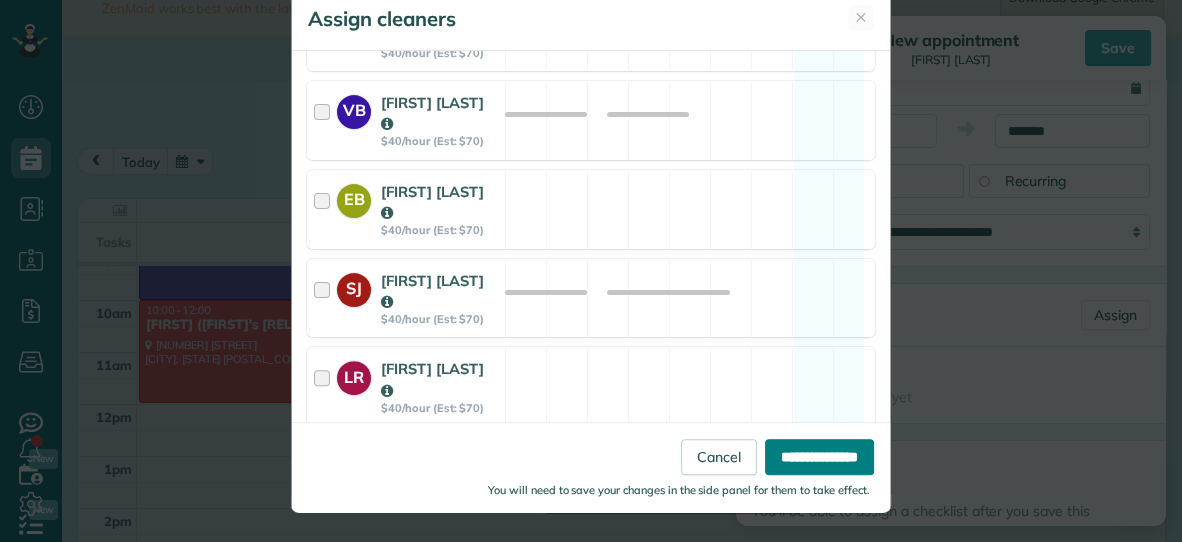 click on "**********" at bounding box center (819, 457) 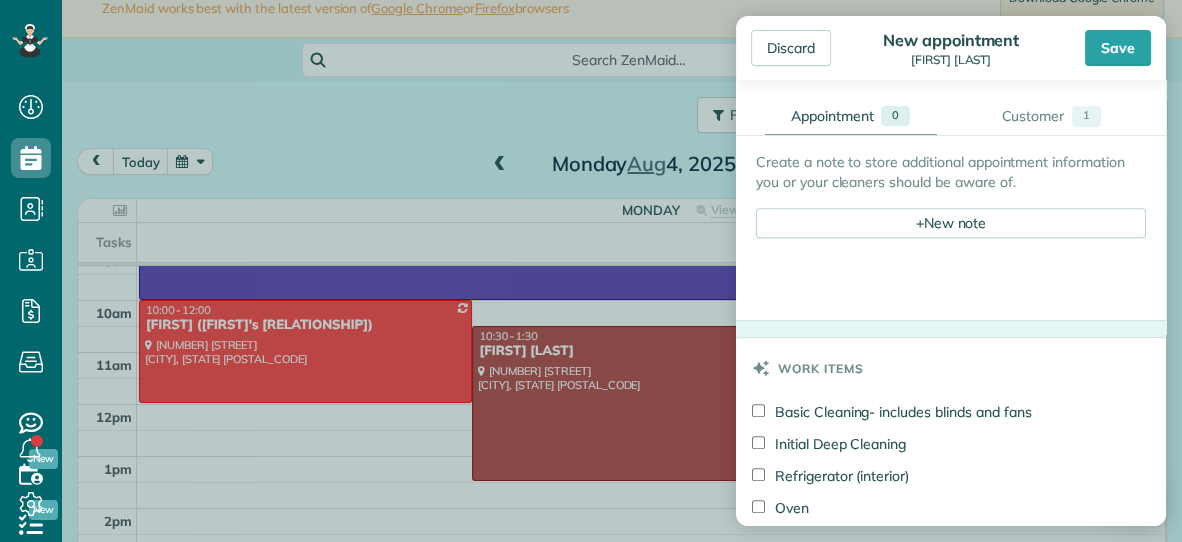 scroll, scrollTop: 779, scrollLeft: 0, axis: vertical 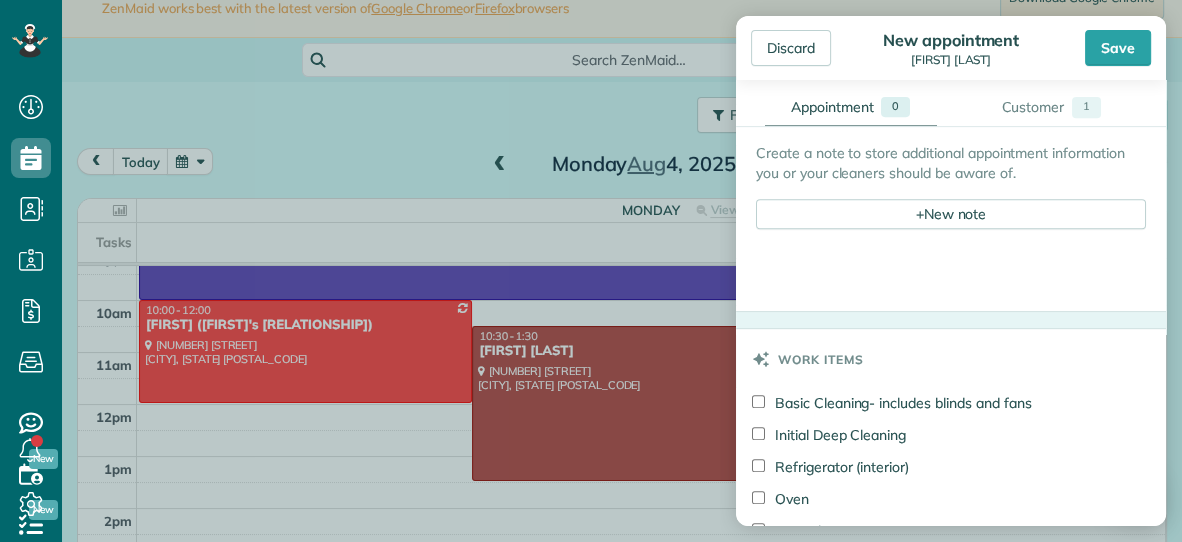 click on "Notes" at bounding box center (951, 59) 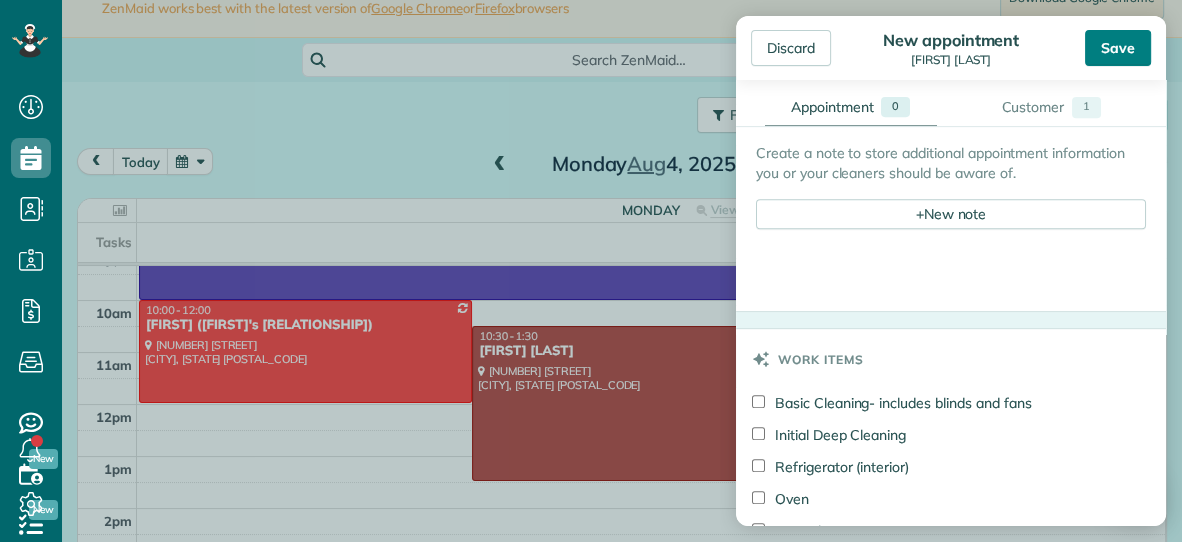 click on "Save" at bounding box center [1118, 48] 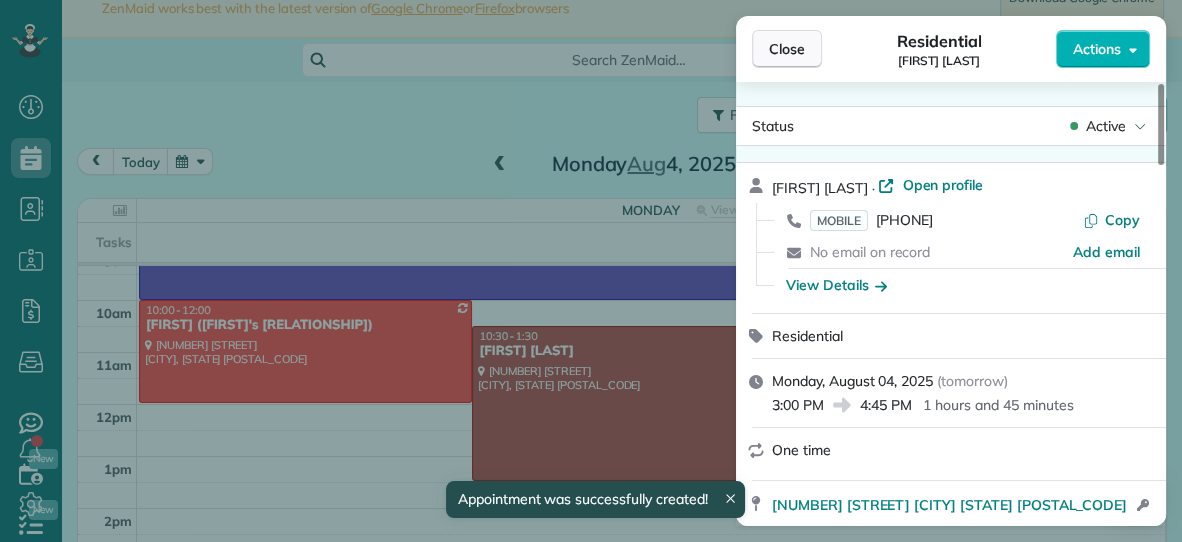click on "Close" at bounding box center (787, 49) 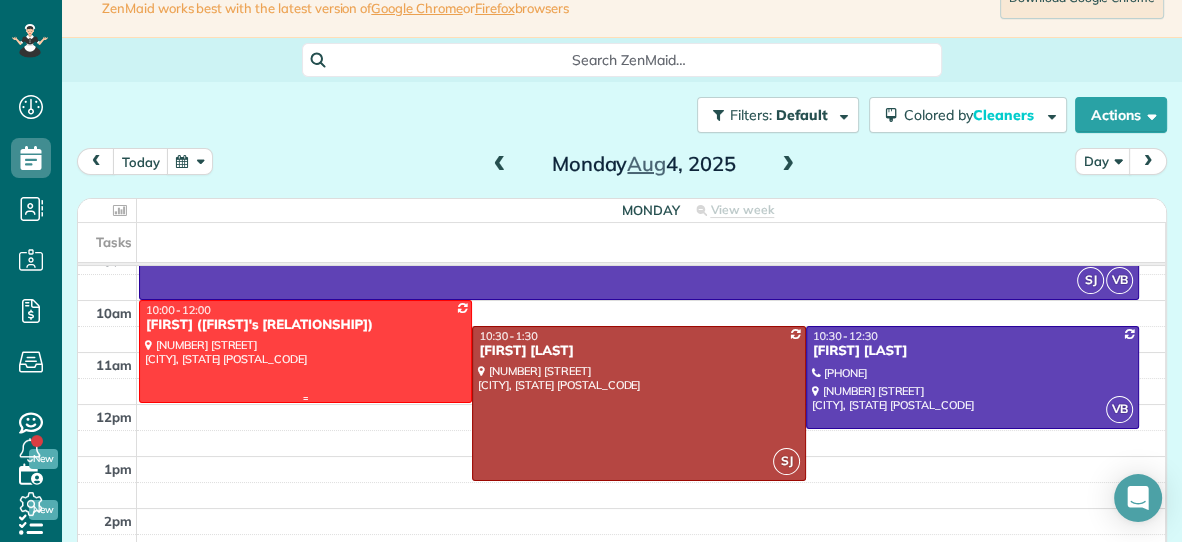 click on "[FIRST] ([FIRST]'s [RELATIONSHIP])" at bounding box center (305, 325) 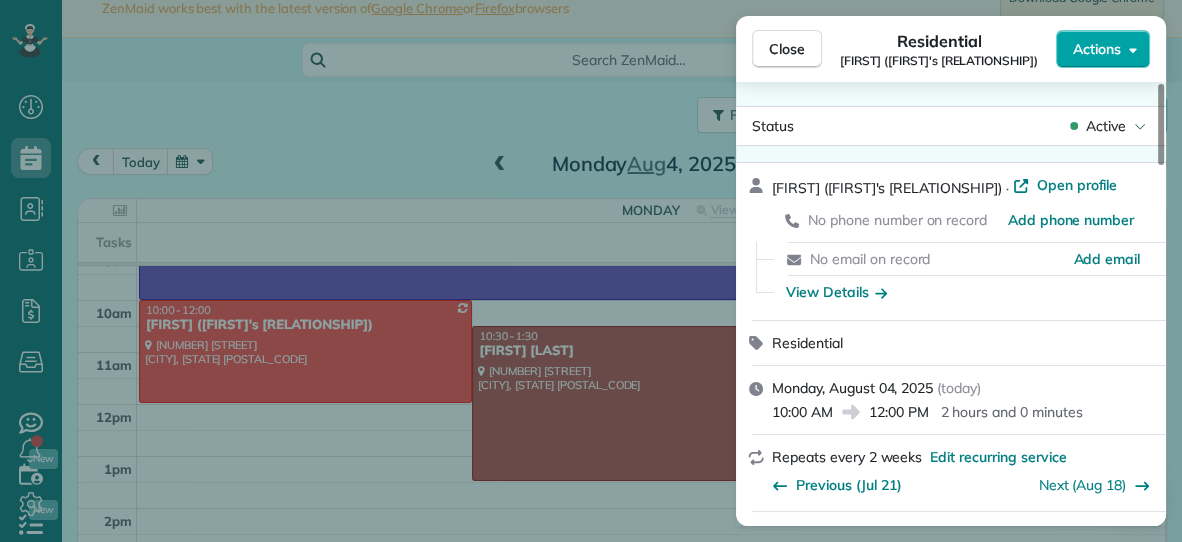 click on "Actions" at bounding box center (1097, 49) 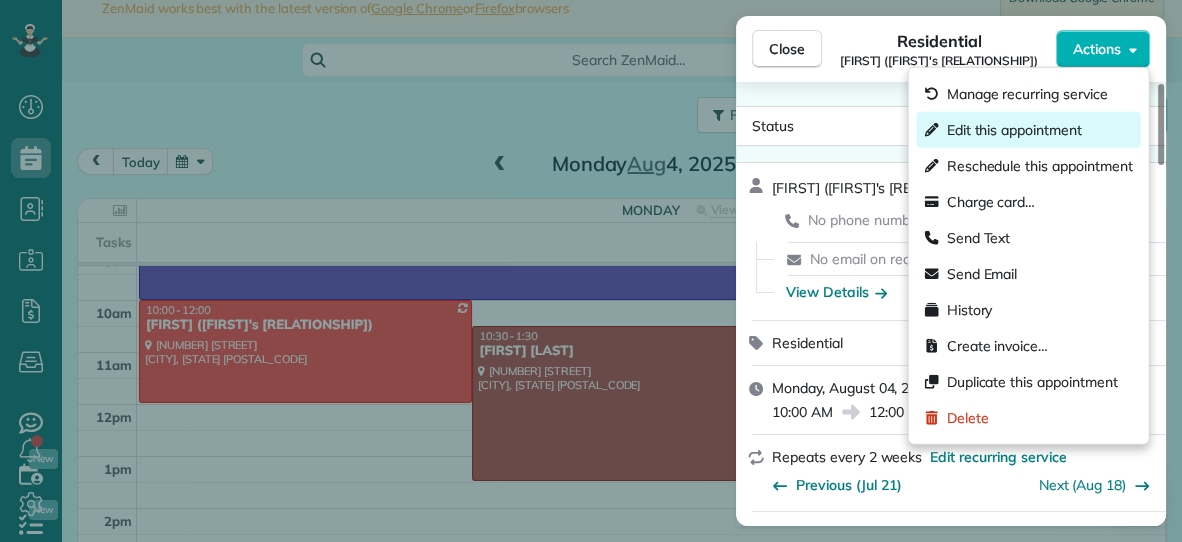 click on "Edit this appointment" at bounding box center [1014, 130] 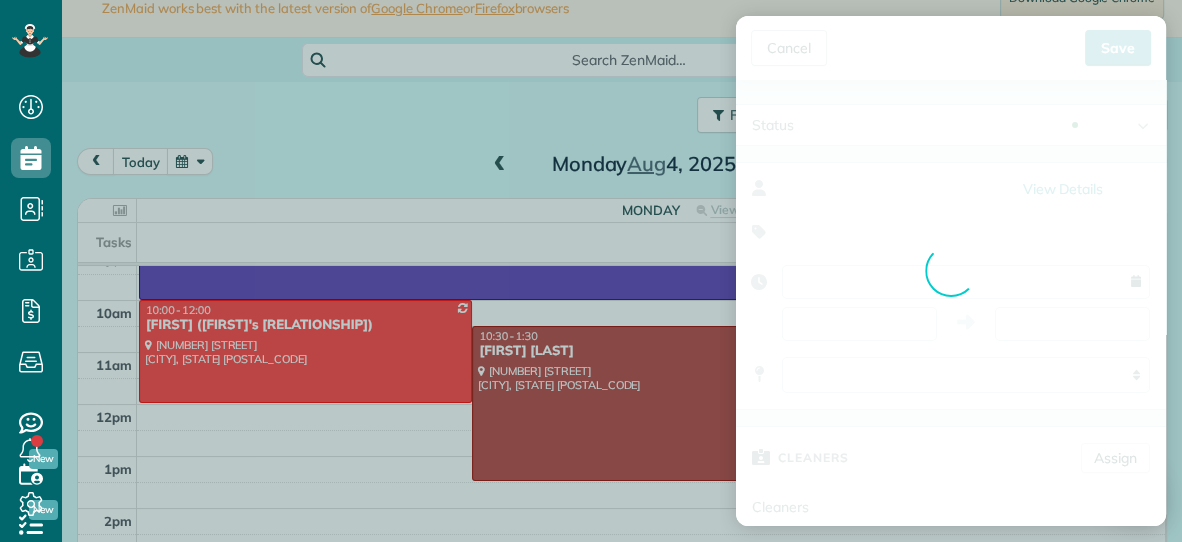 type on "**********" 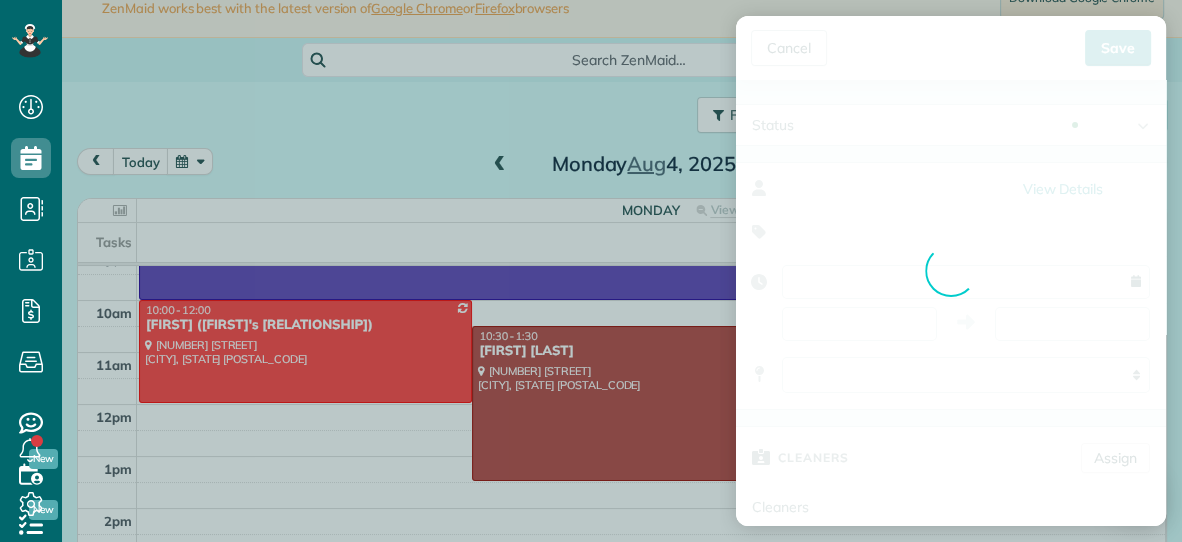 type on "*****" 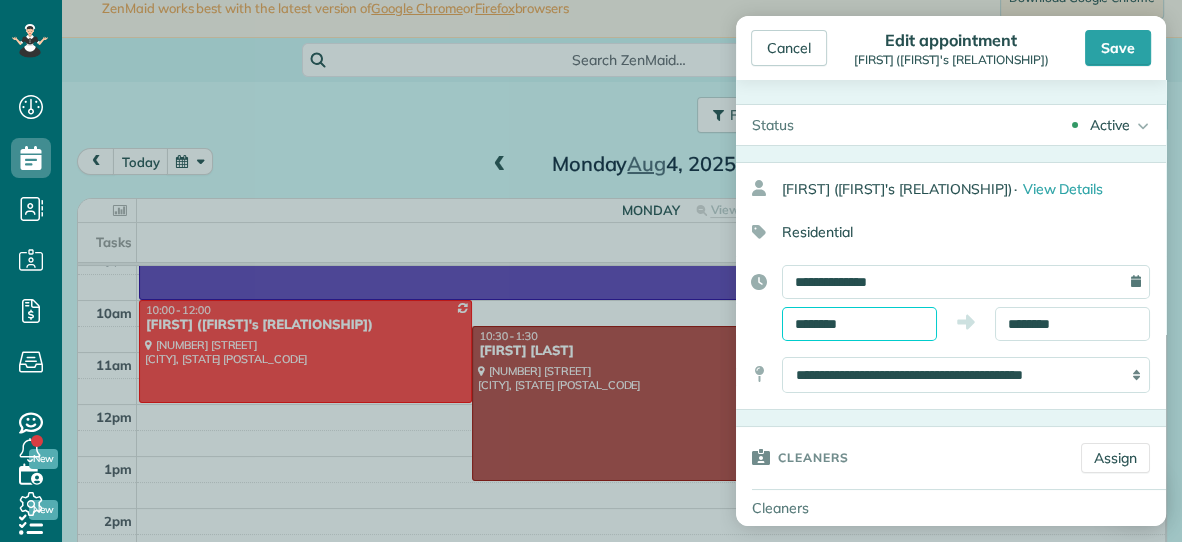 click on "********" at bounding box center (859, 324) 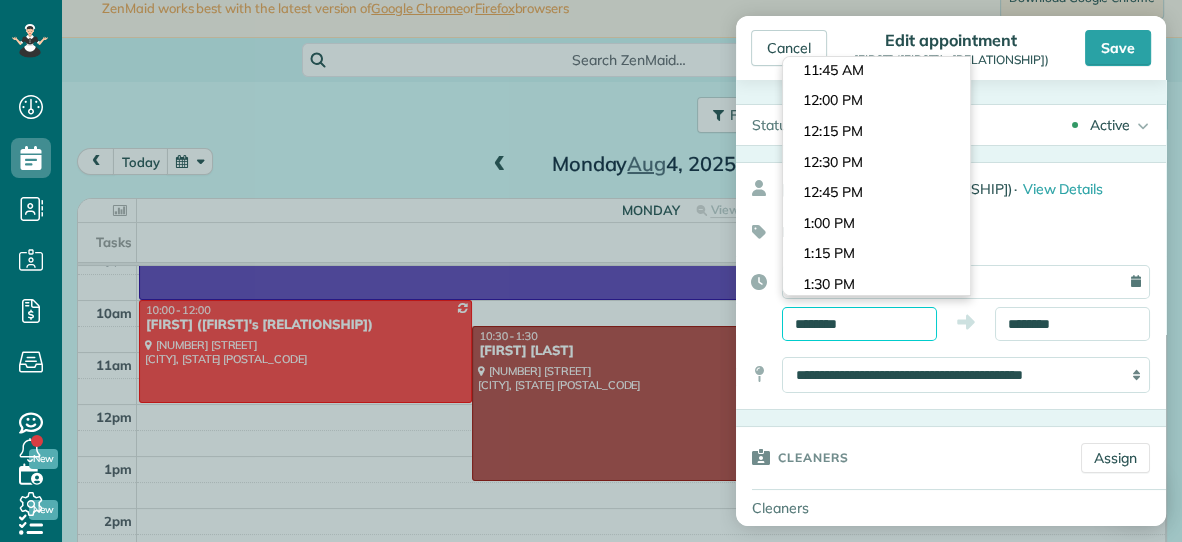 scroll, scrollTop: 1411, scrollLeft: 0, axis: vertical 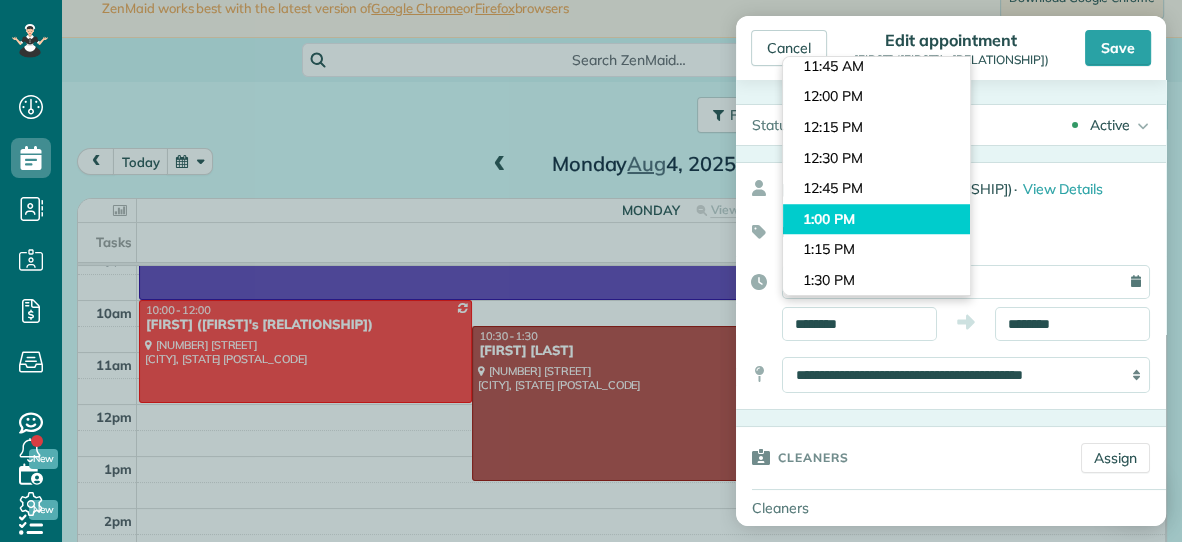 click on "Dashboard
Scheduling
Calendar View
List View
Dispatch View - Weekly scheduling (Beta)" at bounding box center (591, 271) 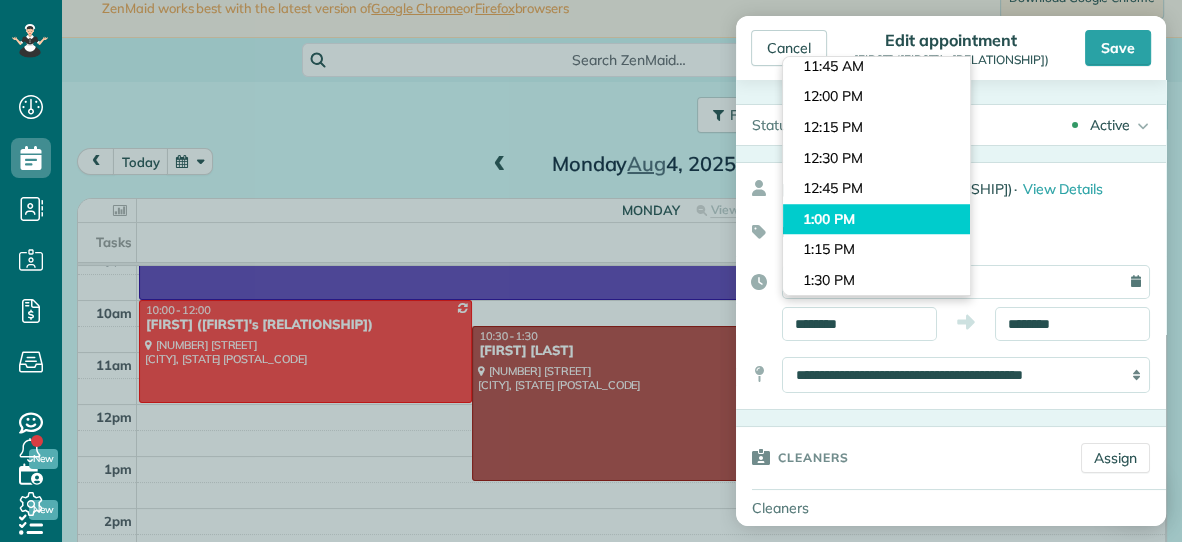 type on "*******" 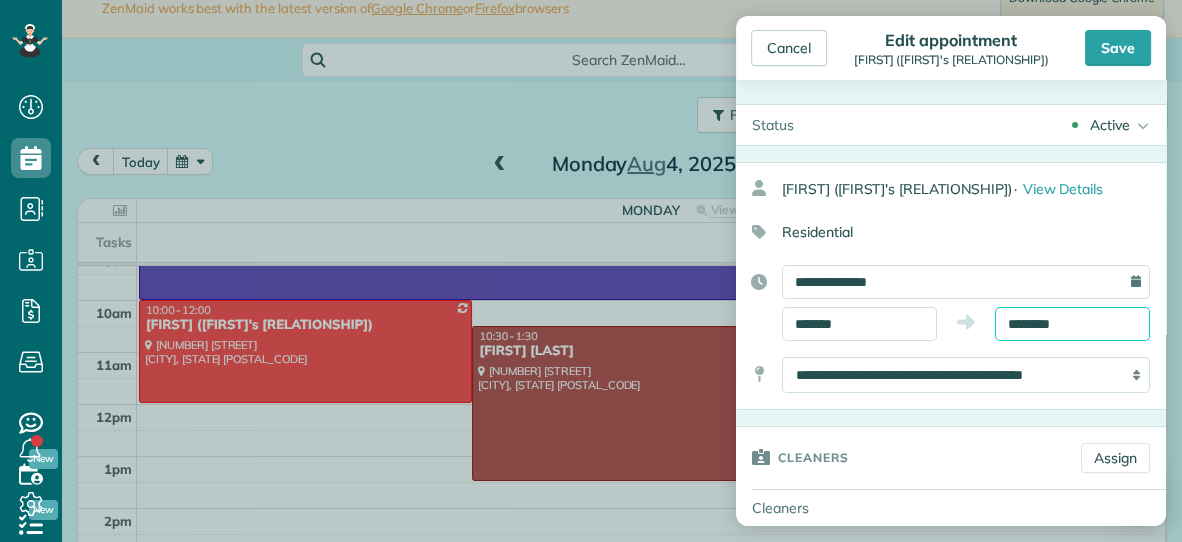 click on "********" at bounding box center (1072, 324) 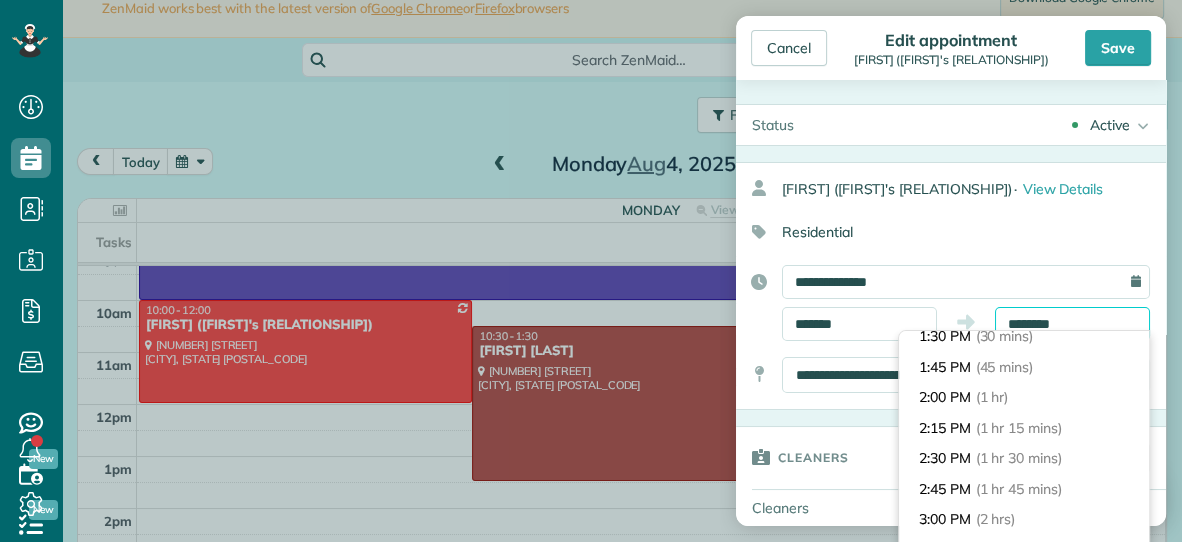 scroll, scrollTop: 88, scrollLeft: 0, axis: vertical 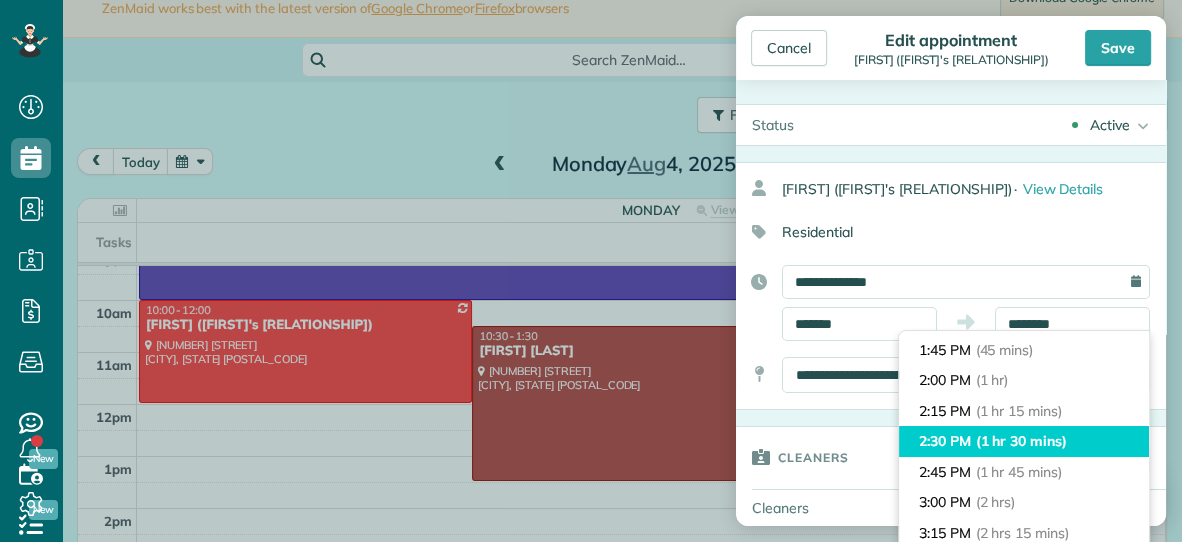 click on "2:30 PM  (1 hr 30 mins)" at bounding box center [1024, 441] 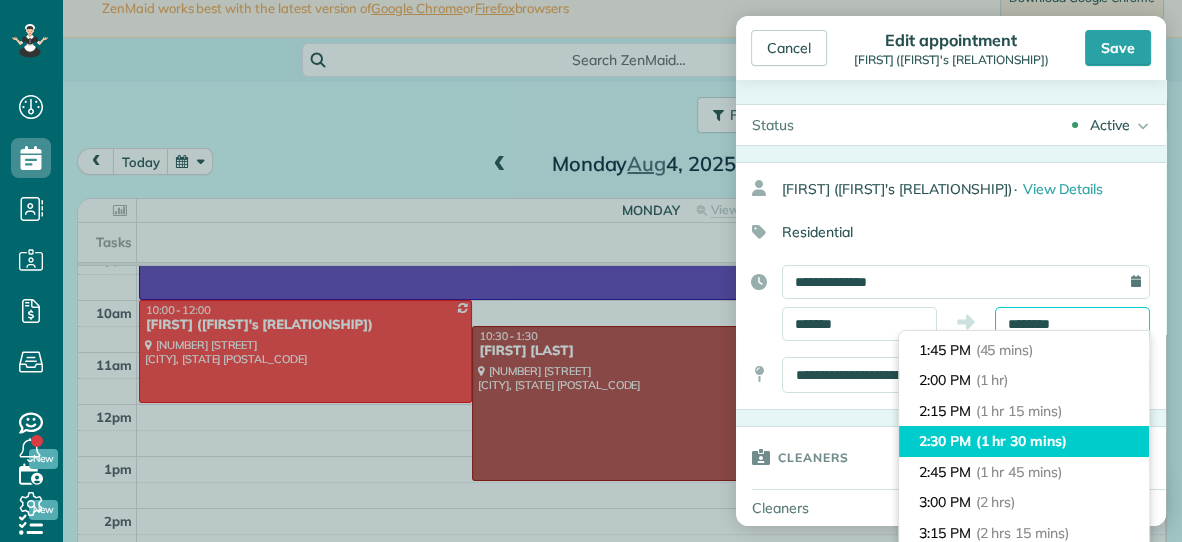 type on "*******" 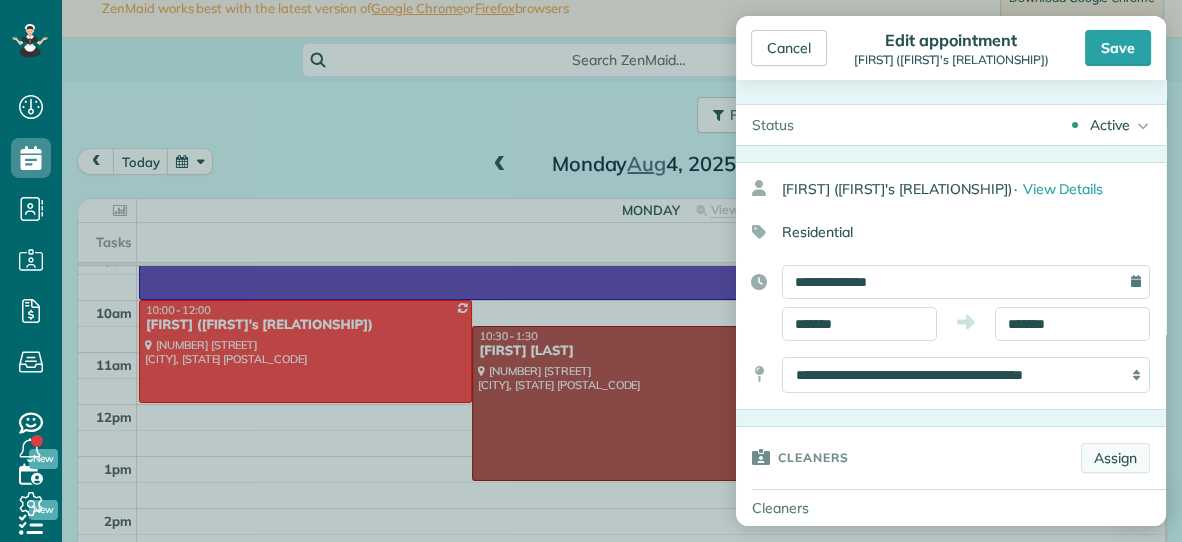 click on "Assign" at bounding box center (1115, 458) 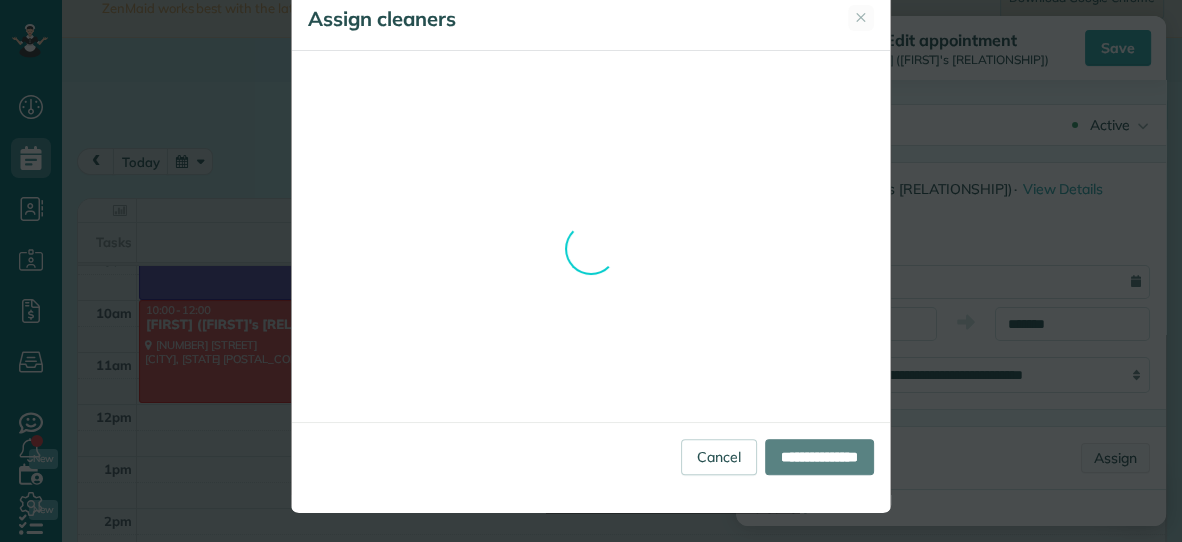 scroll, scrollTop: 0, scrollLeft: 0, axis: both 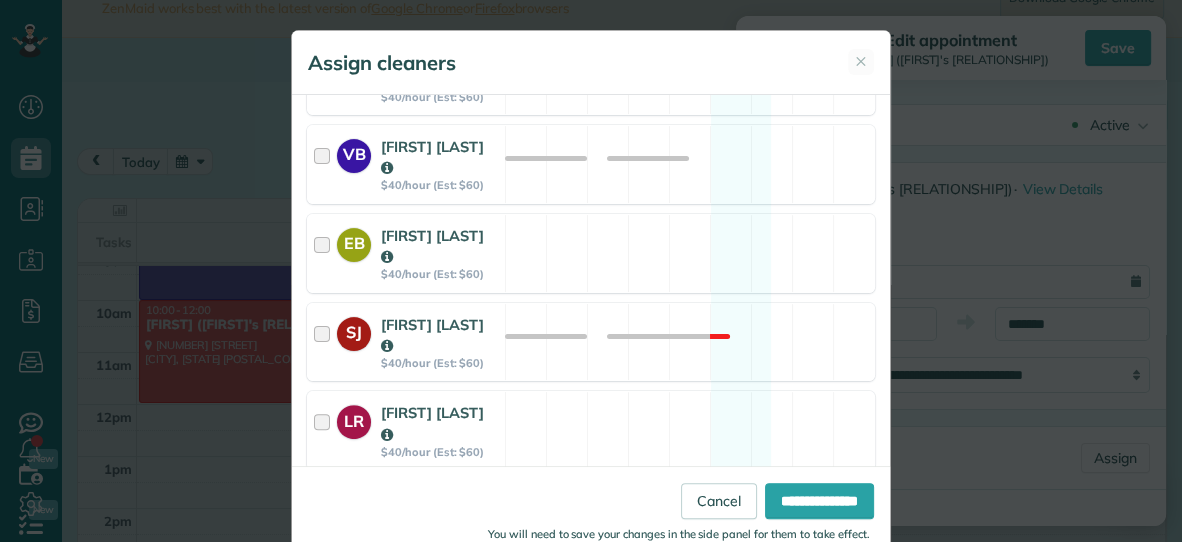 click on "DR
[FIRST] [LAST]
$40/hour (Est: $60)
Available" at bounding box center [591, 519] 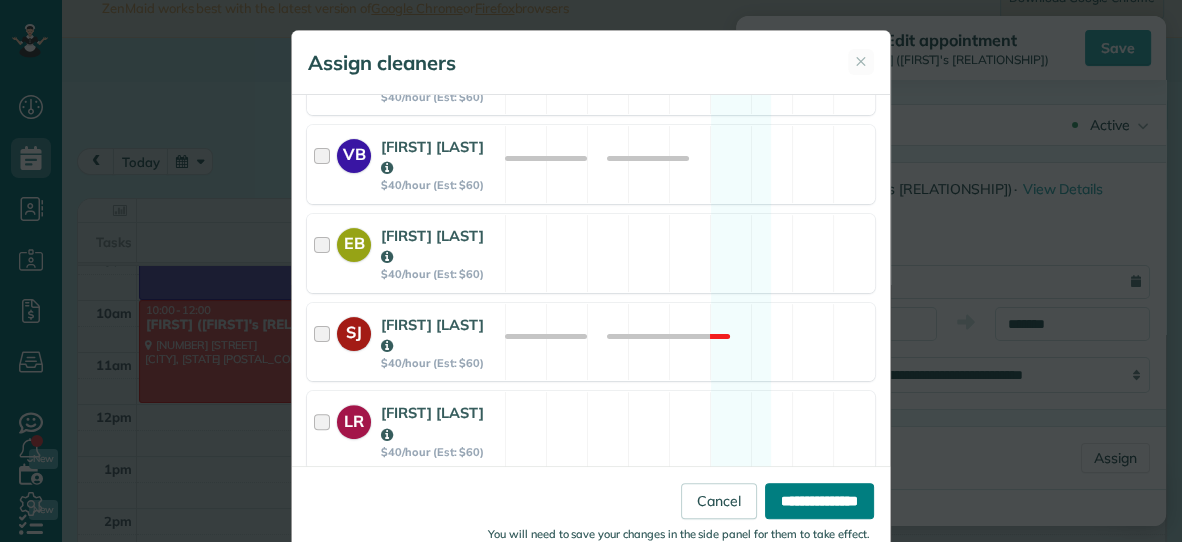 click on "**********" at bounding box center (819, 501) 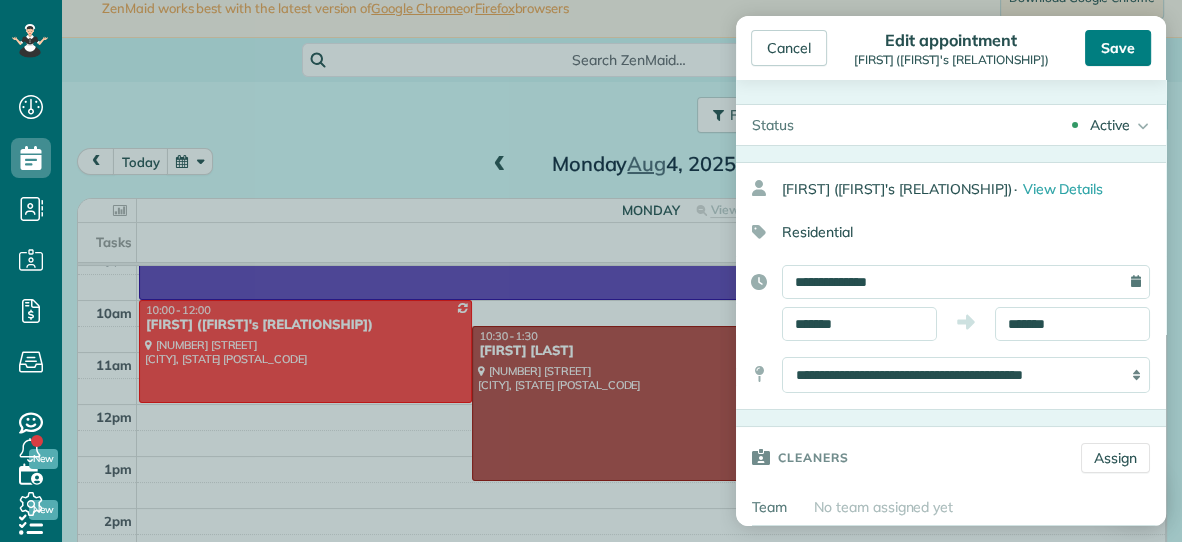 click on "Save" at bounding box center (1118, 48) 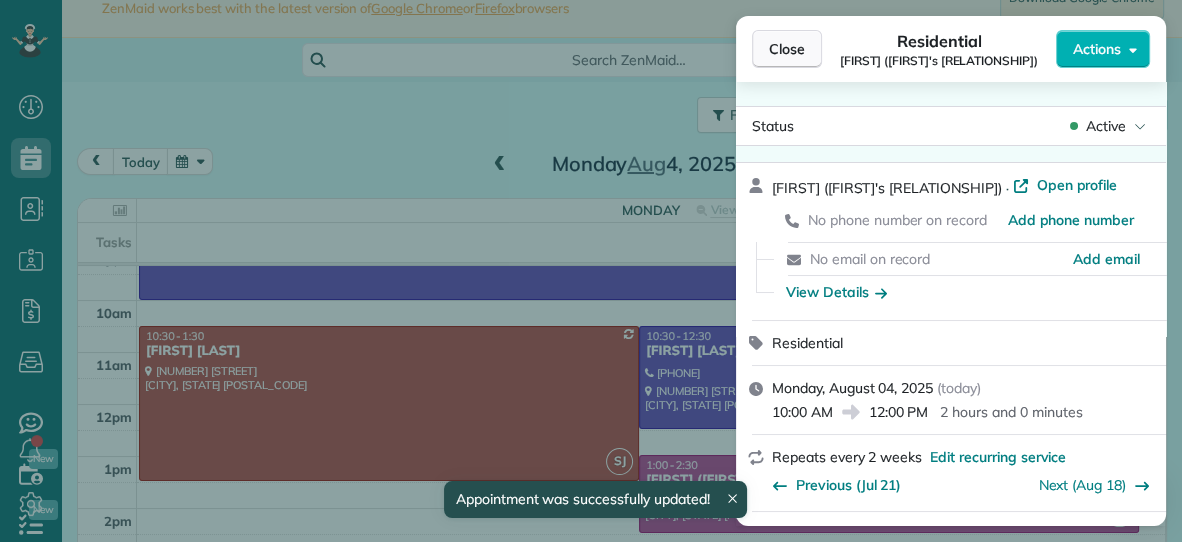 click on "Close" at bounding box center (787, 49) 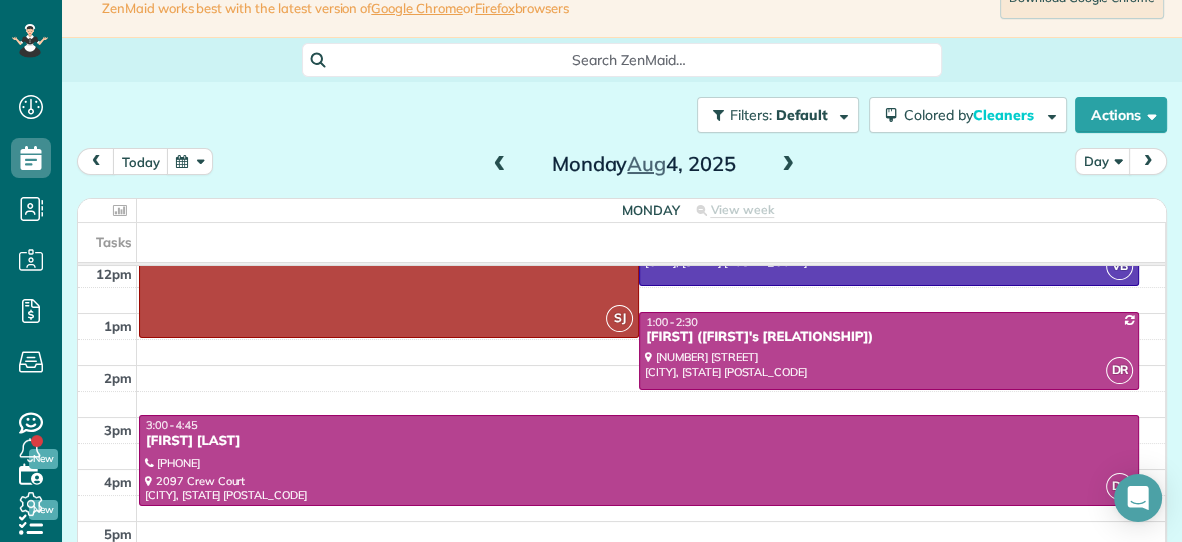 scroll, scrollTop: 268, scrollLeft: 0, axis: vertical 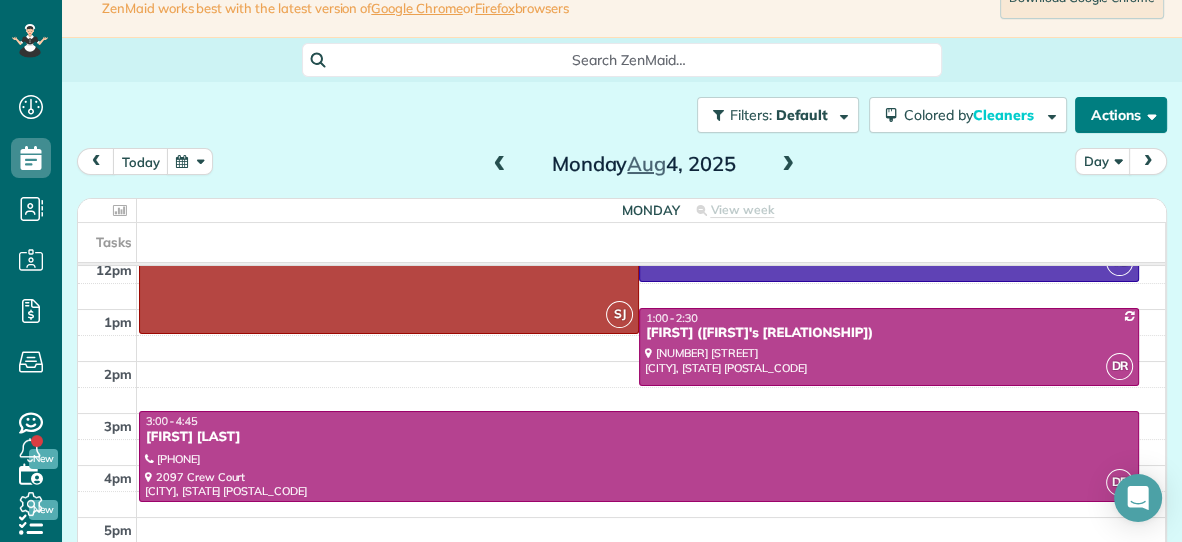 click on "Actions" at bounding box center [1121, 115] 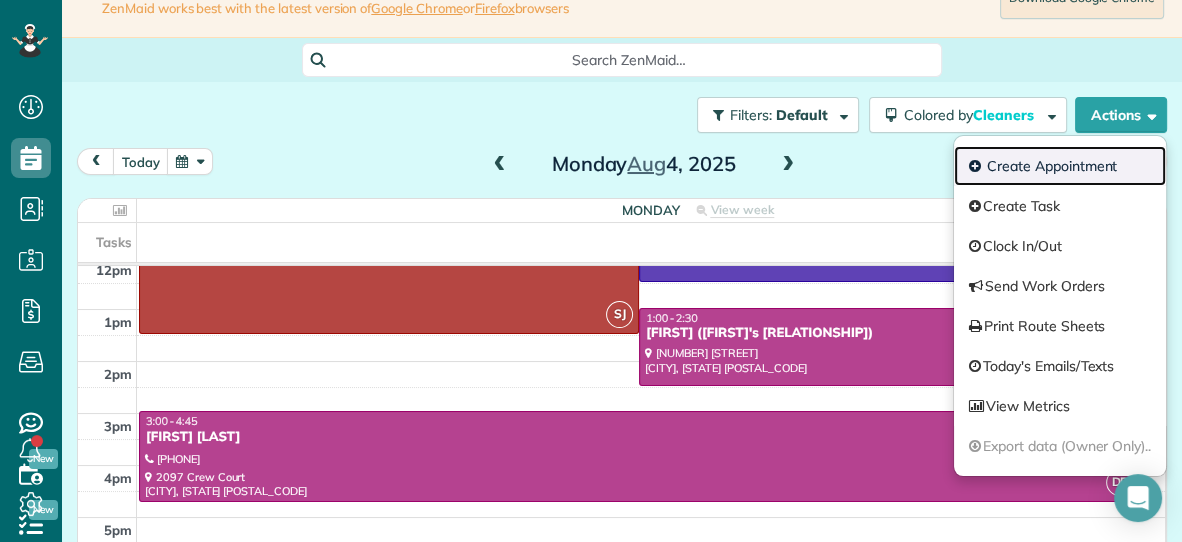 click on "Create Appointment" at bounding box center (1060, 166) 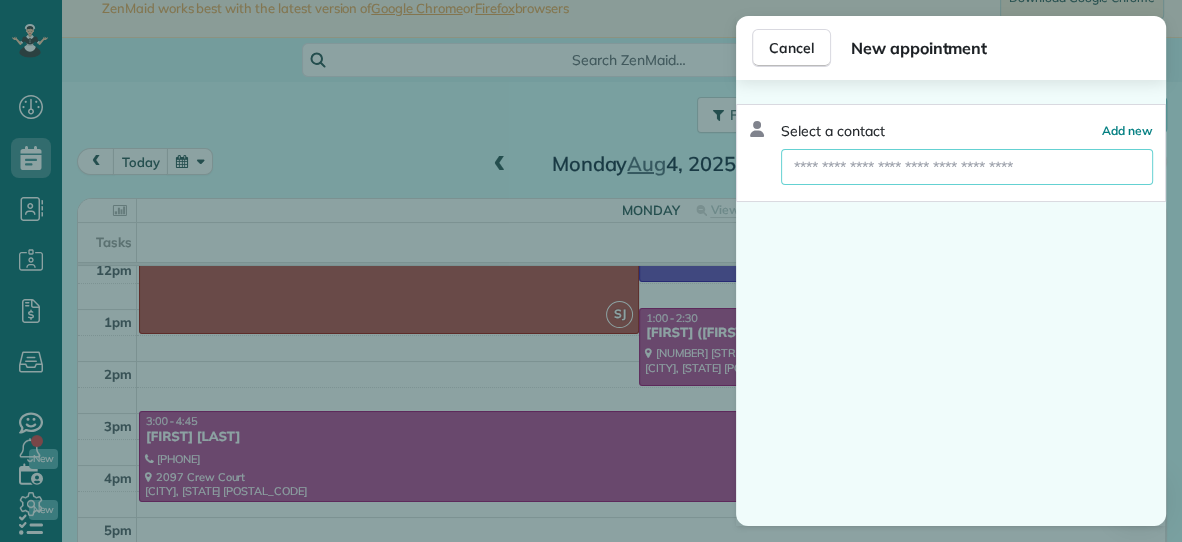 click at bounding box center (967, 167) 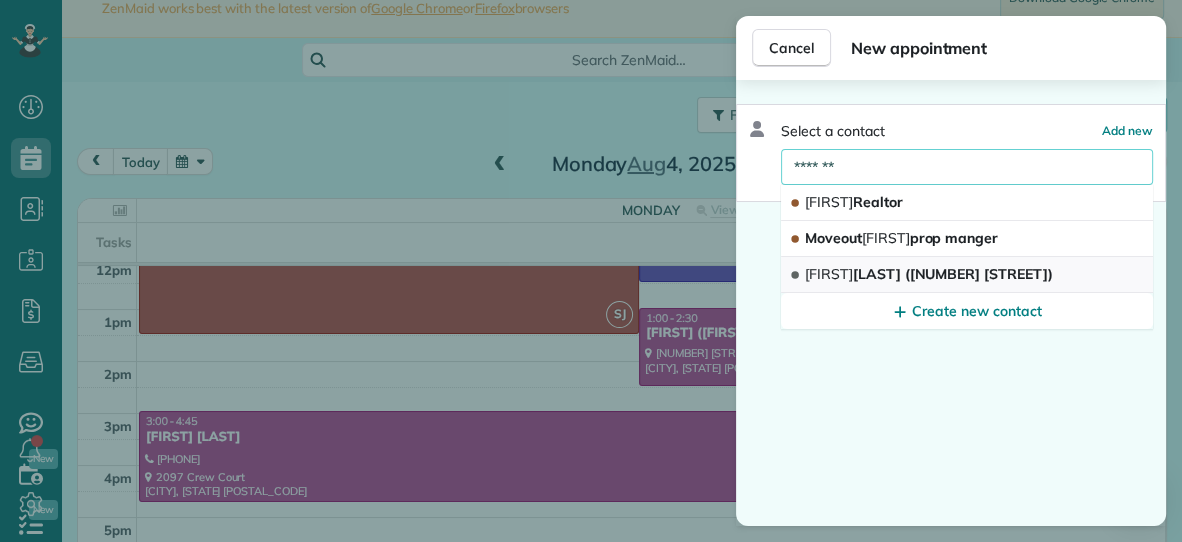 type on "*******" 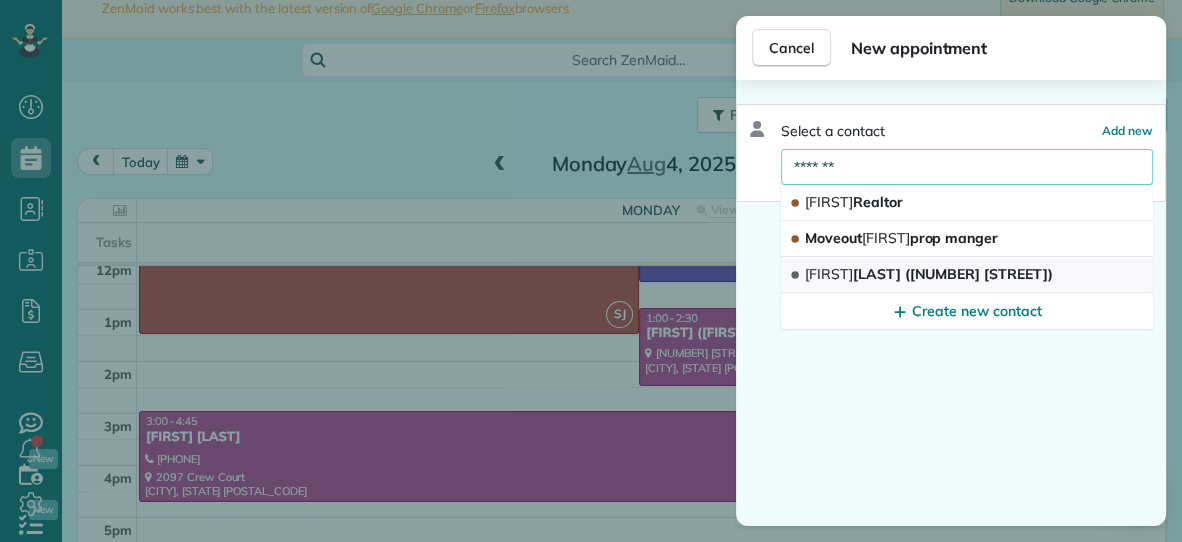 click on "[FIRST] [LAST] ([NUMBER] [STREET])" at bounding box center [929, 274] 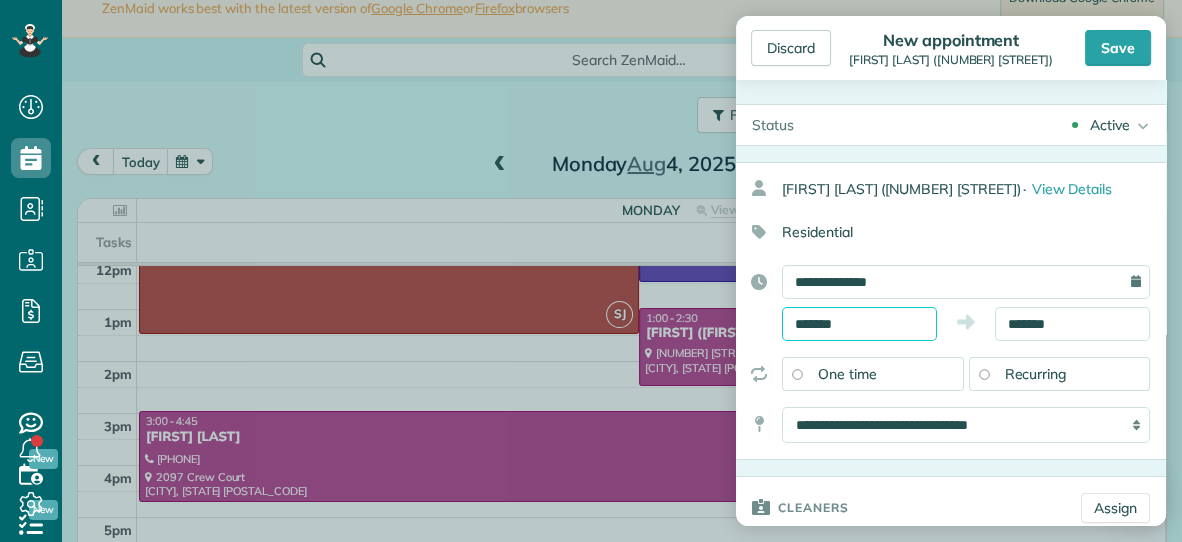 click on "*******" at bounding box center (859, 324) 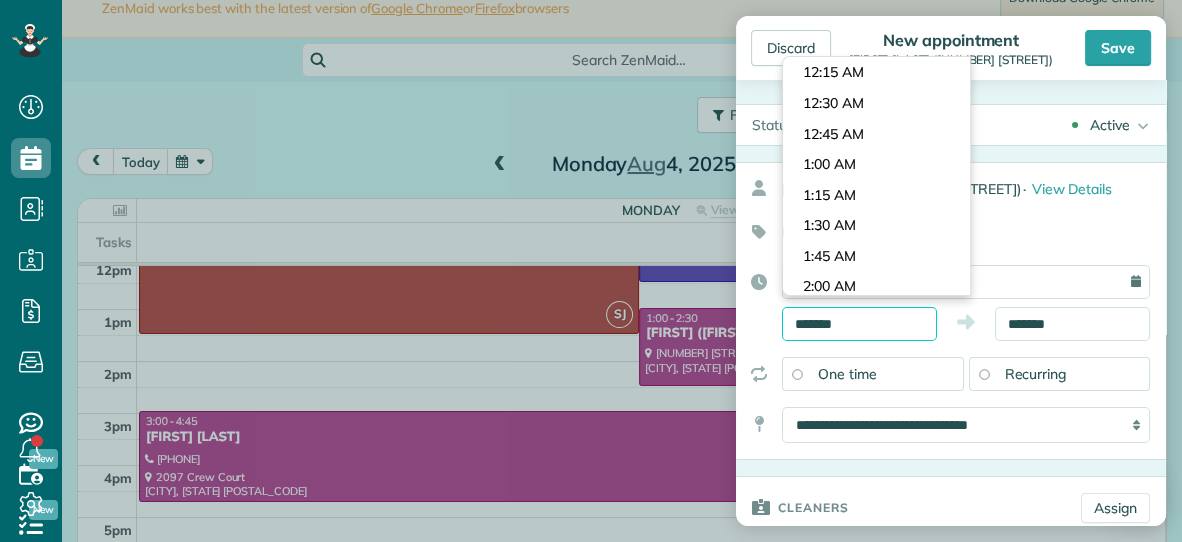 scroll, scrollTop: 1647, scrollLeft: 0, axis: vertical 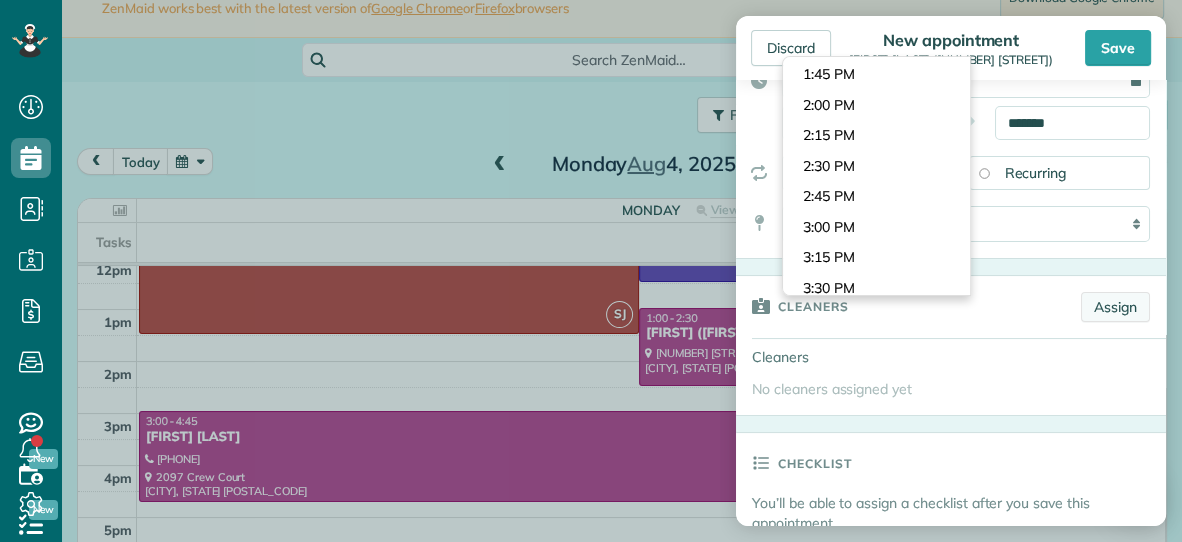 click on "Assign" at bounding box center [1115, 307] 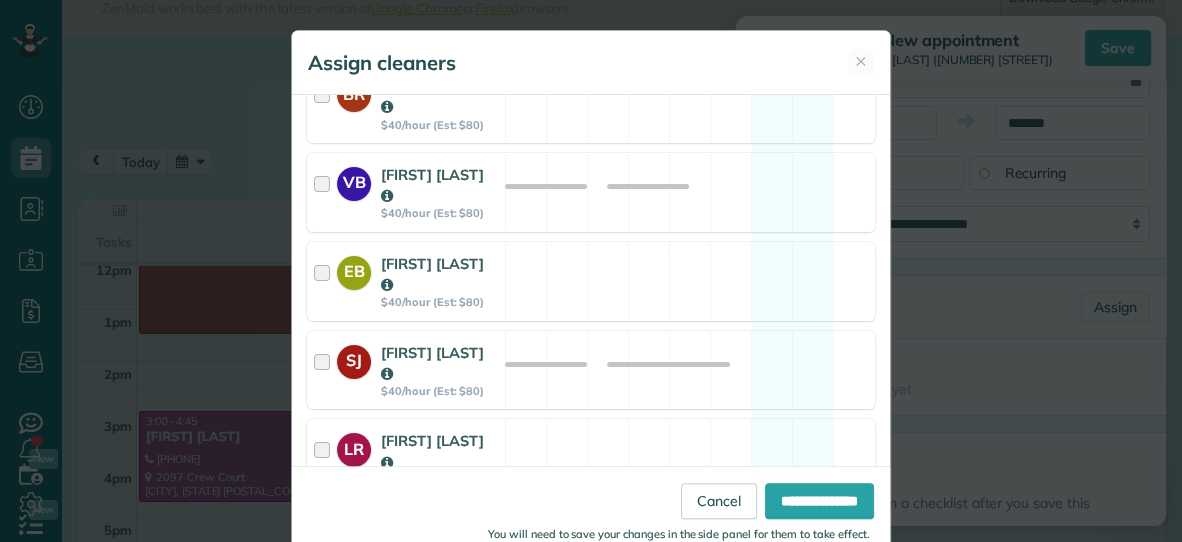 scroll, scrollTop: 479, scrollLeft: 0, axis: vertical 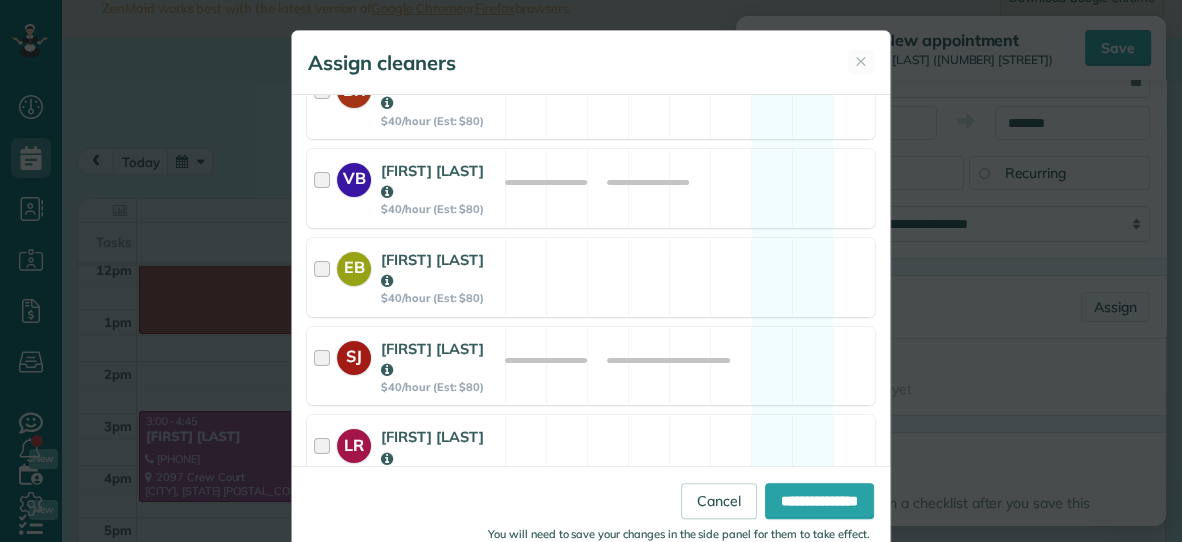 click on "SJ
[FIRST] [LAST]
$40/hour (Est: $80)
Available" at bounding box center (591, 366) 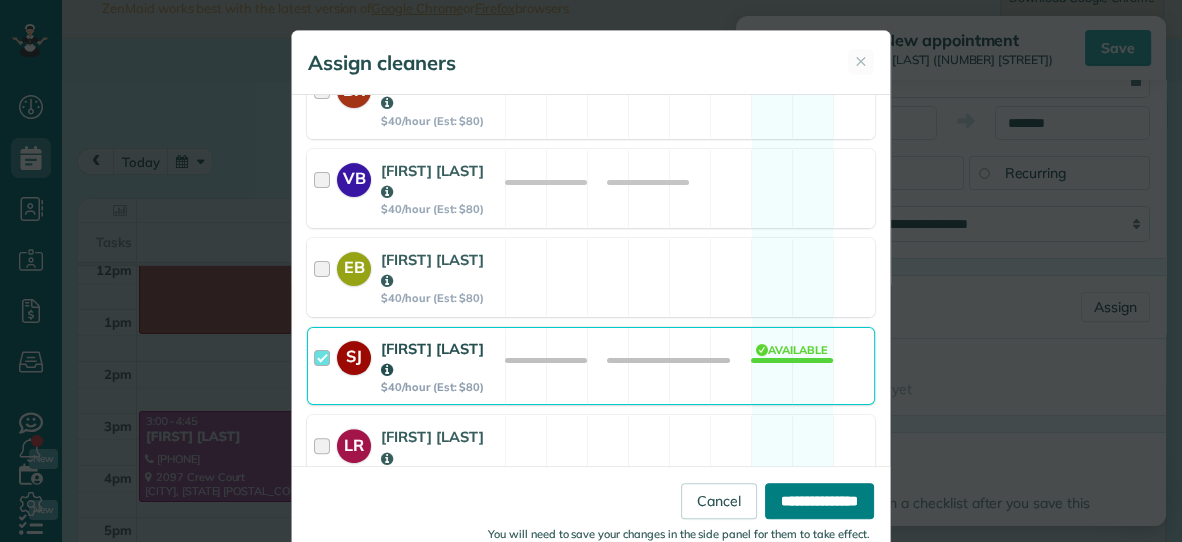 click on "**********" at bounding box center (819, 501) 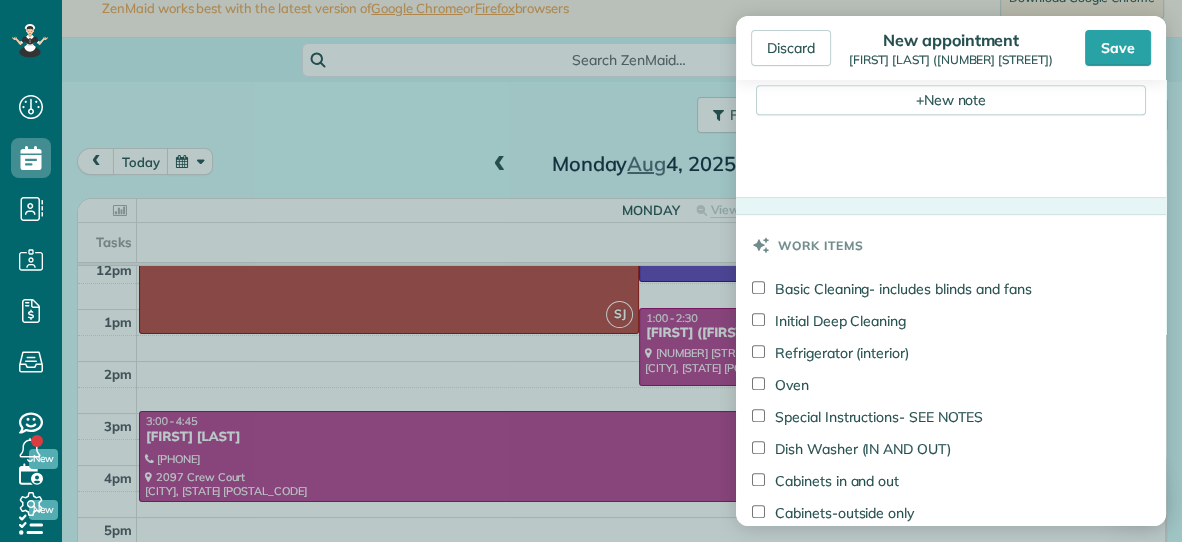 scroll, scrollTop: 896, scrollLeft: 0, axis: vertical 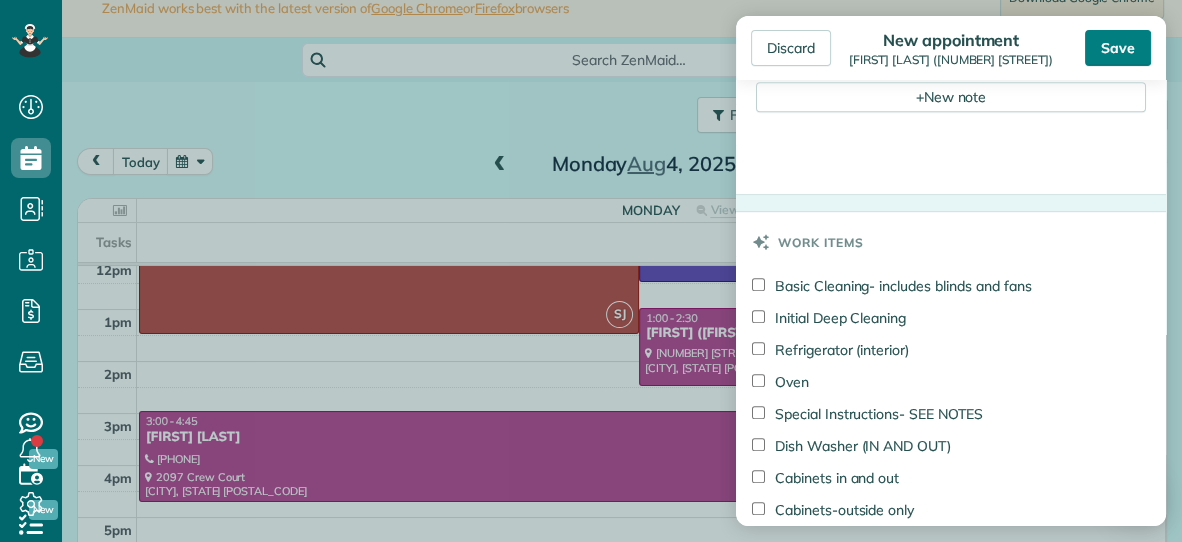 click on "Save" at bounding box center (1118, 48) 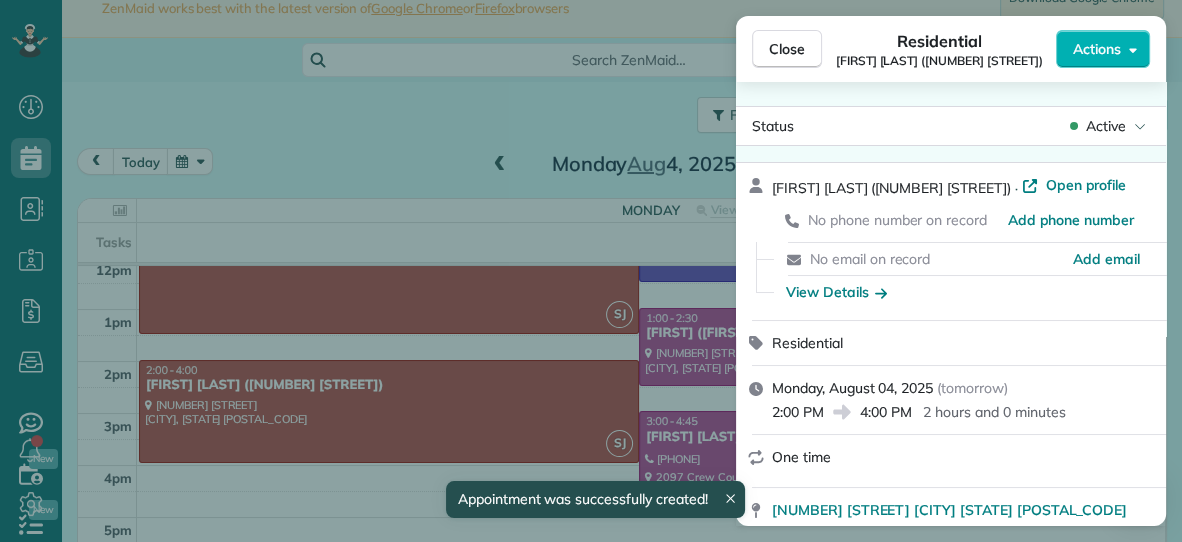 click on "Close" at bounding box center (787, 49) 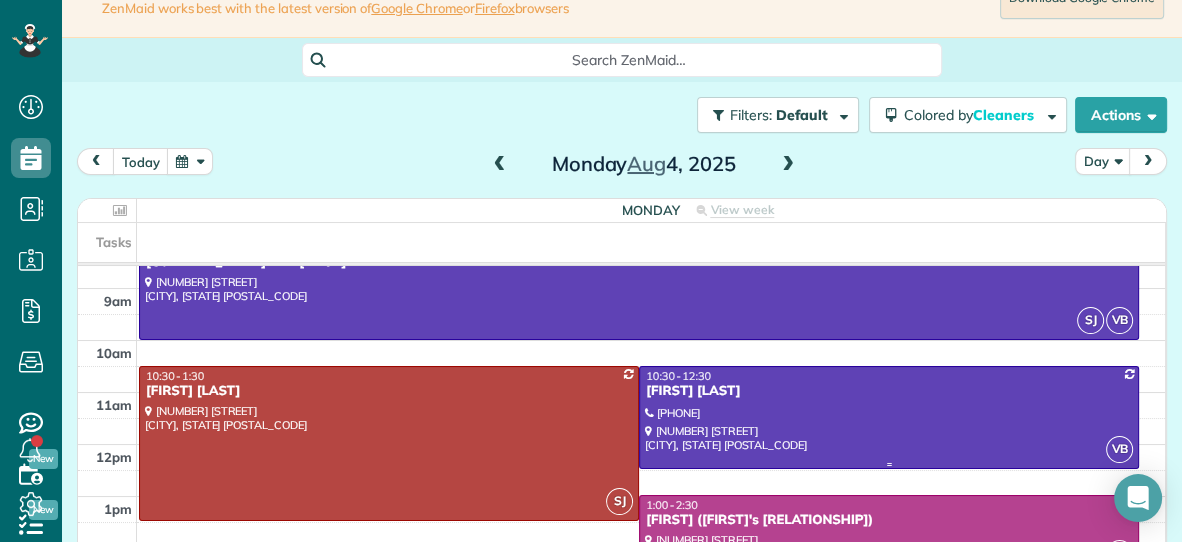 scroll, scrollTop: 76, scrollLeft: 0, axis: vertical 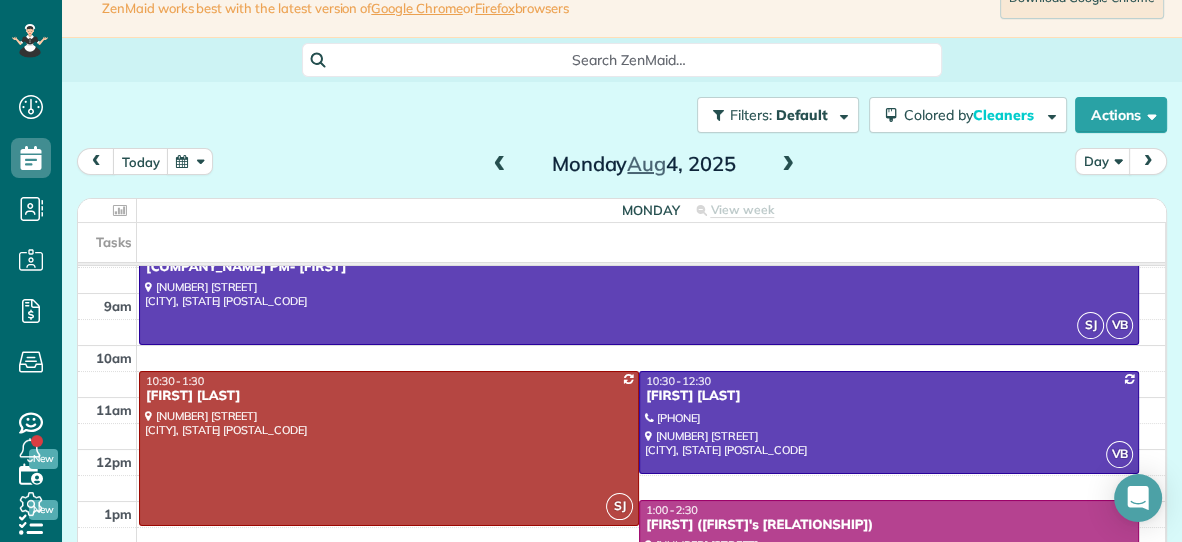 click on "Filters:   Default
Colored by  Cleaners
Color by Cleaner
Color by Team
Color by Status
Color by Recurrence
Color by Paid/Unpaid
Filters  Default
Schedule Changes
Actions
Create Appointment
Create Task
Clock In/Out
Send Work Orders
Print Route Sheets
Today's Emails/Texts
View Metrics" at bounding box center (622, 115) 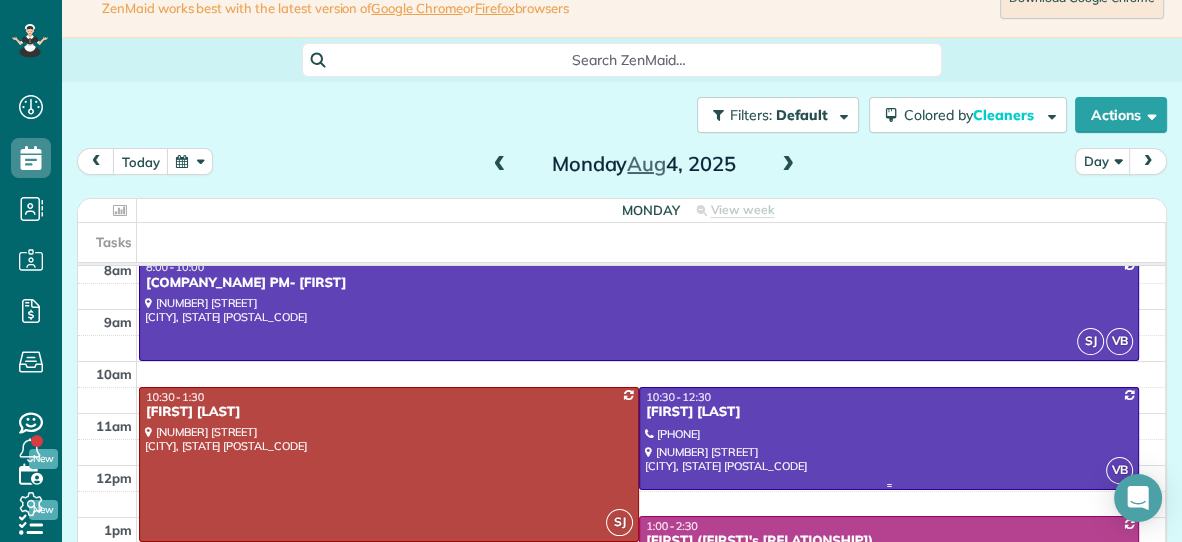 scroll, scrollTop: 0, scrollLeft: 0, axis: both 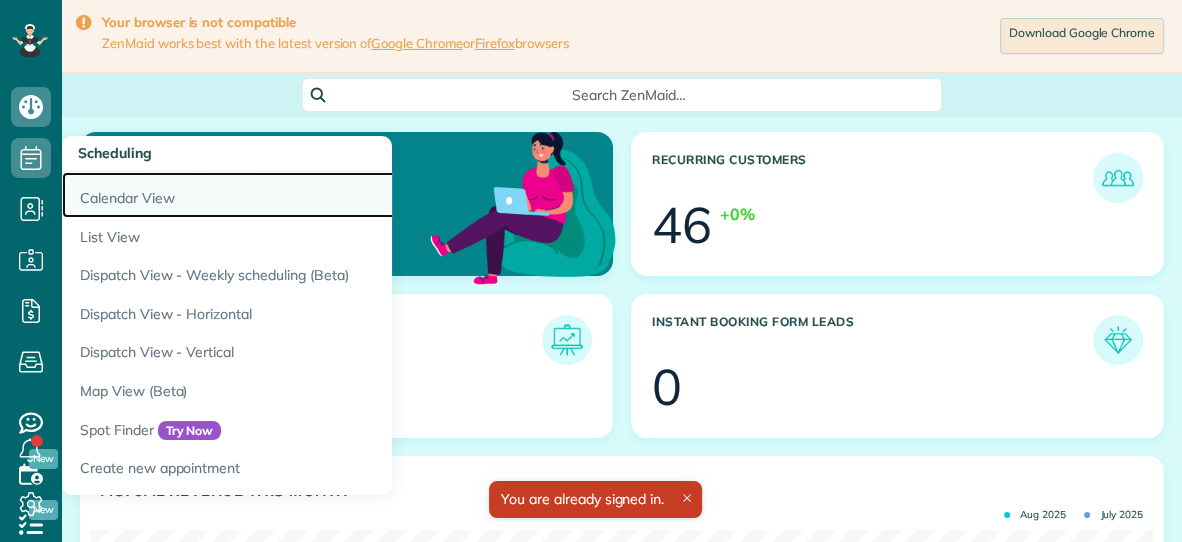 click on "Calendar View" at bounding box center [312, 195] 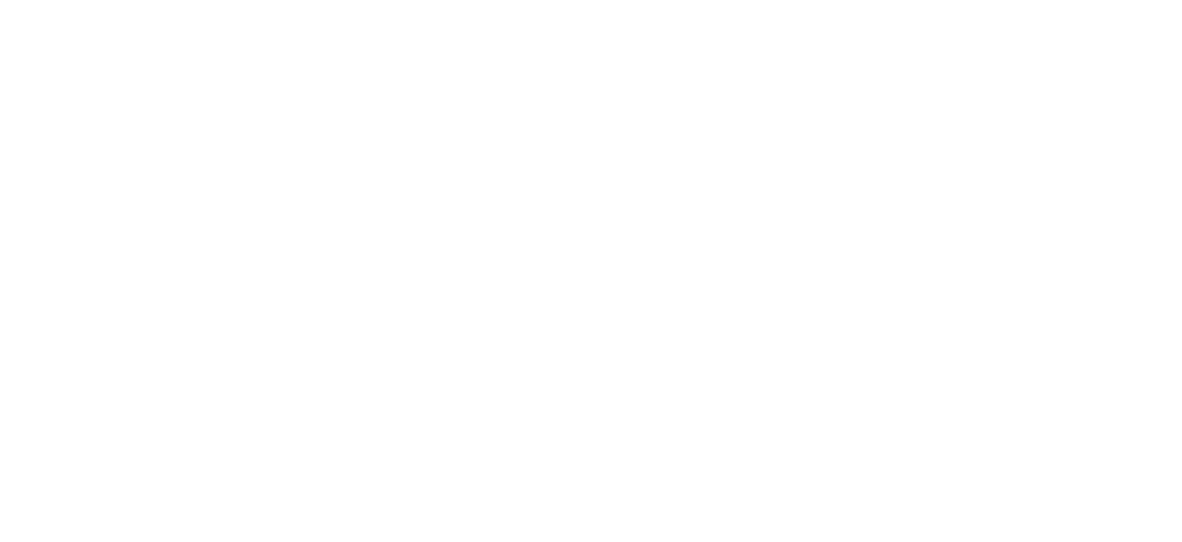 scroll, scrollTop: 0, scrollLeft: 0, axis: both 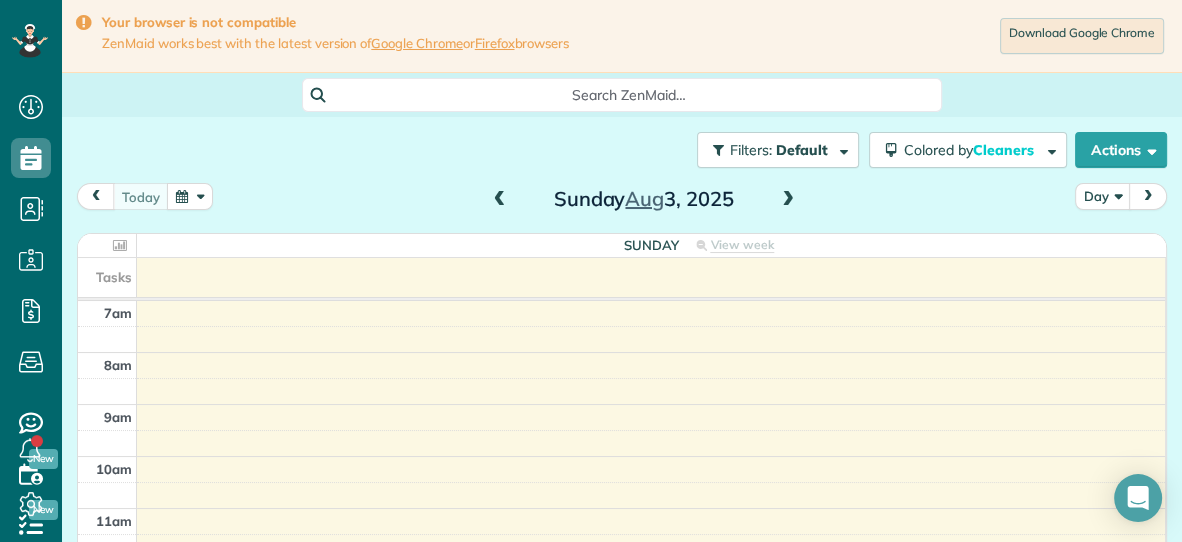 click at bounding box center (788, 200) 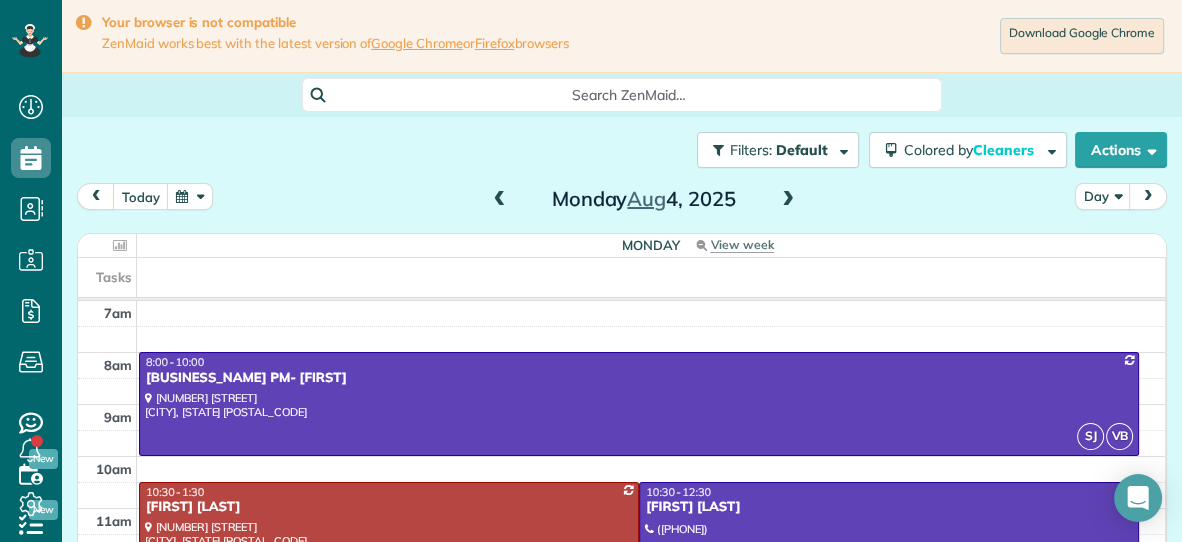 scroll, scrollTop: 98, scrollLeft: 0, axis: vertical 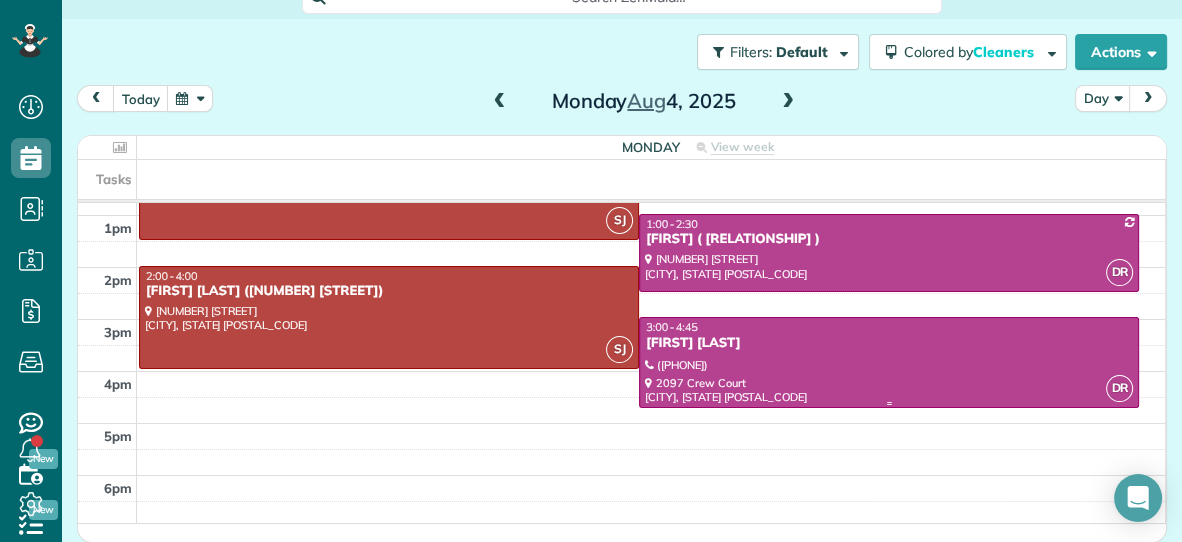 click at bounding box center [889, 362] 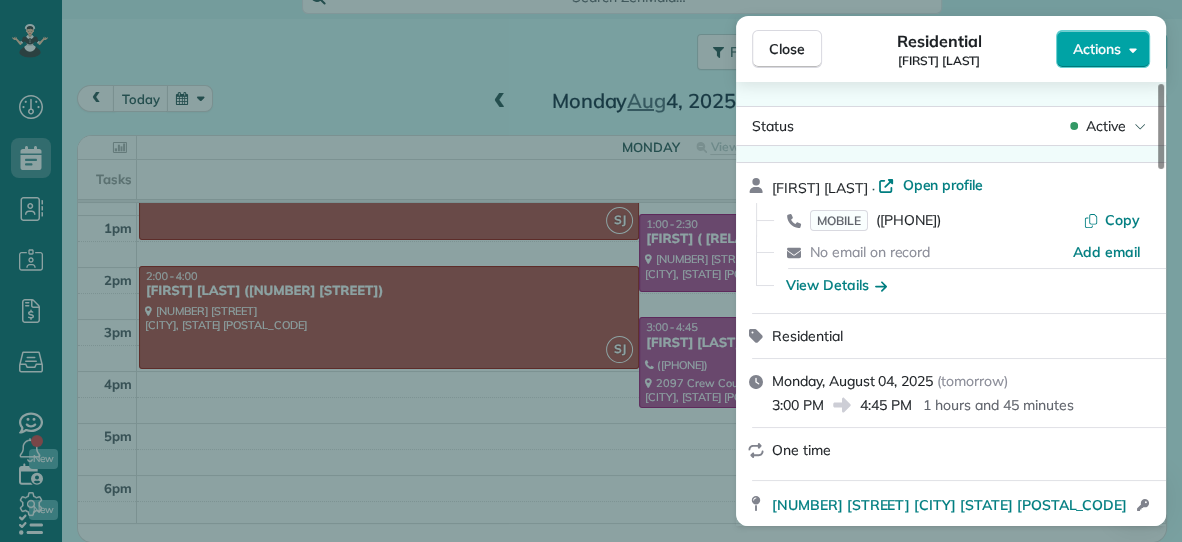 click on "Actions" at bounding box center [1097, 49] 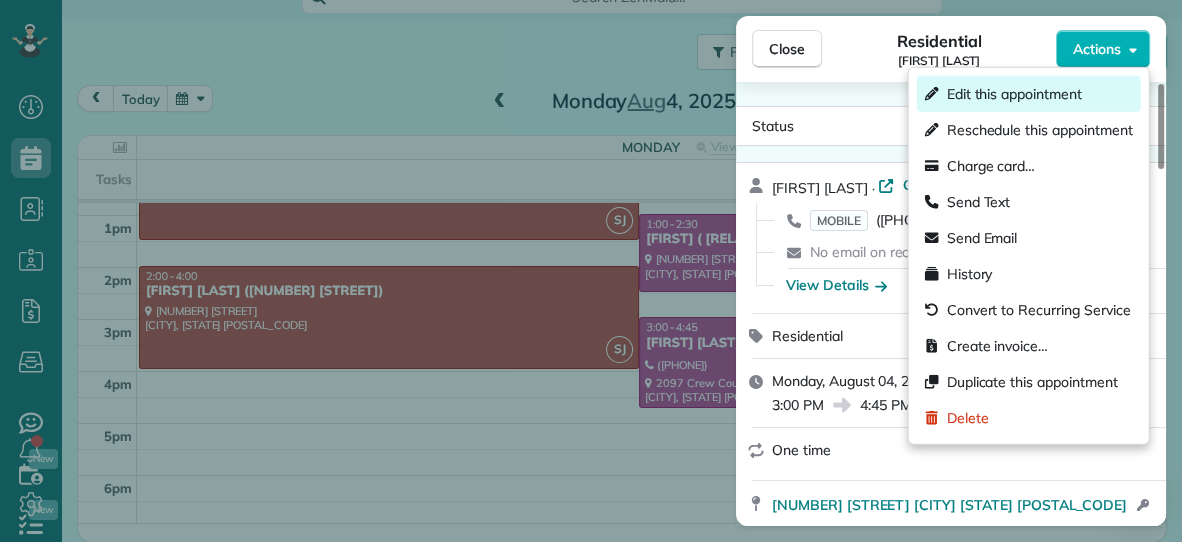 click on "Edit this appointment" at bounding box center [1014, 94] 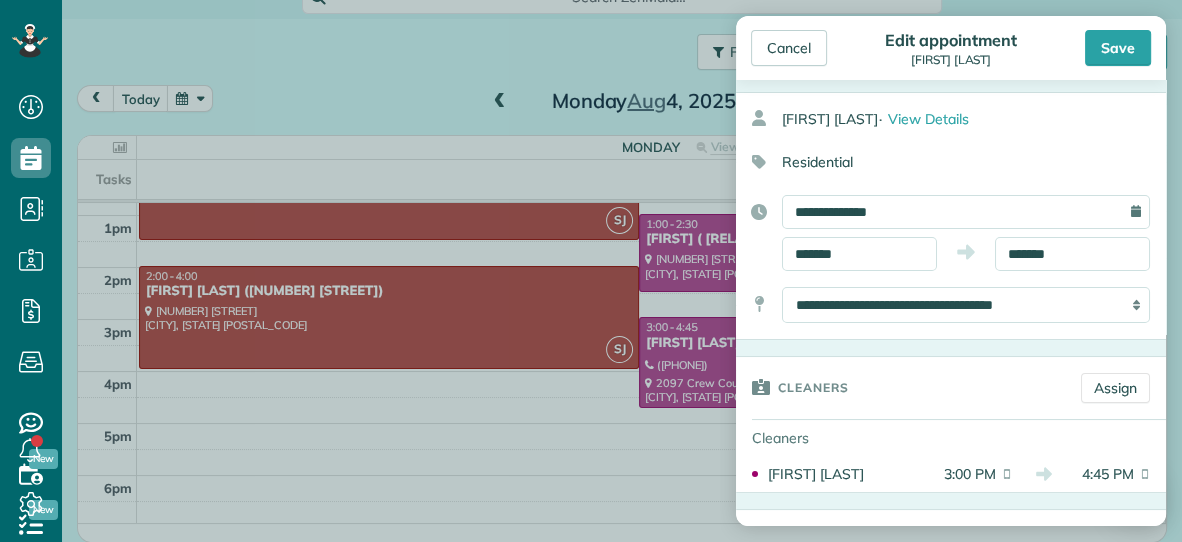 scroll, scrollTop: 77, scrollLeft: 0, axis: vertical 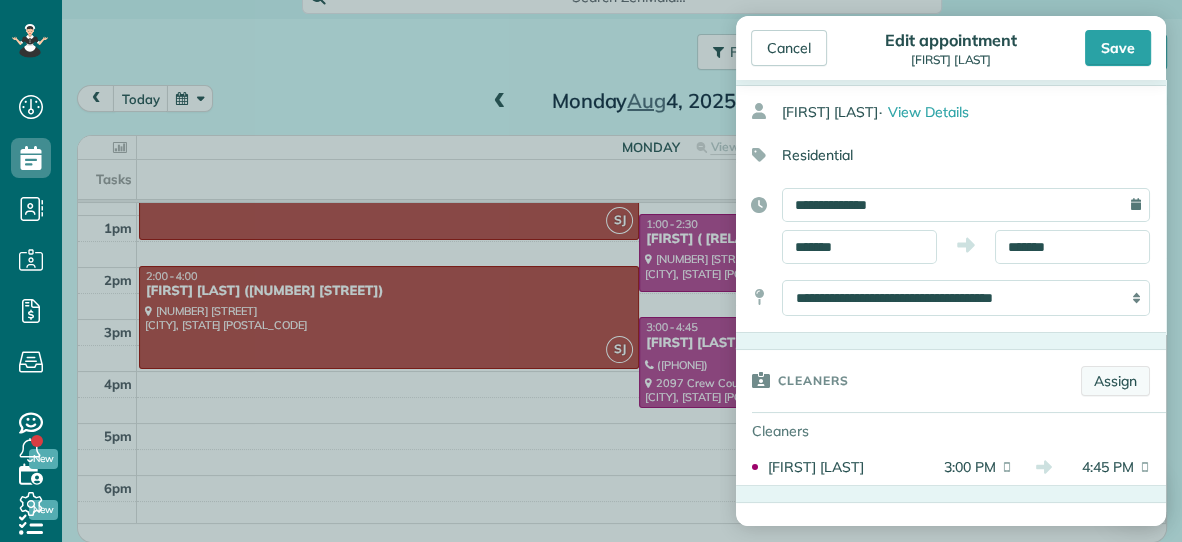 click on "Assign" at bounding box center [1115, 381] 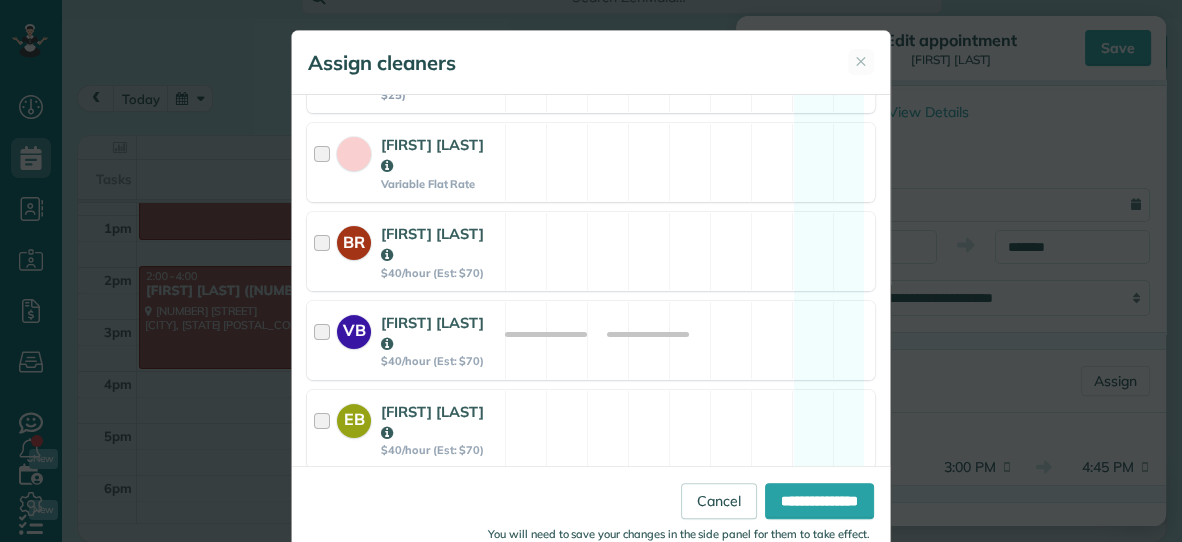 scroll, scrollTop: 333, scrollLeft: 0, axis: vertical 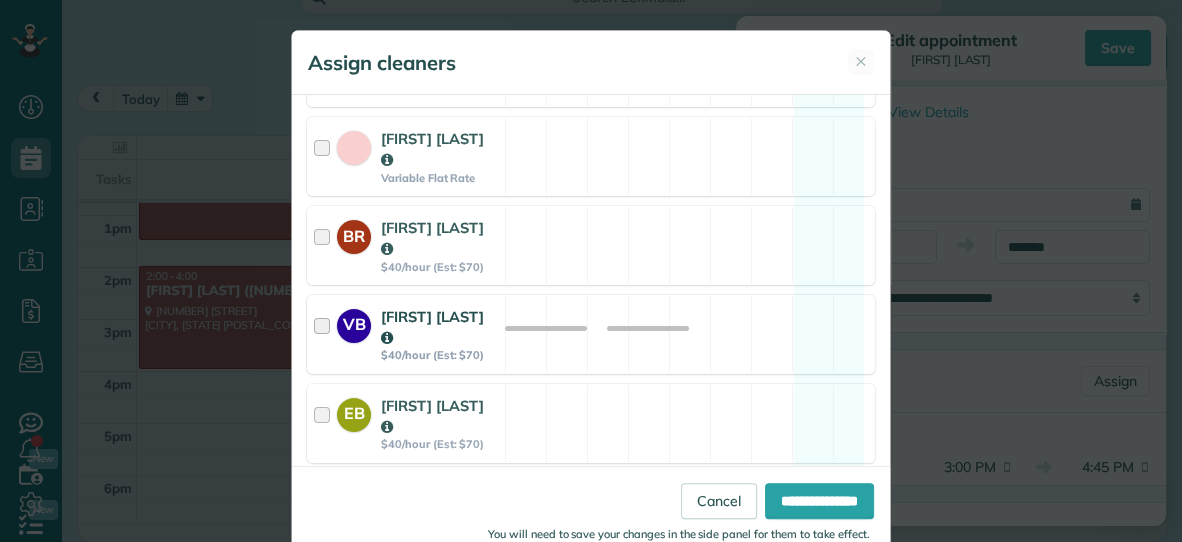 click on "VB
Vanessa Beason
$40/hour (Est: $70)
Available" at bounding box center (591, 334) 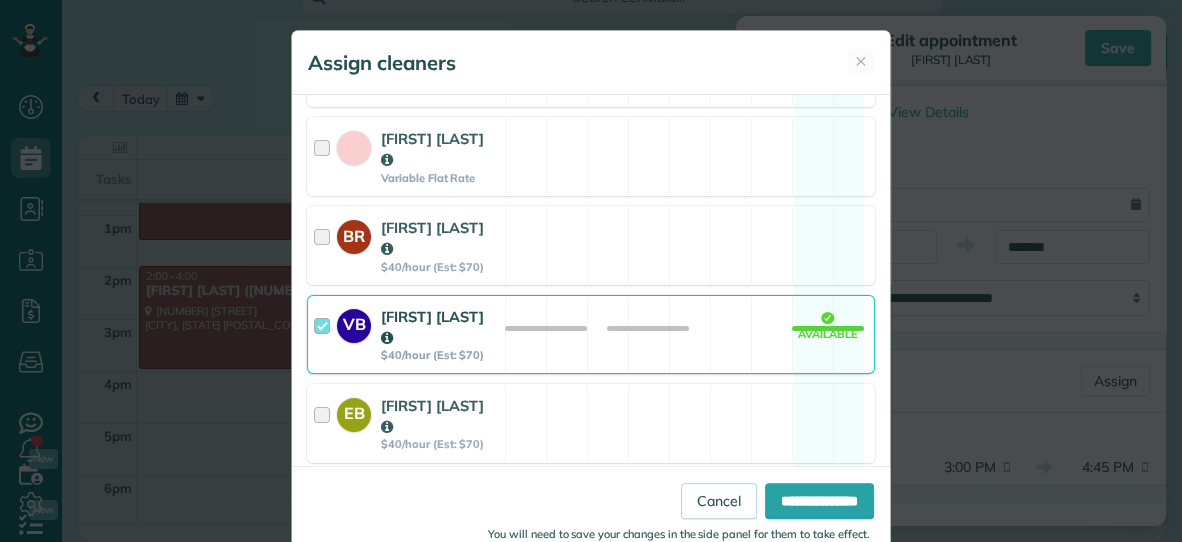 scroll, scrollTop: 503, scrollLeft: 0, axis: vertical 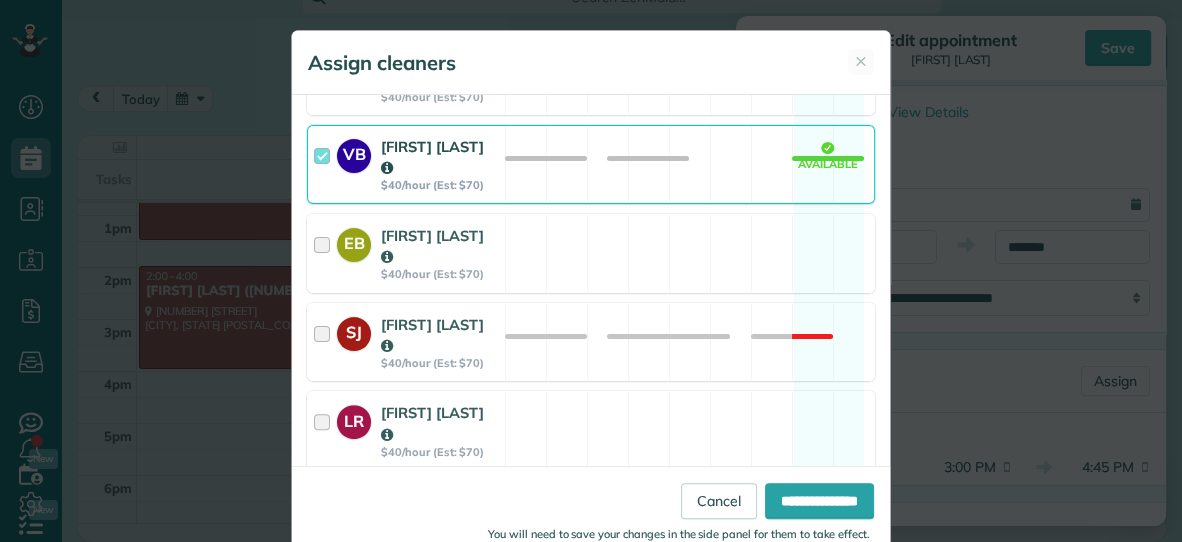 click on "DR
Dana Rhodes
$40/hour (Est: $70)
Not available" at bounding box center [591, 519] 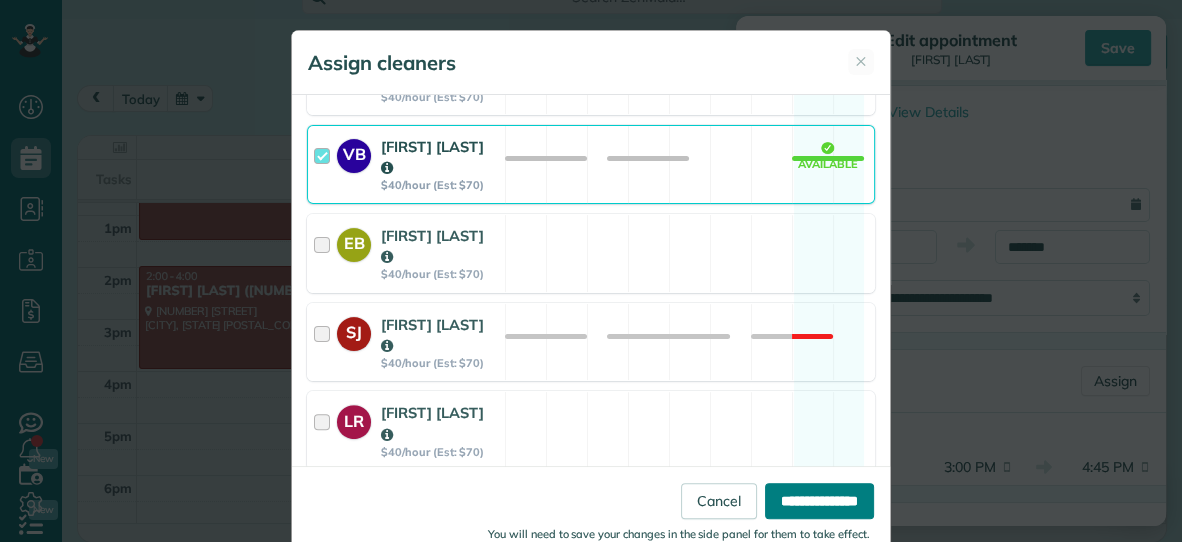 click on "**********" at bounding box center (819, 501) 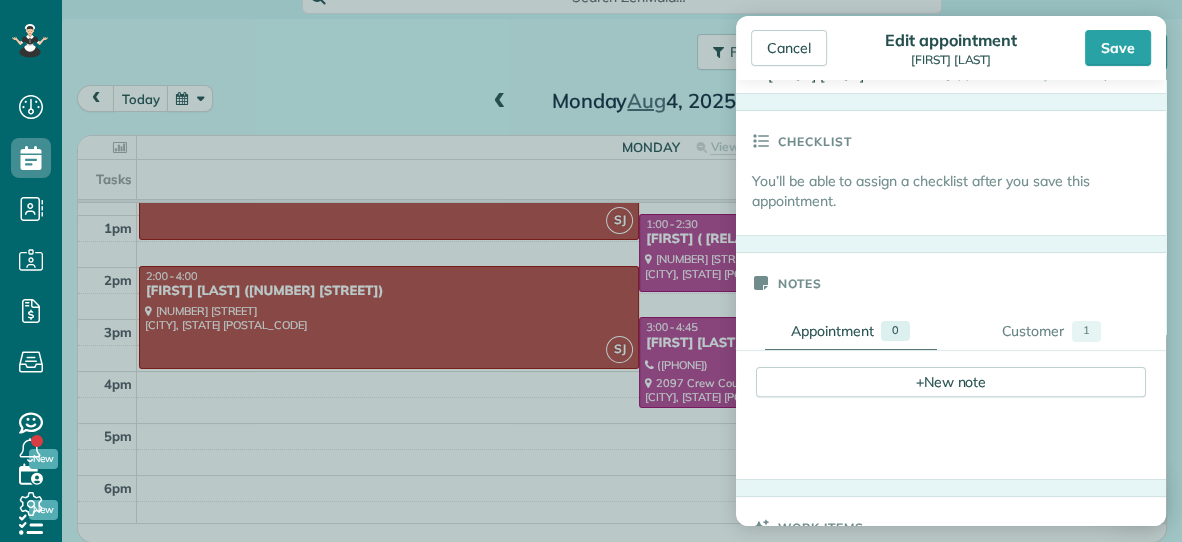 scroll, scrollTop: 526, scrollLeft: 0, axis: vertical 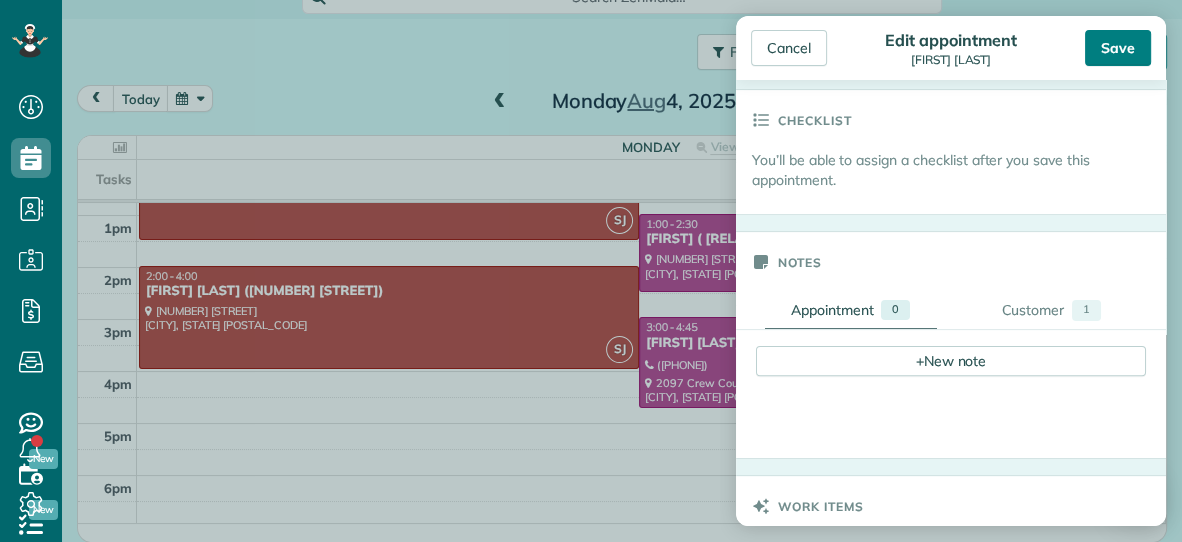 click on "Save" at bounding box center [1118, 48] 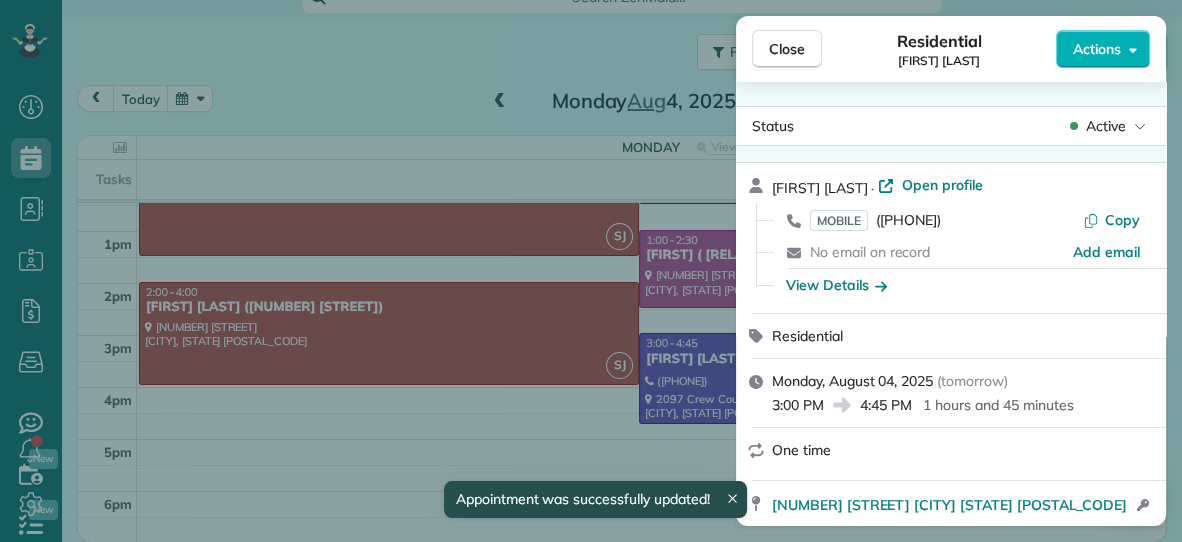 scroll, scrollTop: 279, scrollLeft: 0, axis: vertical 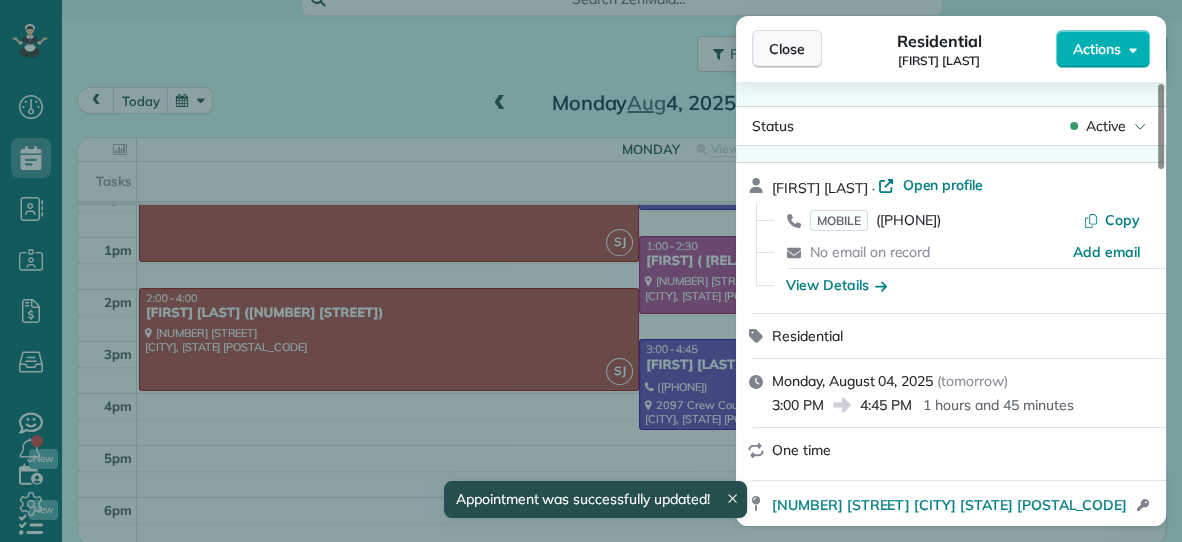 click on "Close" at bounding box center (787, 49) 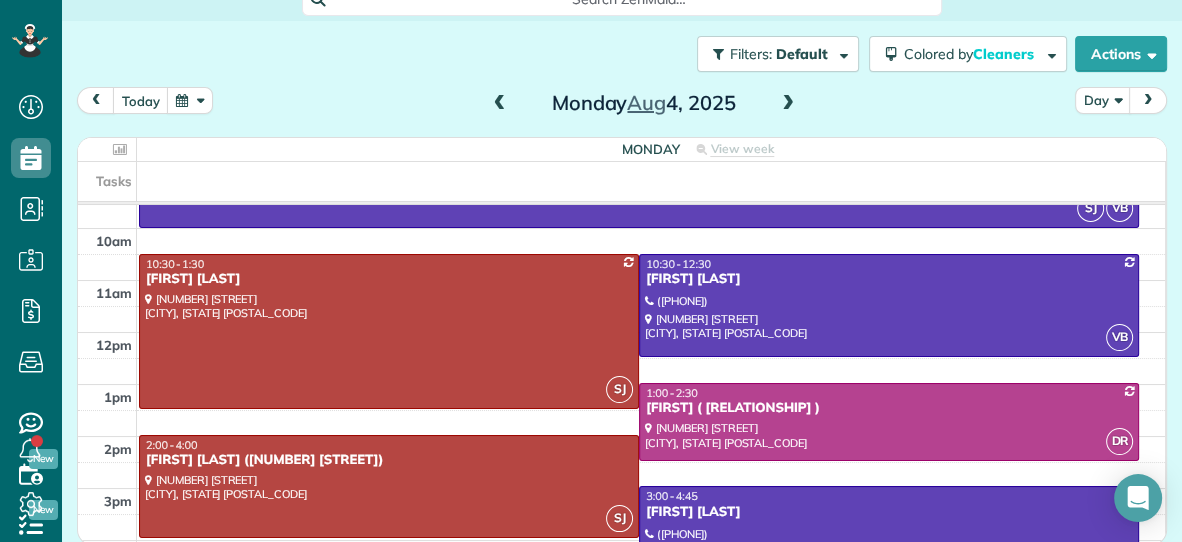 scroll, scrollTop: 121, scrollLeft: 0, axis: vertical 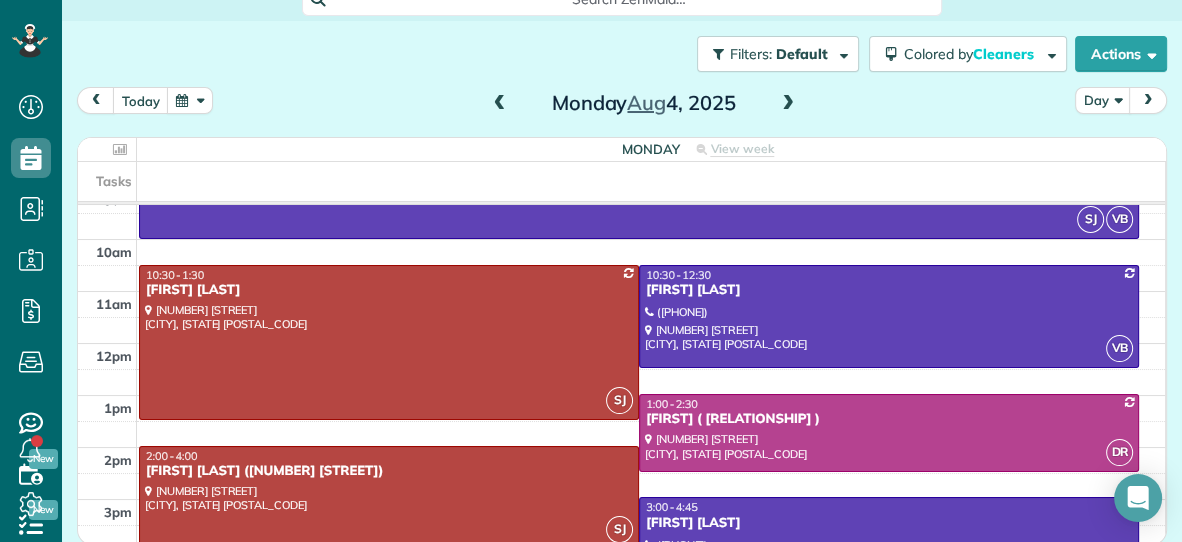 click on "[FIRST] [LAST]" at bounding box center (889, 523) 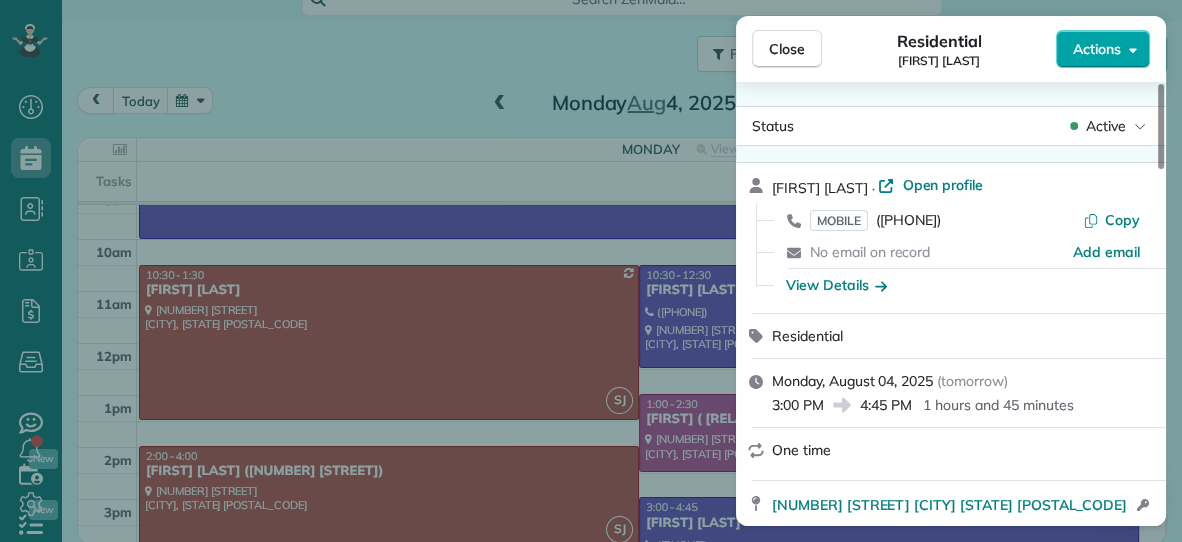 click on "Actions" at bounding box center [1097, 49] 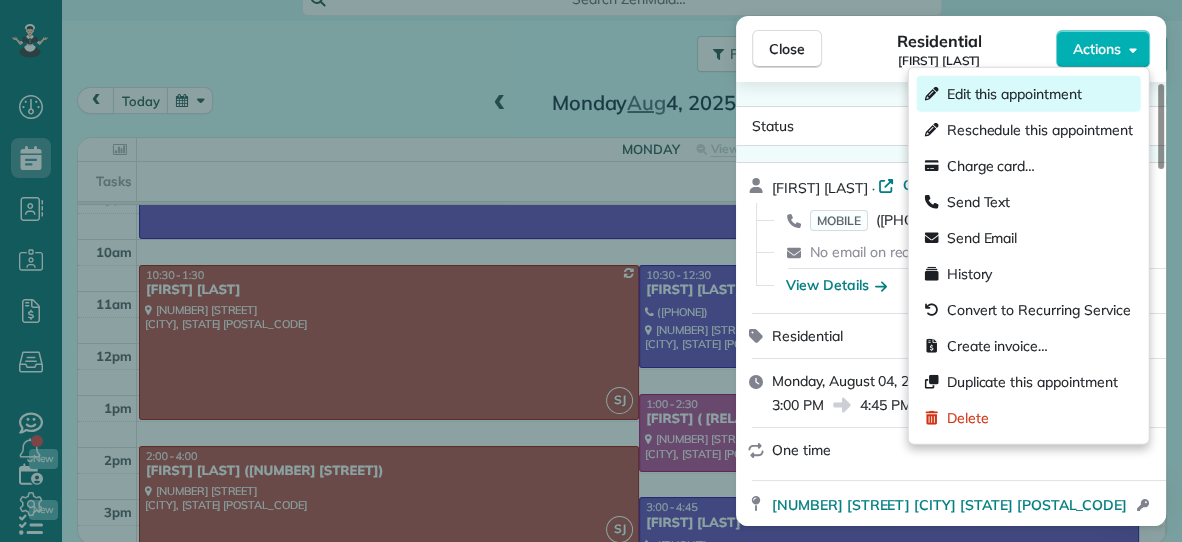 click on "Edit this appointment" at bounding box center [1014, 94] 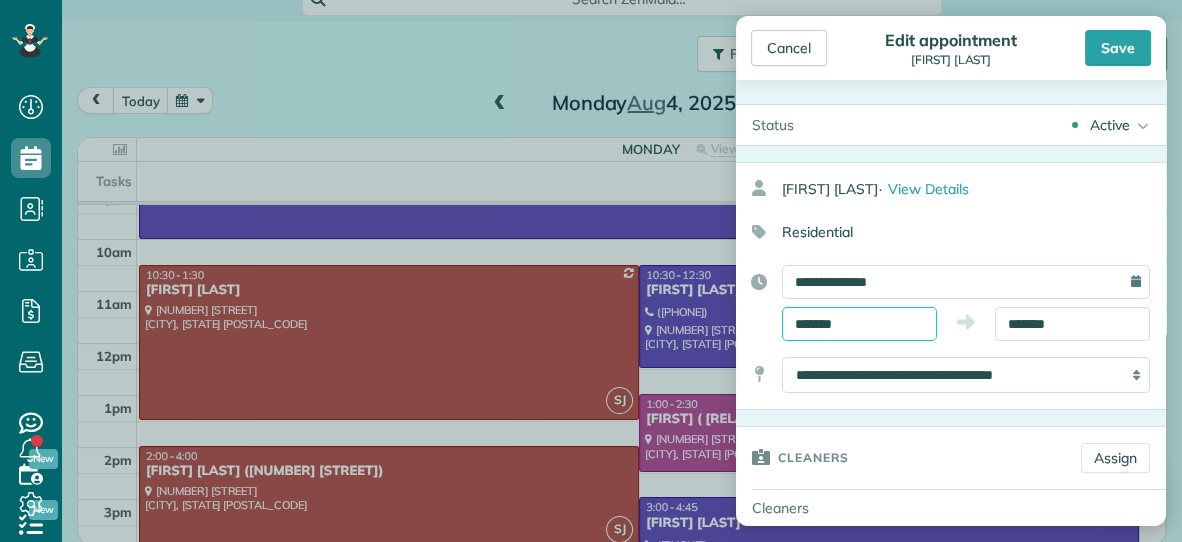 click on "*******" at bounding box center [859, 324] 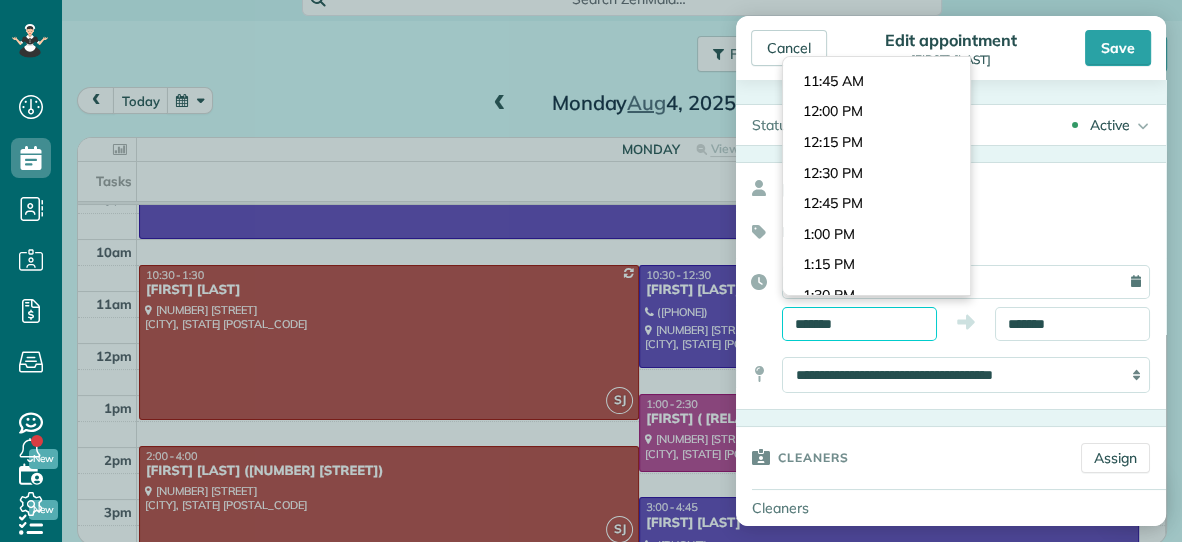 scroll, scrollTop: 1406, scrollLeft: 0, axis: vertical 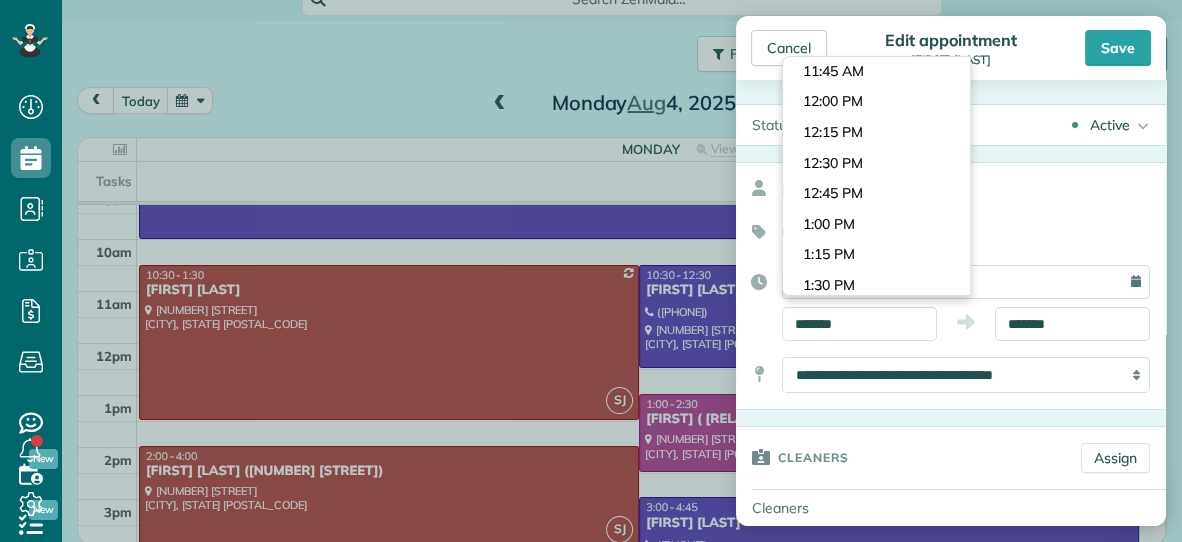 click on "Dashboard
Scheduling
Calendar View
List View
Dispatch View - Weekly scheduling (Beta)" at bounding box center (591, 271) 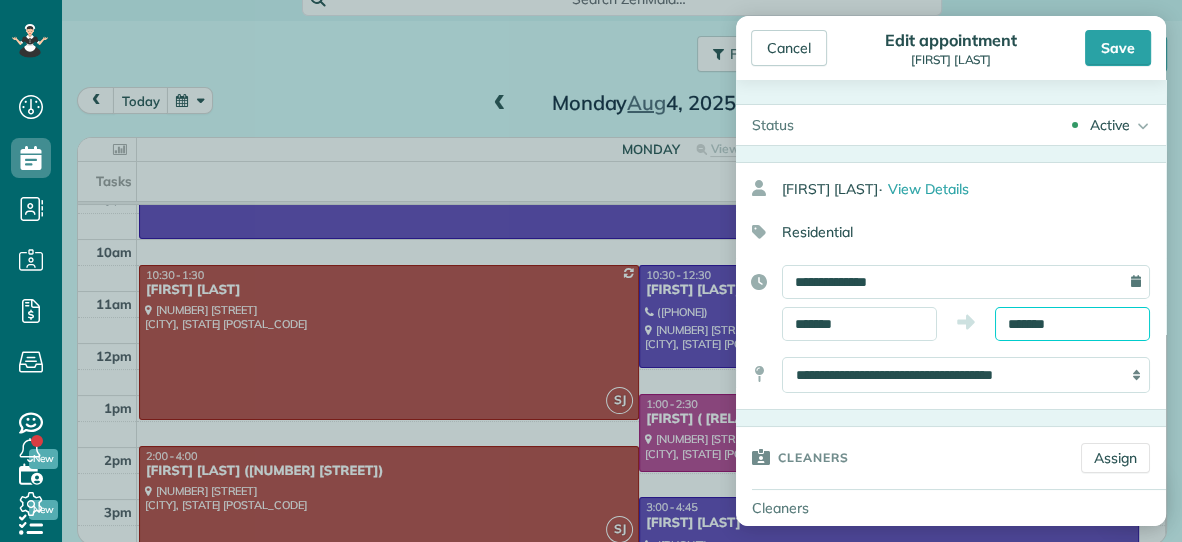 click on "*******" at bounding box center [1072, 324] 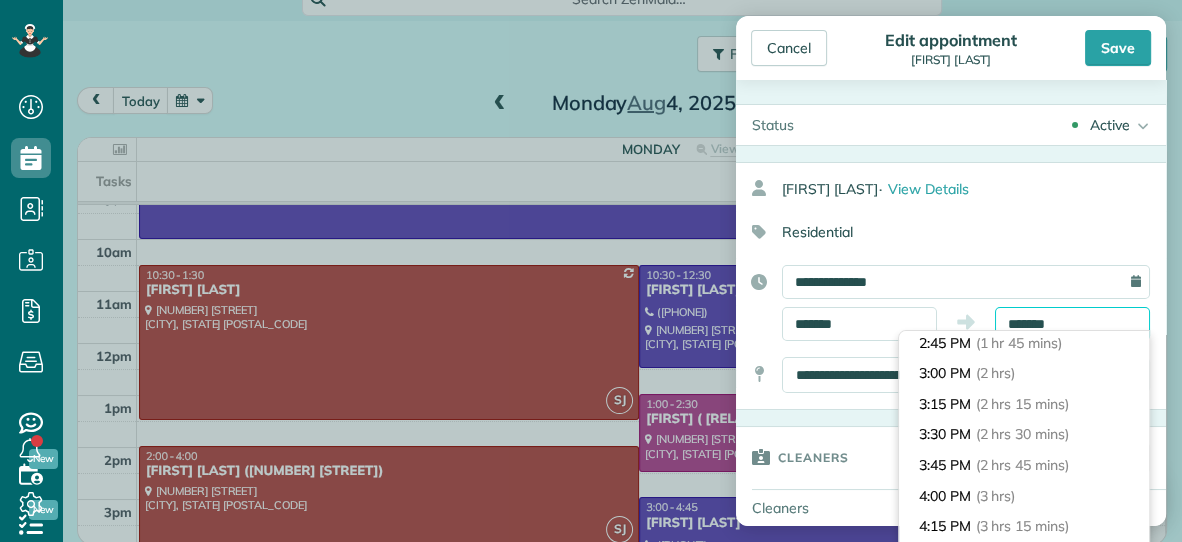 scroll, scrollTop: 213, scrollLeft: 0, axis: vertical 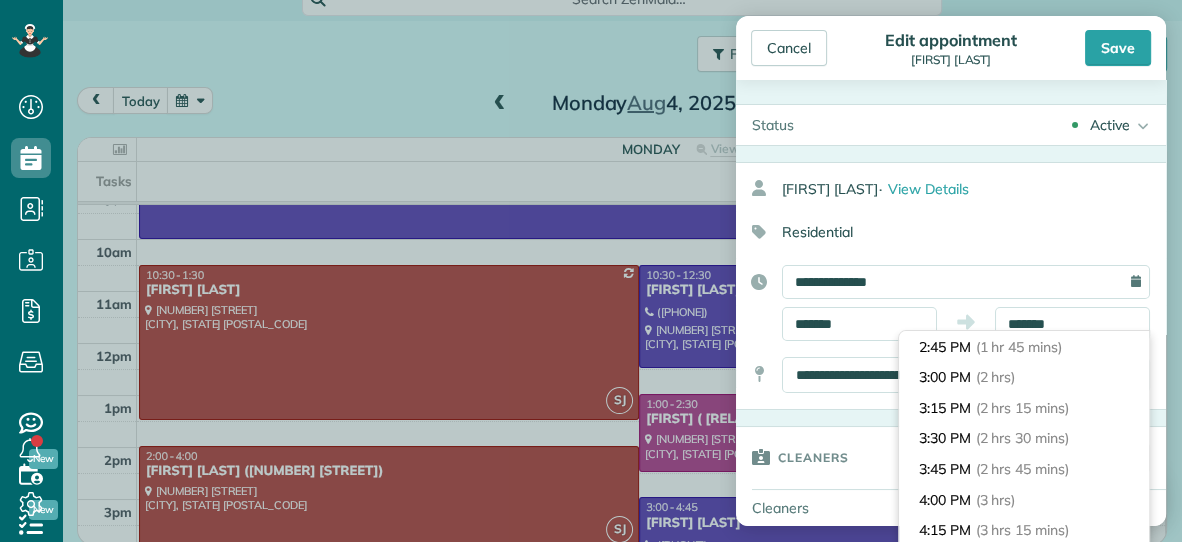 click on "(2 hrs)" at bounding box center [996, 377] 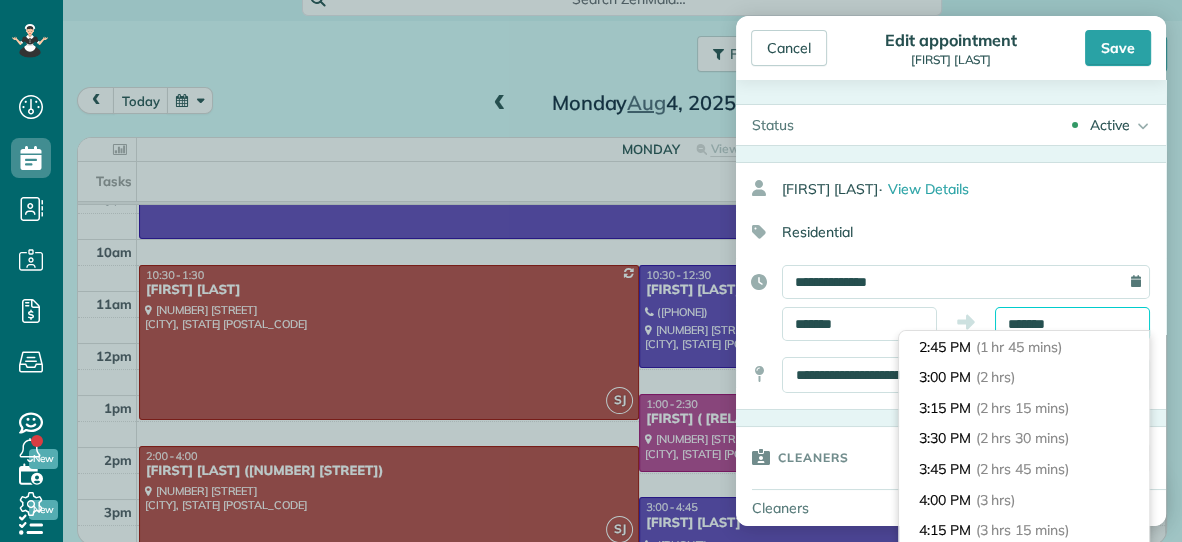 type on "*******" 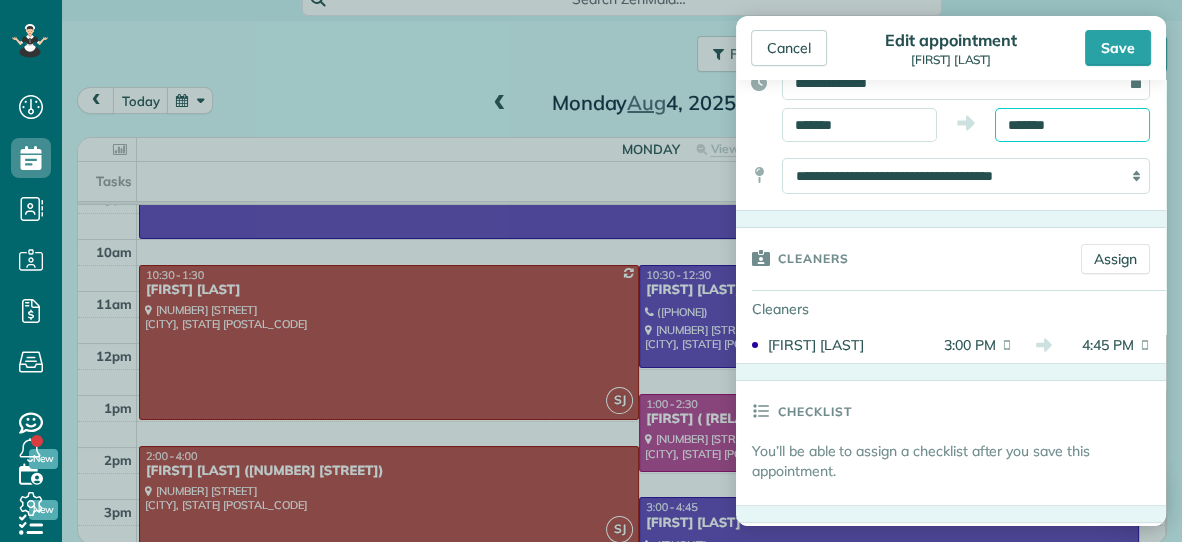 scroll, scrollTop: 215, scrollLeft: 0, axis: vertical 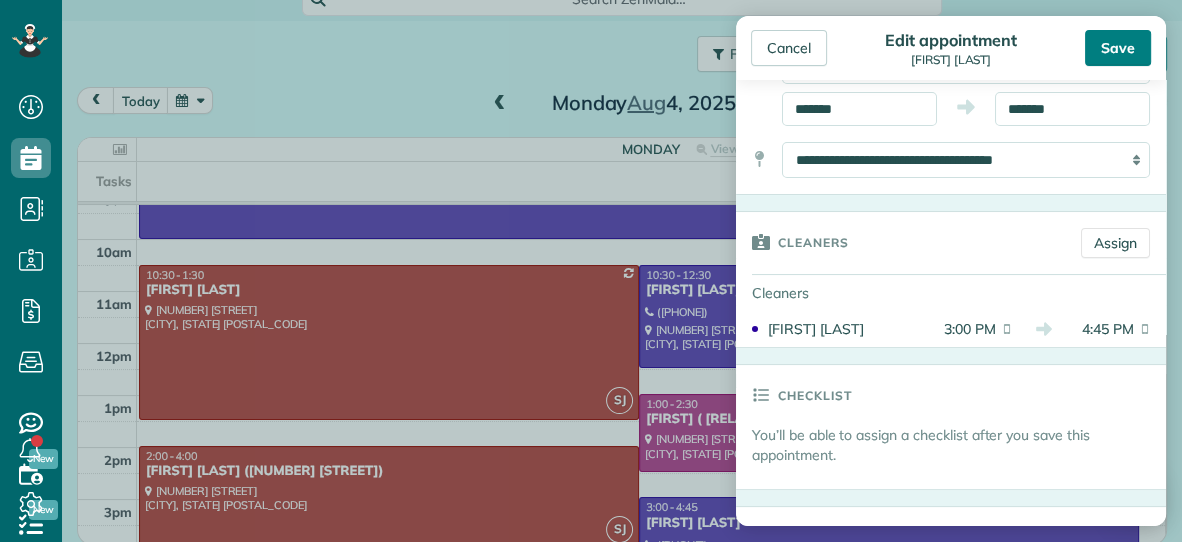 click on "Save" at bounding box center [1118, 48] 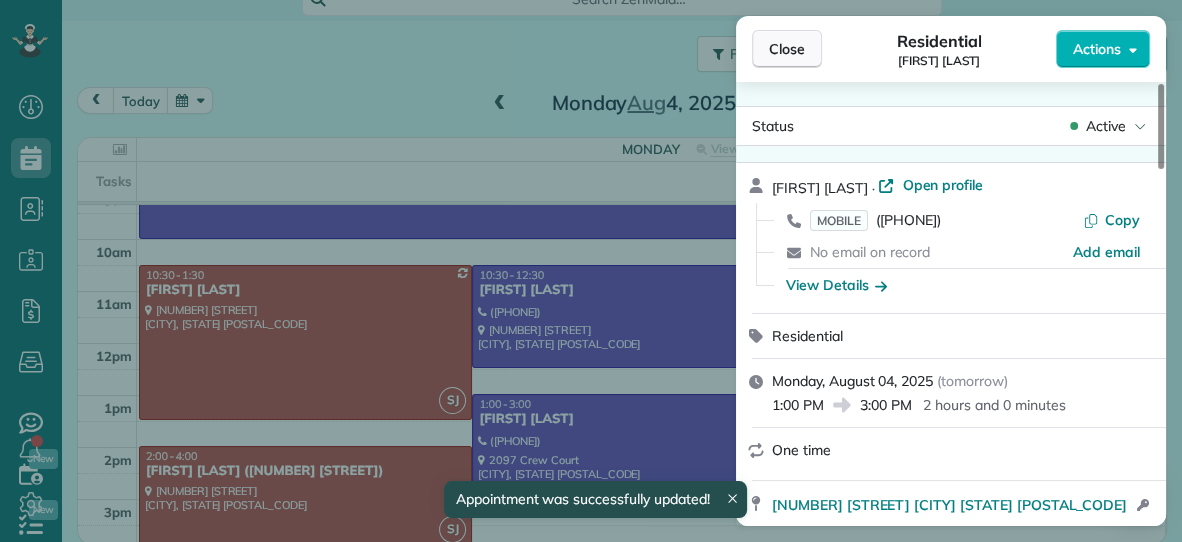 click on "Close" at bounding box center (787, 49) 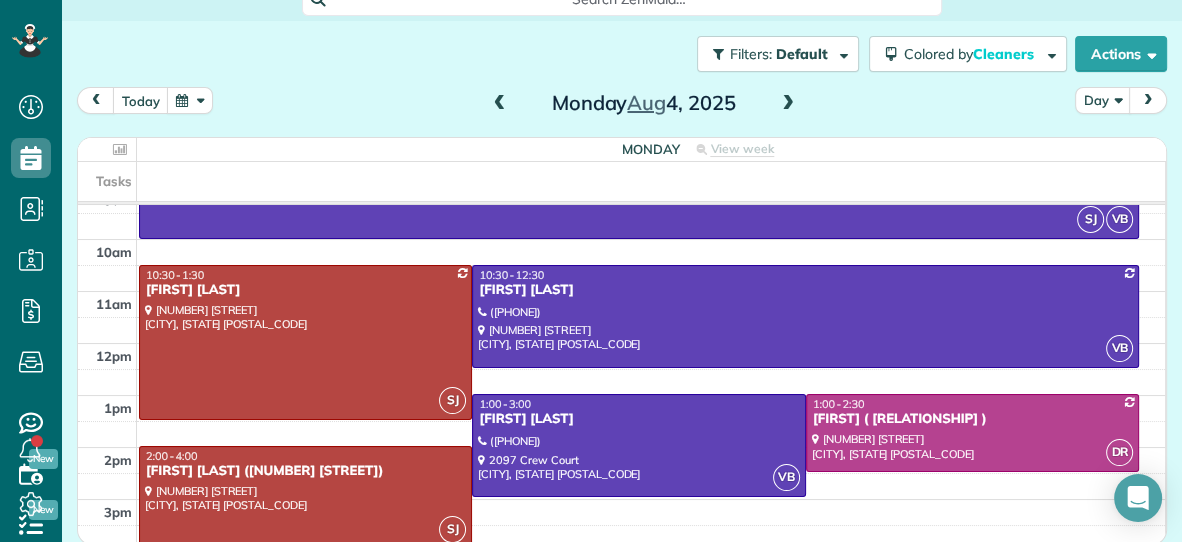 scroll, scrollTop: 98, scrollLeft: 0, axis: vertical 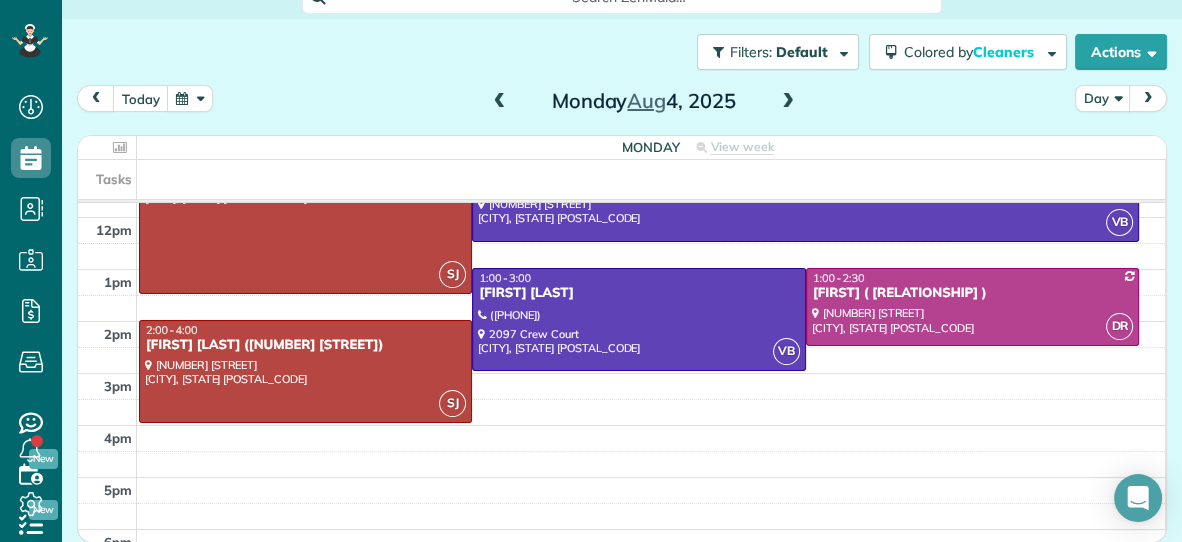 click on "Filters:   Default
Colored by  Cleaners
Color by Cleaner
Color by Team
Color by Status
Color by Recurrence
Color by Paid/Unpaid
Filters  Default
Schedule Changes
Actions
Create Appointment
Create Task
Clock In/Out
Send Work Orders
Print Route Sheets
Today's Emails/Texts
View Metrics" at bounding box center [622, 52] 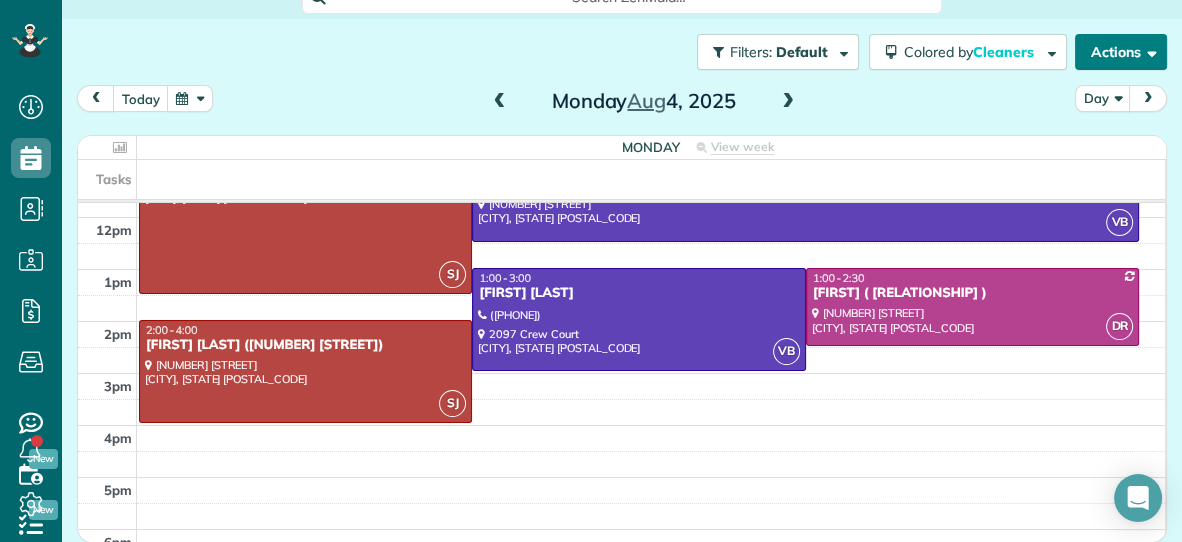 click on "Actions" at bounding box center (1121, 52) 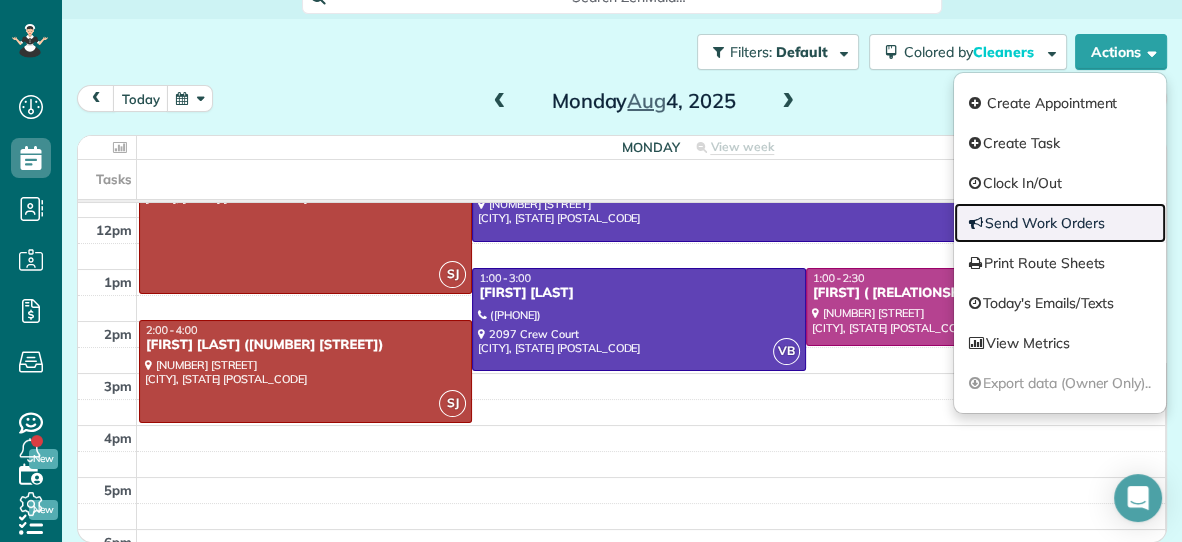 click on "Send Work Orders" at bounding box center (1060, 223) 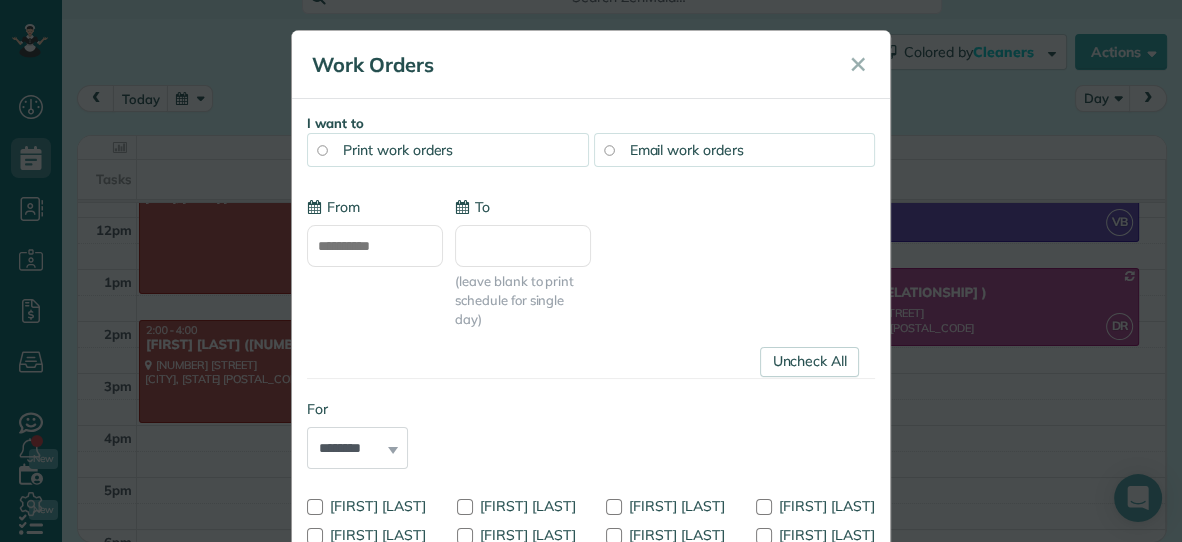 type on "**********" 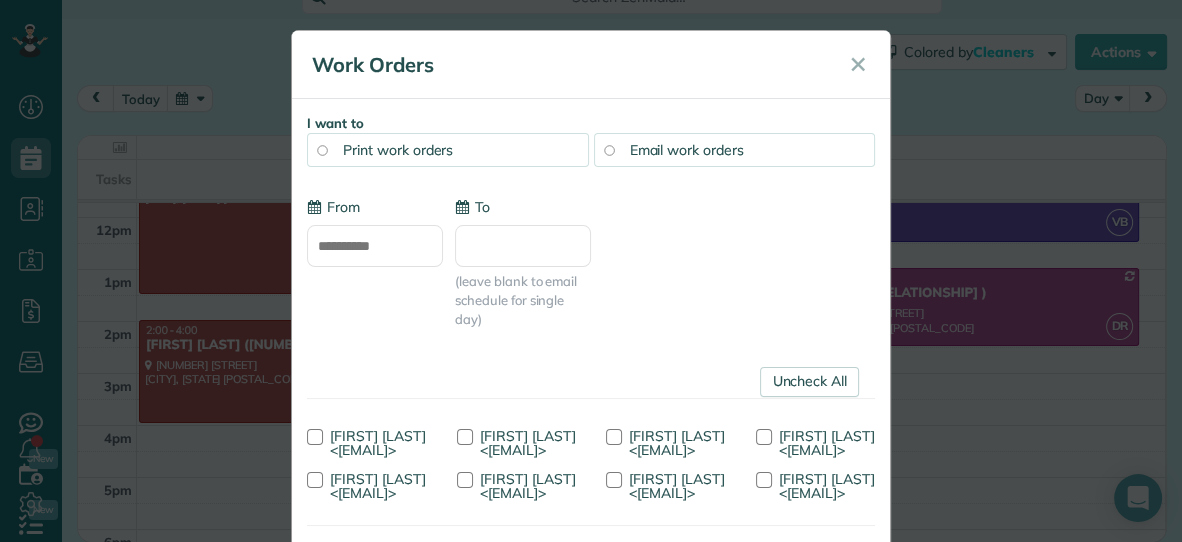 click on "To" at bounding box center [523, 246] 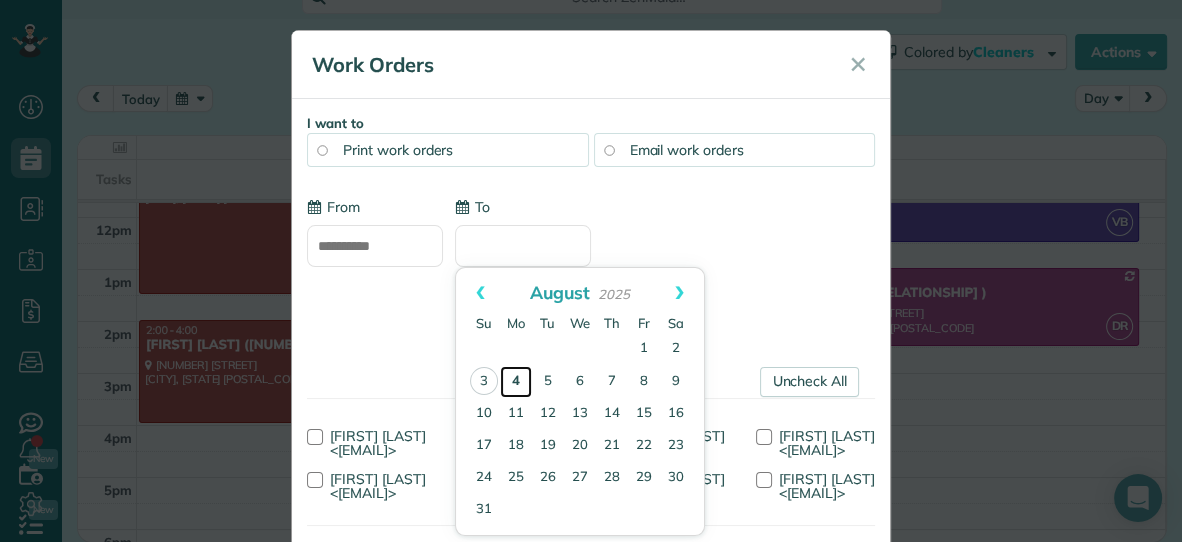 click on "4" at bounding box center [516, 382] 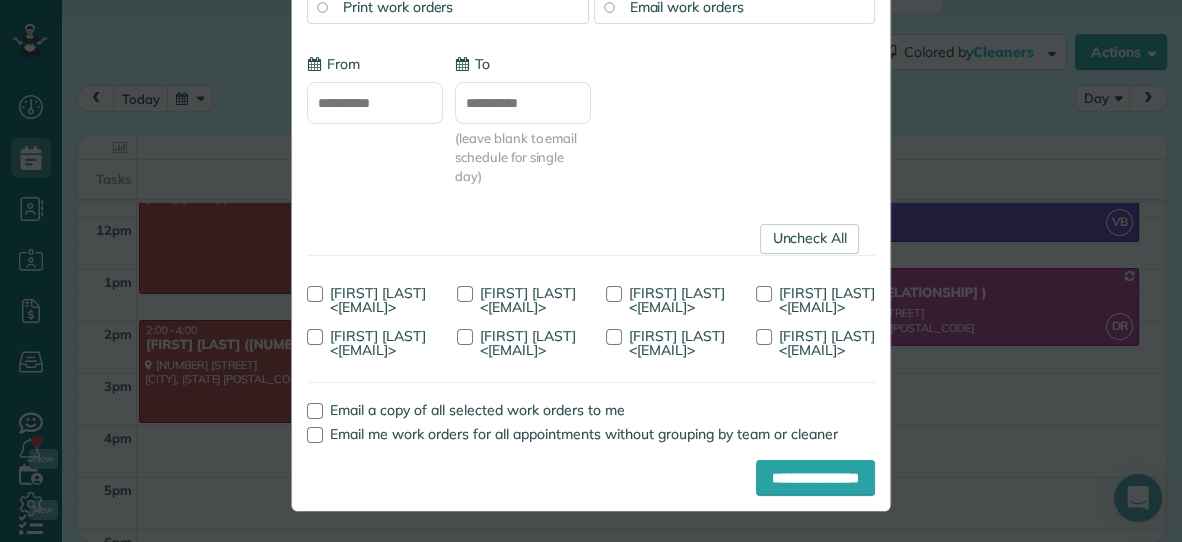 scroll, scrollTop: 255, scrollLeft: 0, axis: vertical 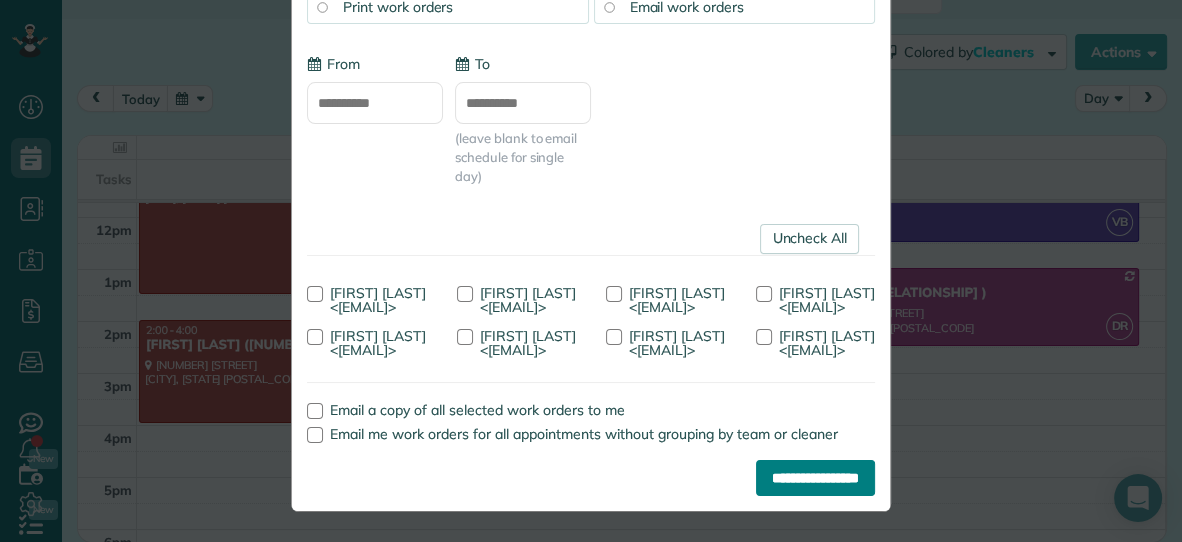 click on "**********" at bounding box center [815, 478] 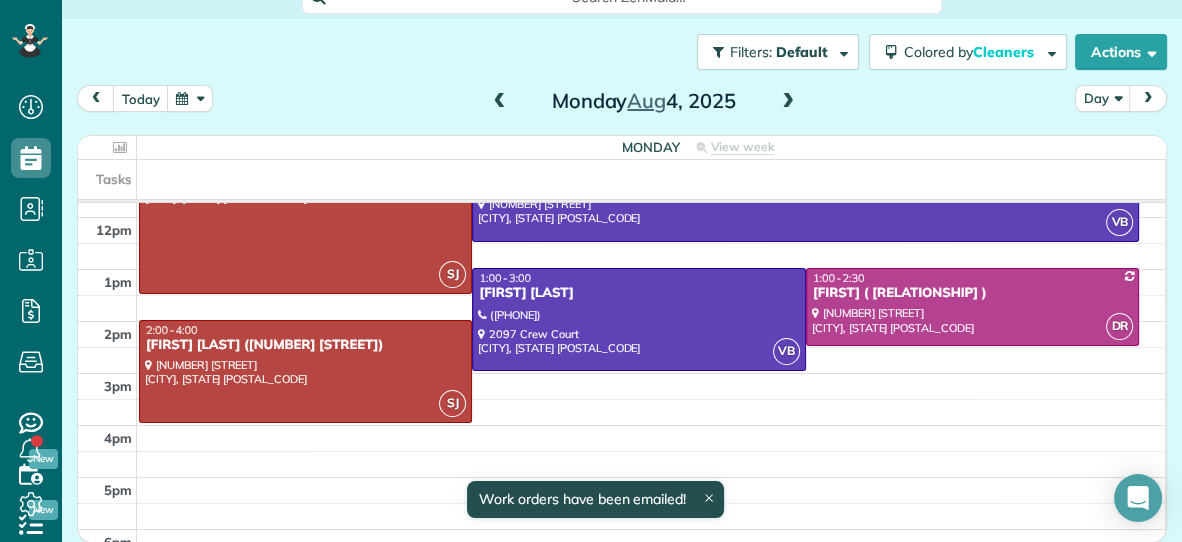 scroll, scrollTop: 11, scrollLeft: 0, axis: vertical 